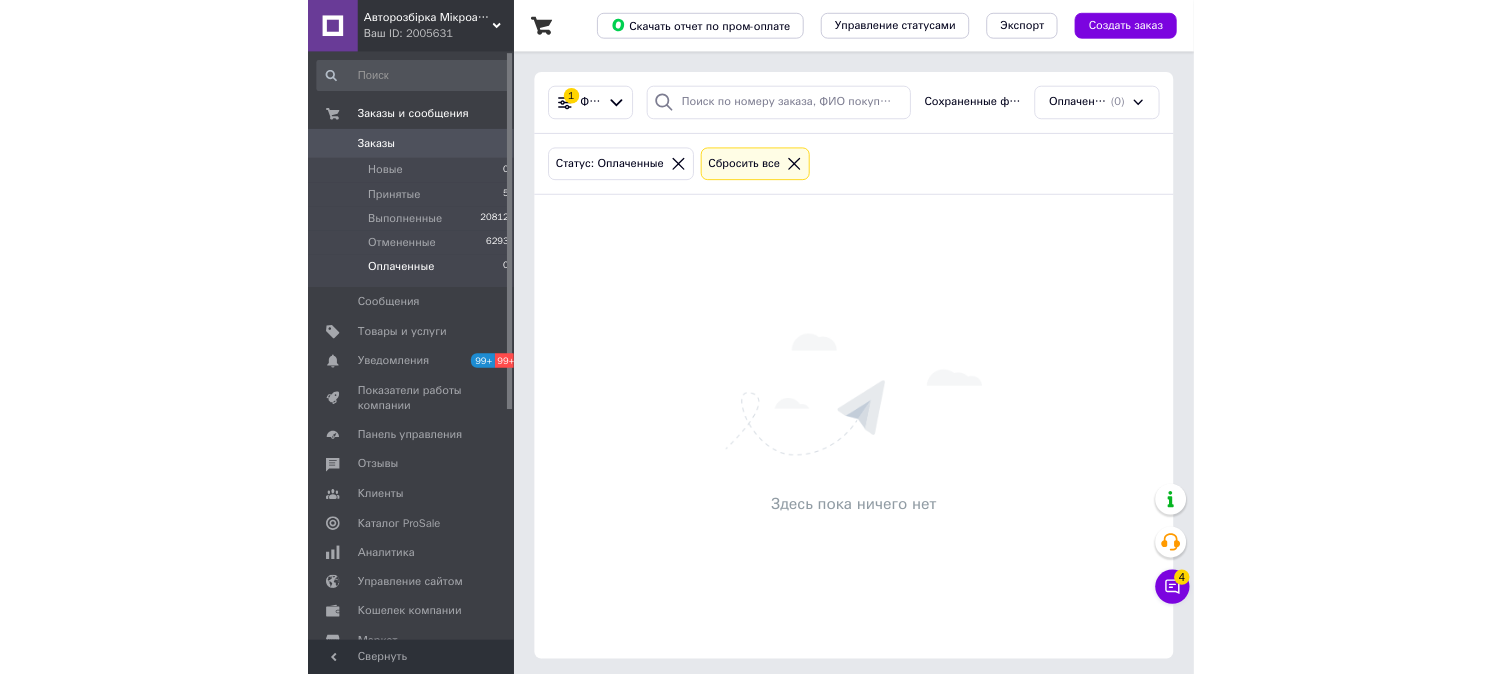 scroll, scrollTop: 0, scrollLeft: 0, axis: both 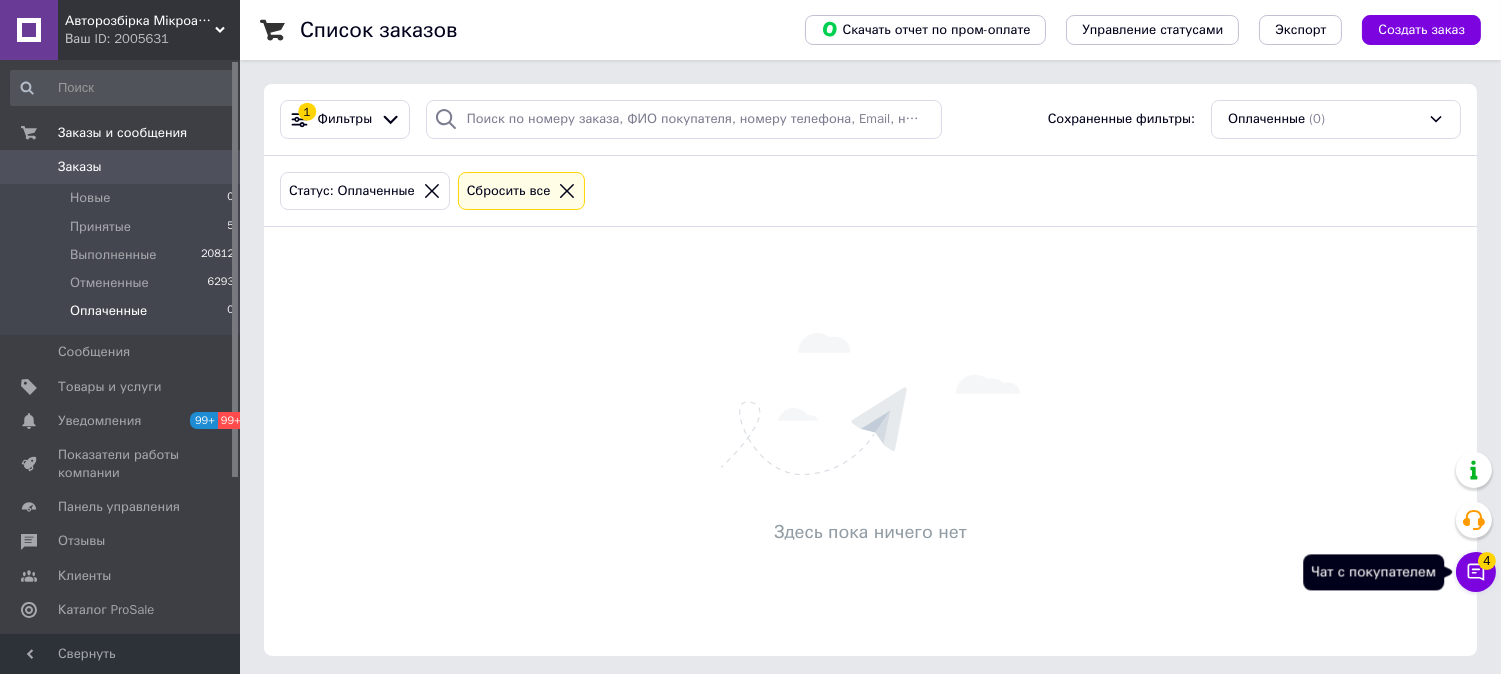 click 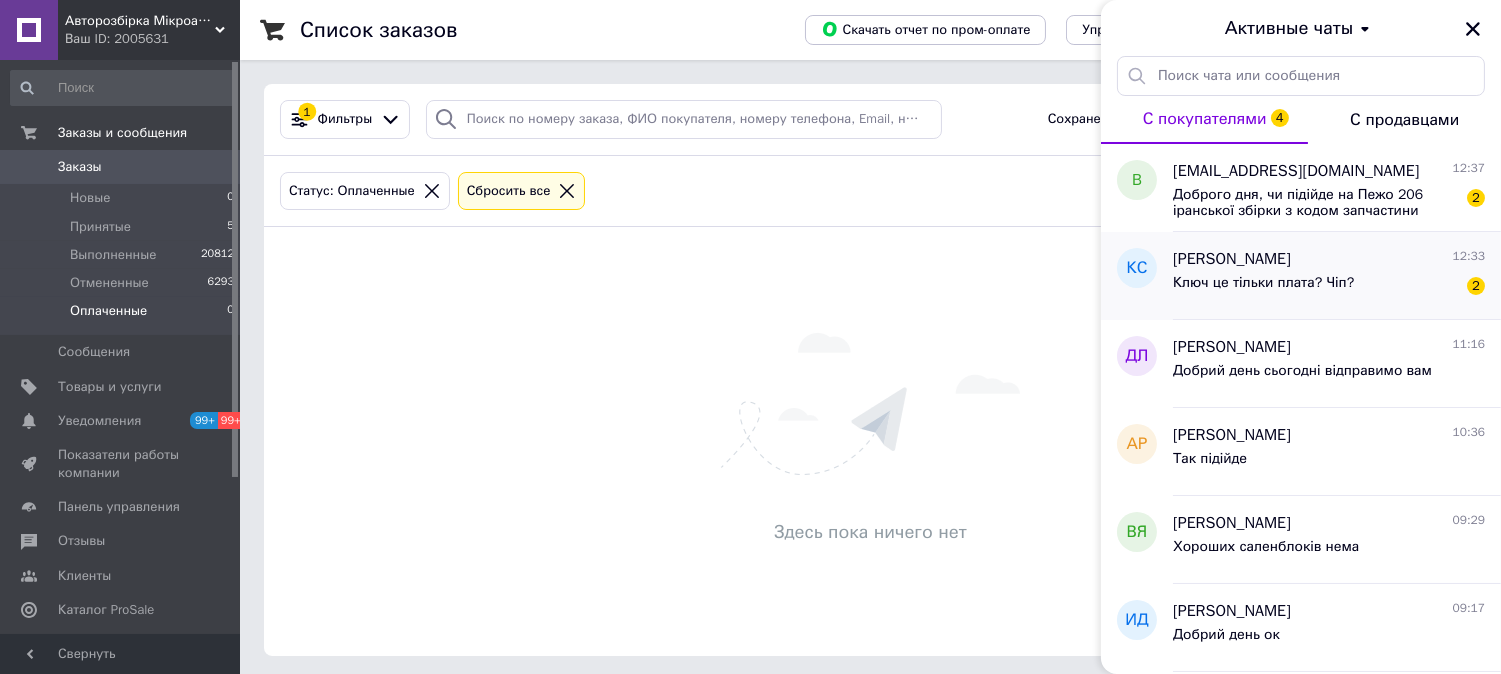 click on "Ключ це тільки плата? Чіп?" at bounding box center (1263, 289) 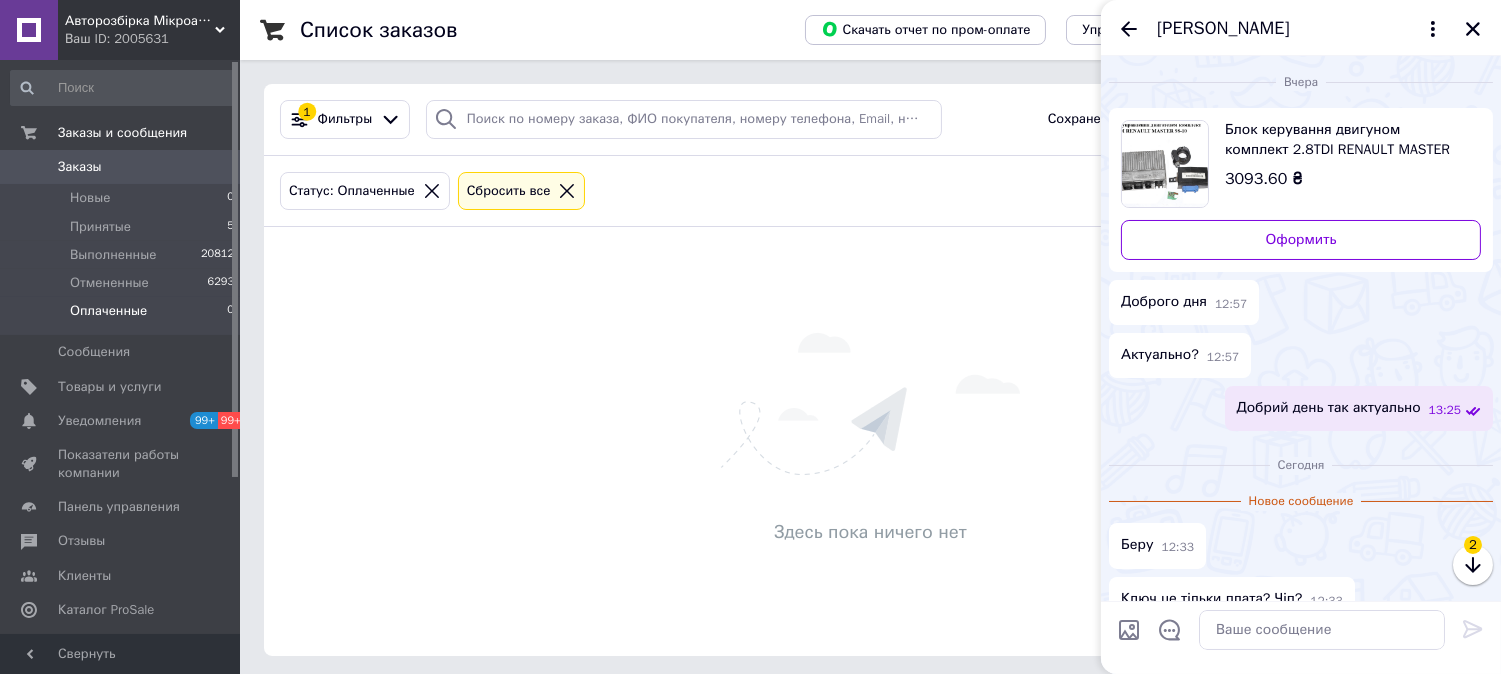 scroll, scrollTop: 27, scrollLeft: 0, axis: vertical 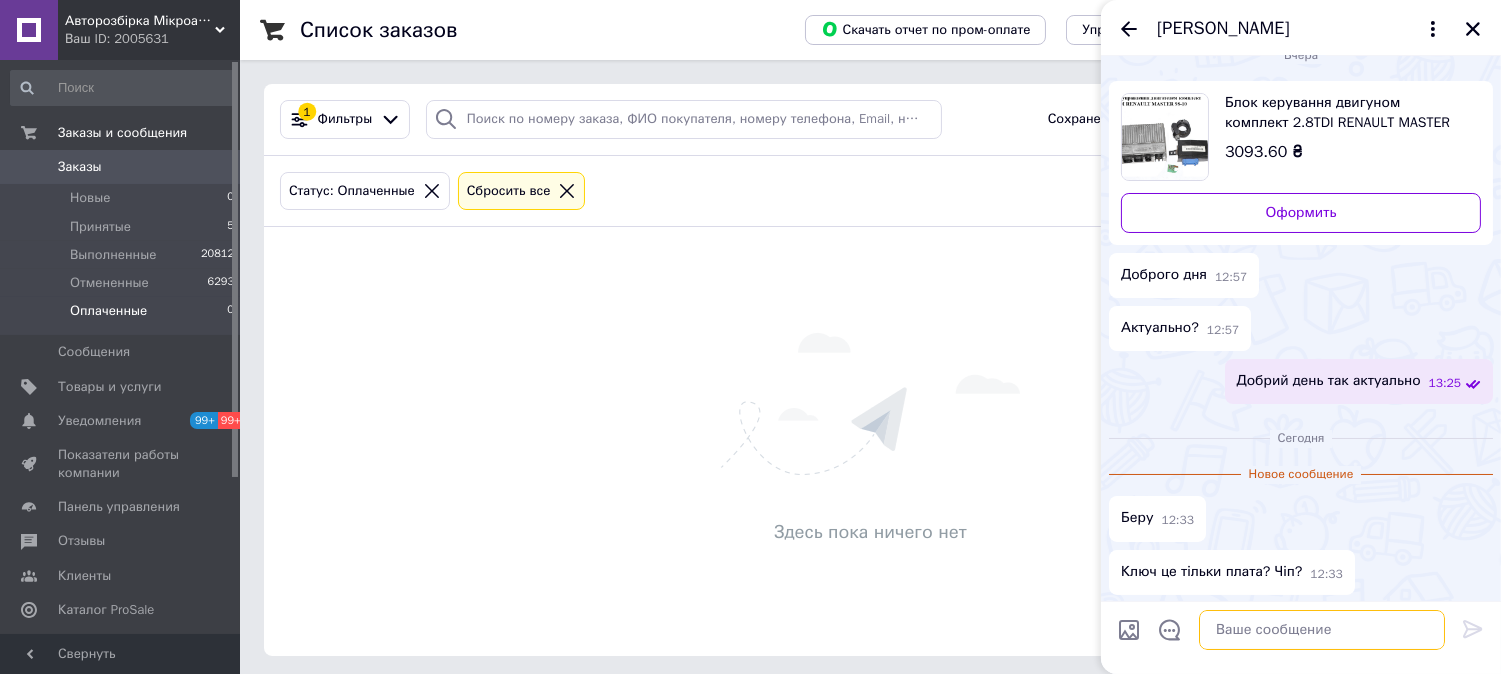 click at bounding box center (1322, 630) 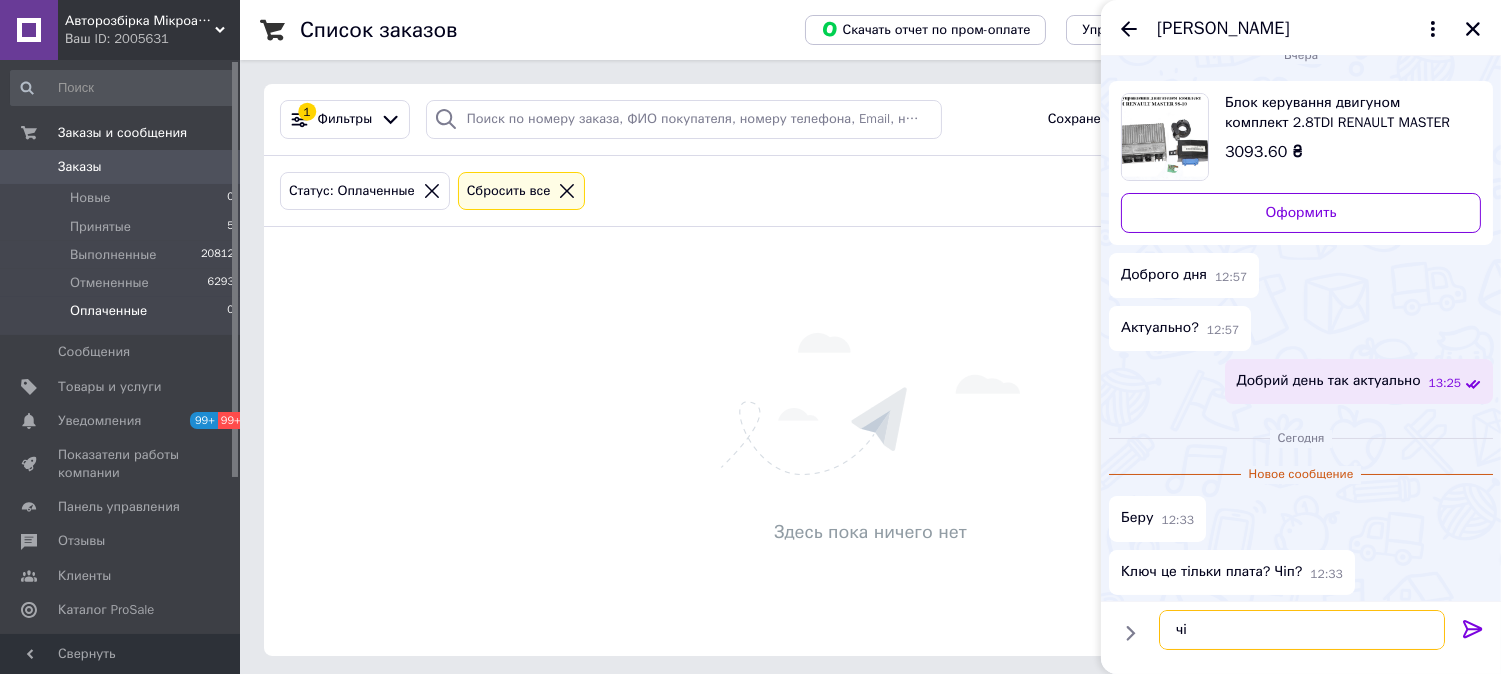 type on "чіп" 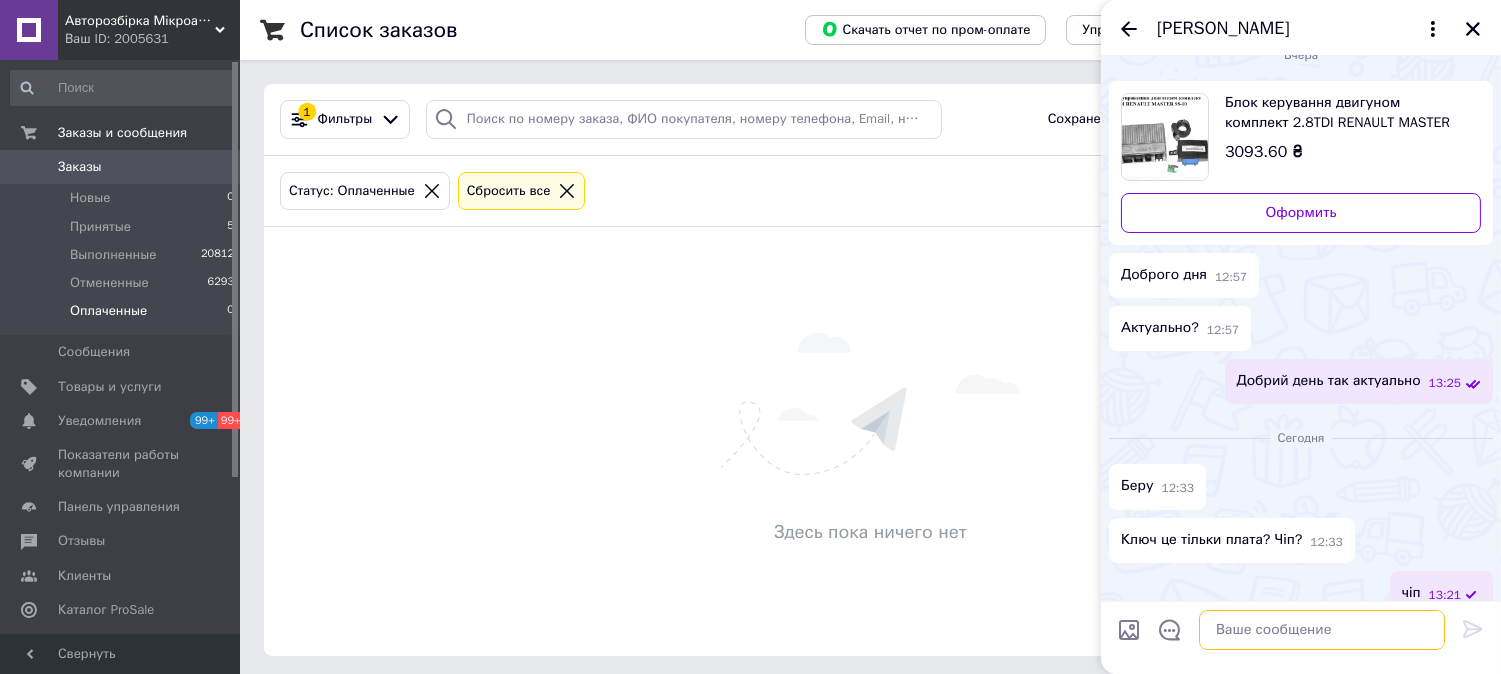 scroll, scrollTop: 48, scrollLeft: 0, axis: vertical 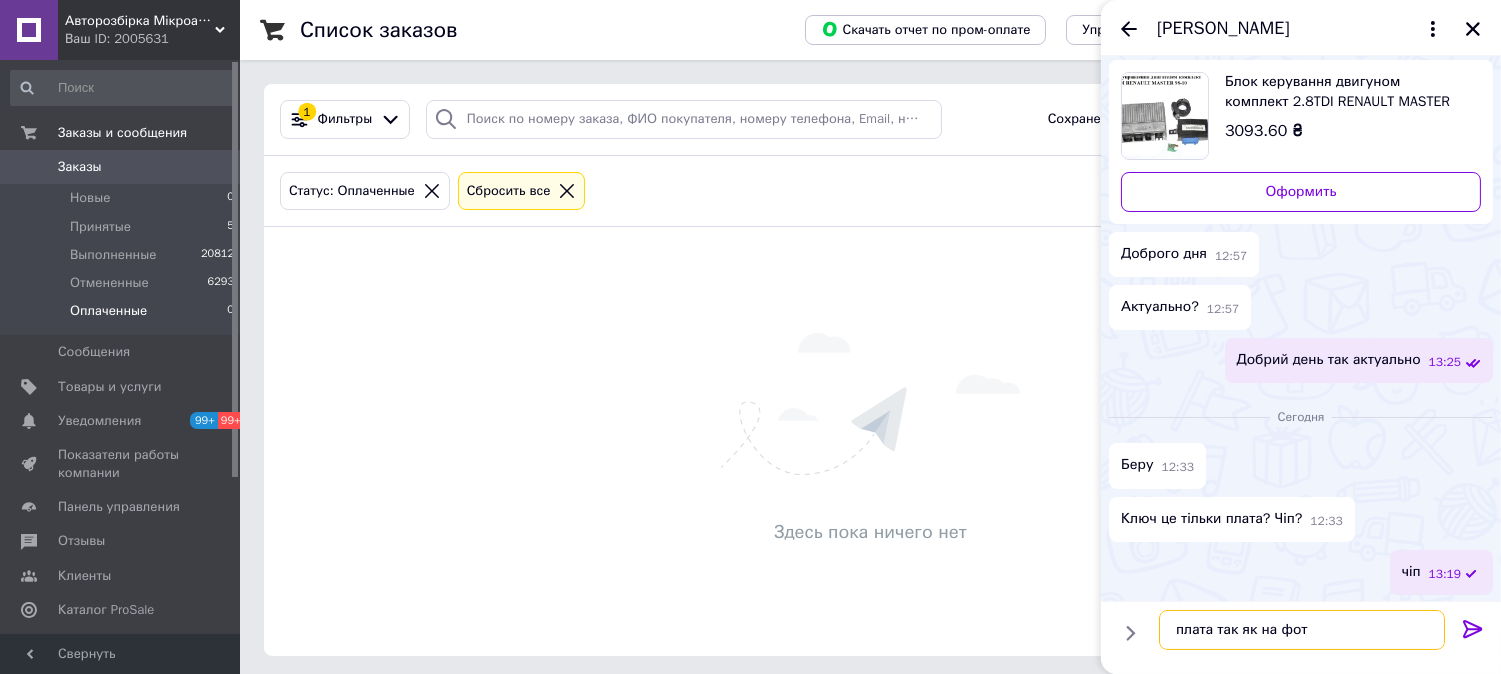 type on "плата так як на фото" 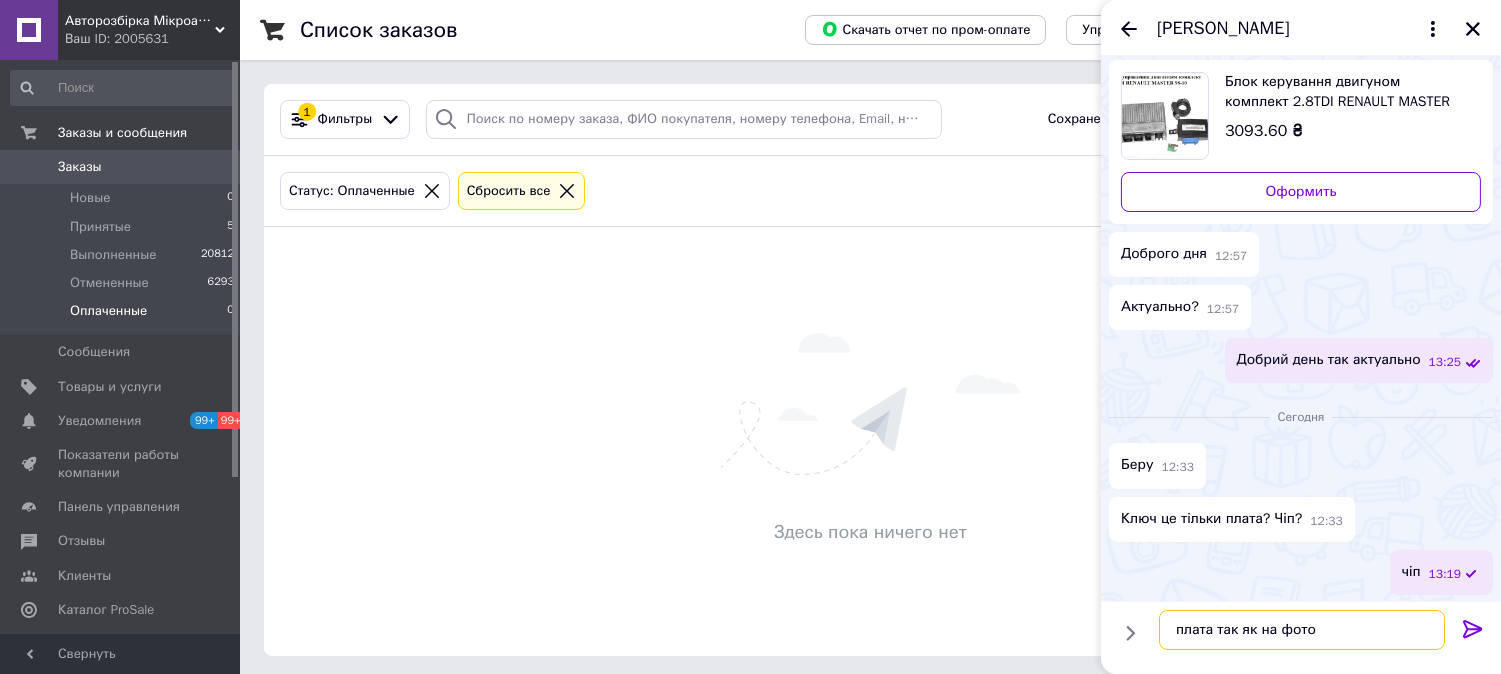 type 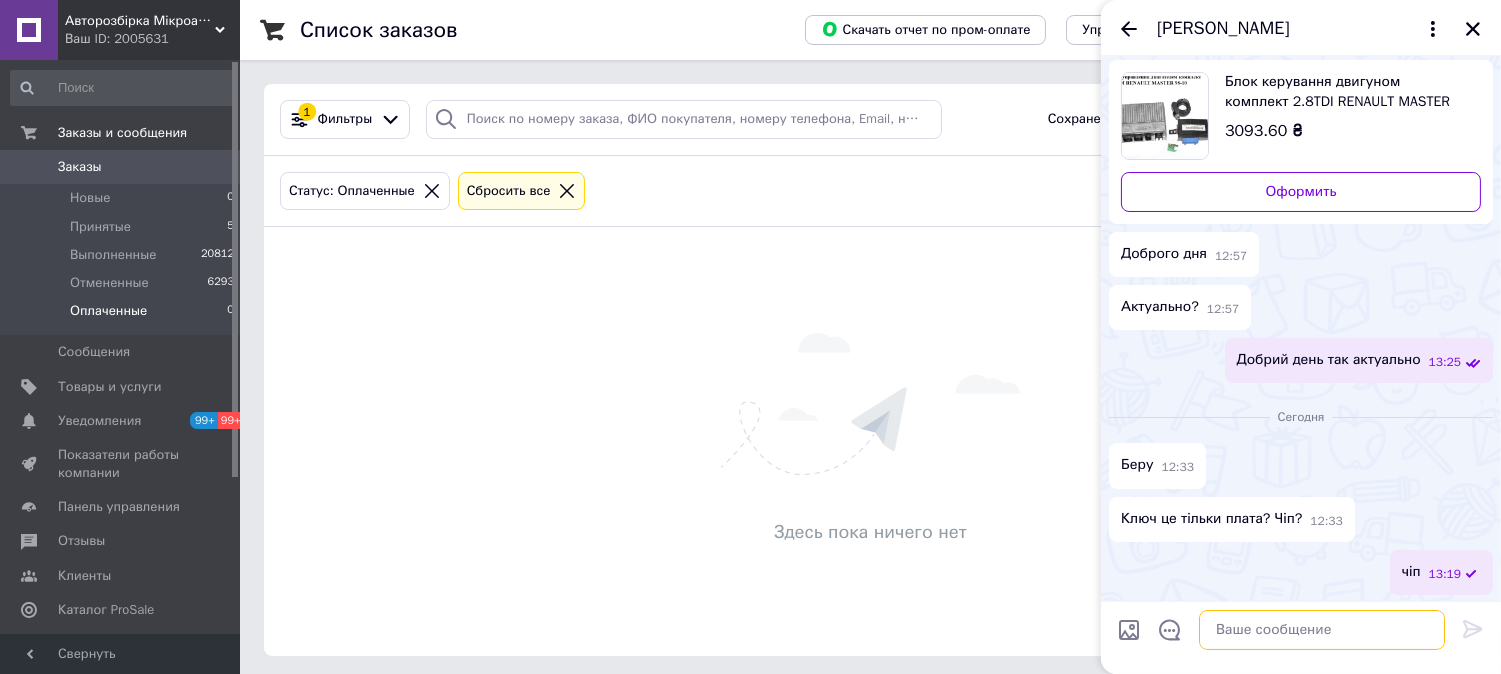 scroll, scrollTop: 102, scrollLeft: 0, axis: vertical 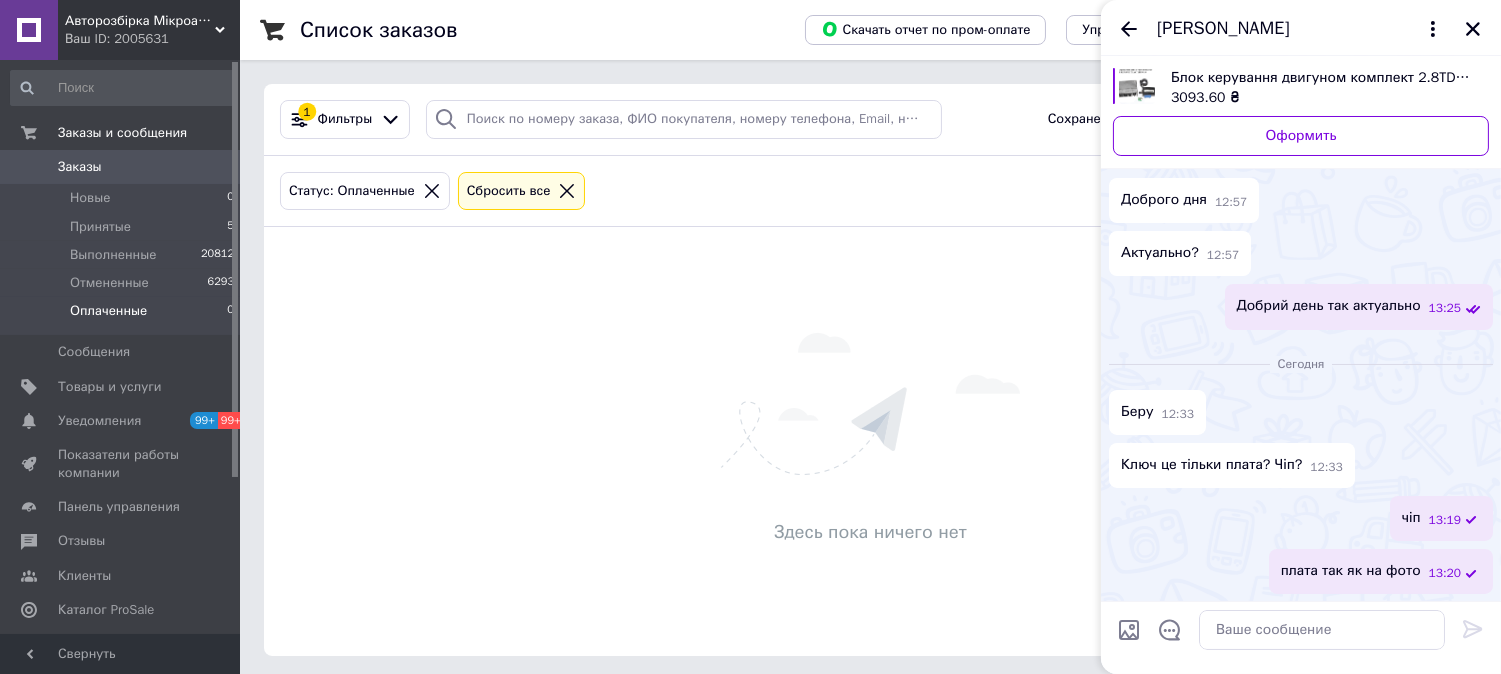 click 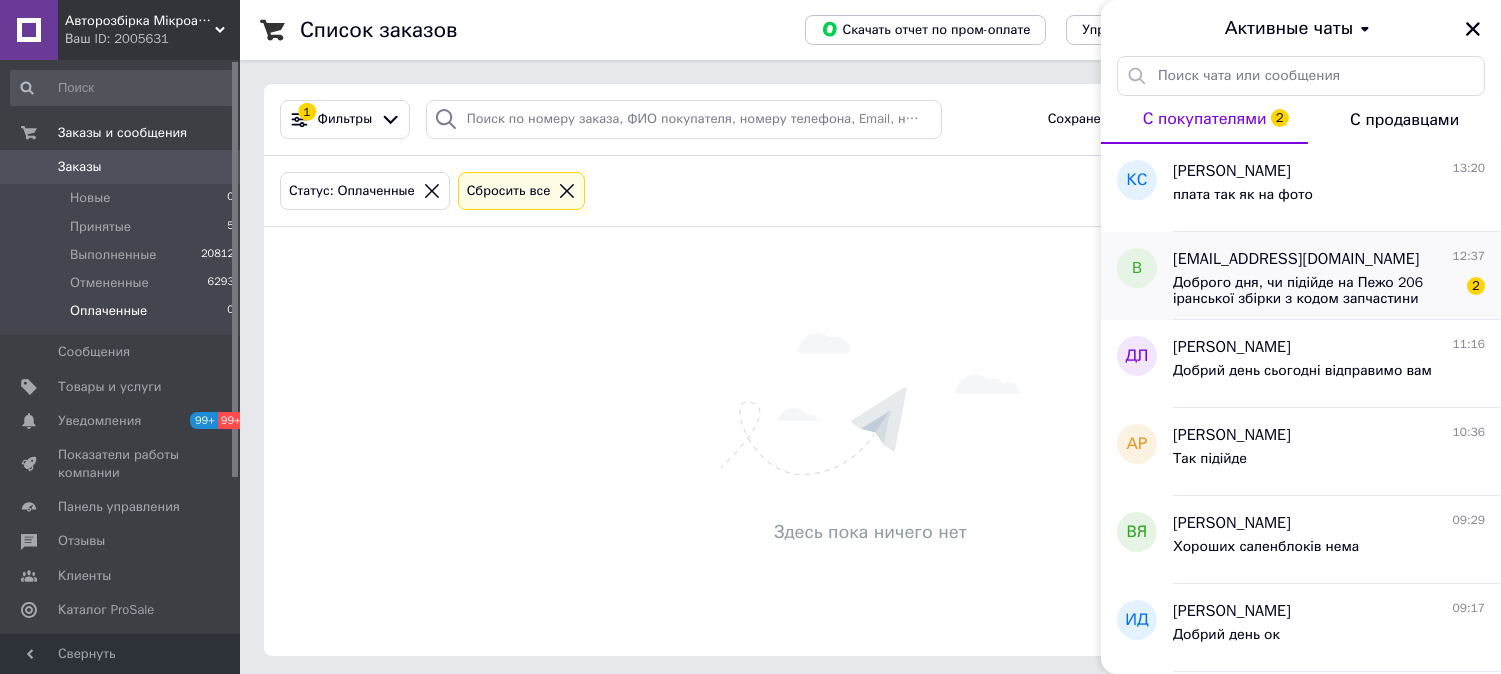 click on "Доброго дня, чи підійде на Пежо 206 іранської збірки з кодом запчастини 96542542 хт ?" at bounding box center [1315, 291] 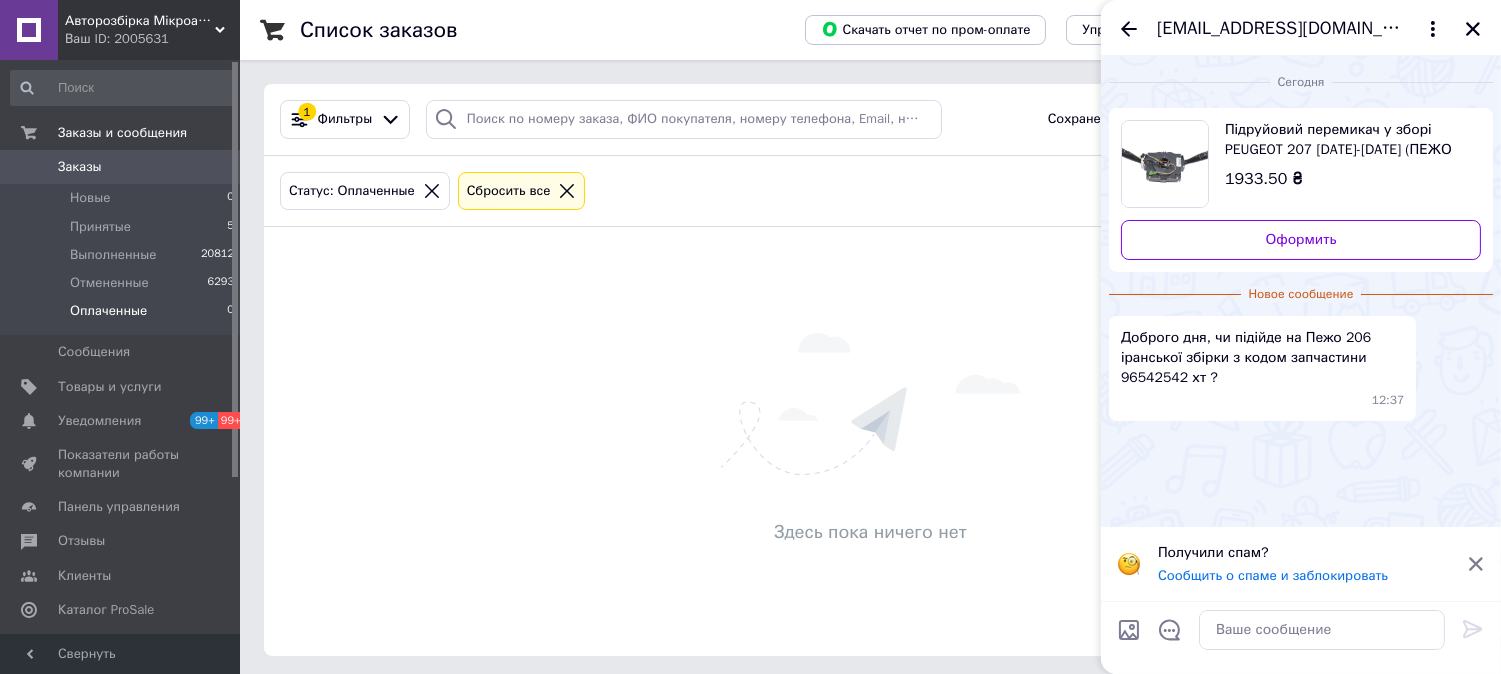 scroll, scrollTop: 6, scrollLeft: 0, axis: vertical 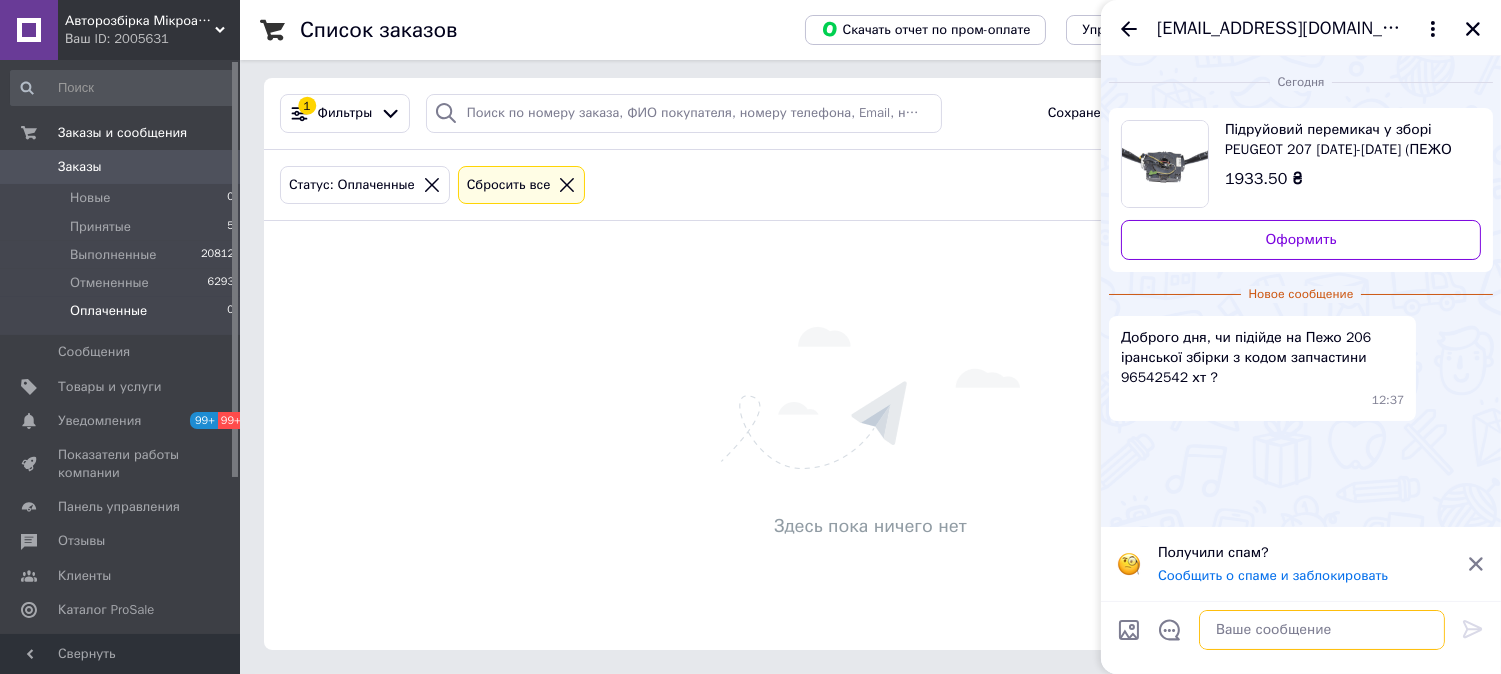 click at bounding box center [1322, 630] 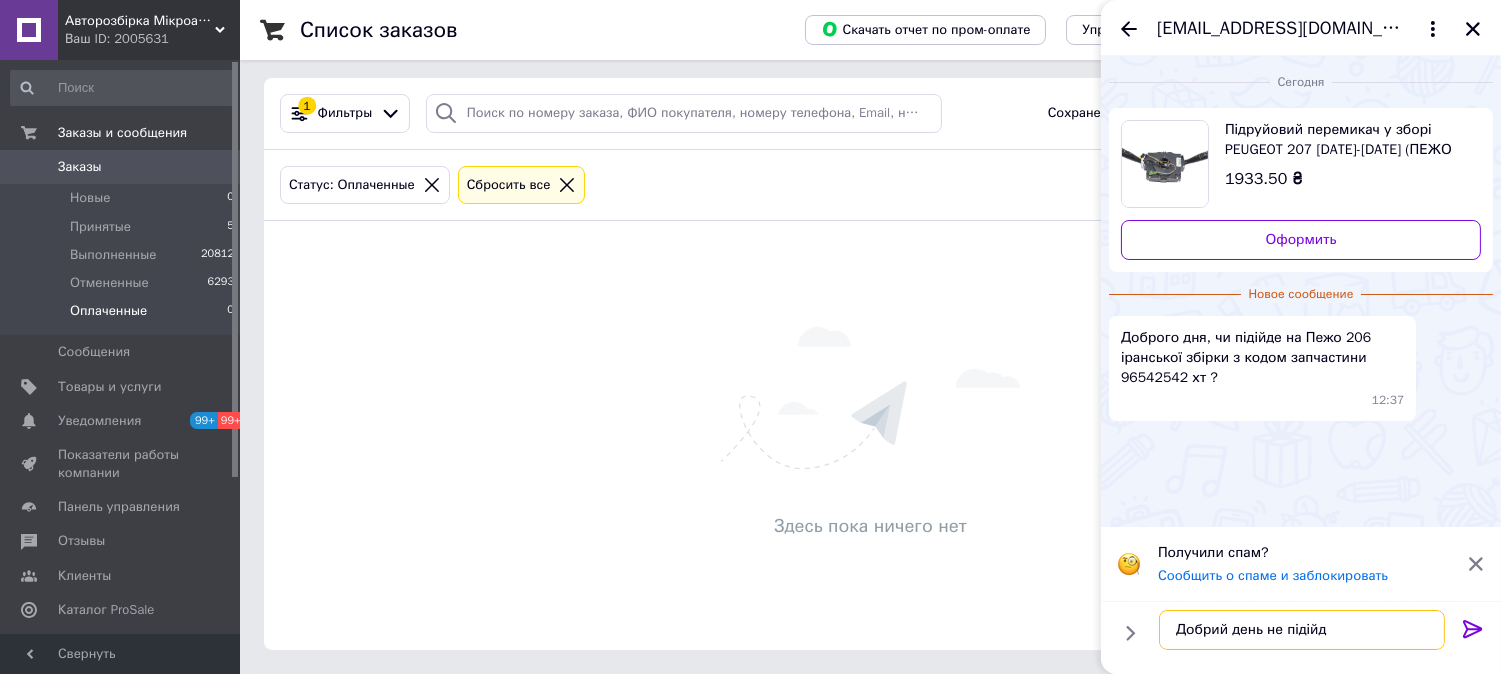 type on "Добрий день не підійде" 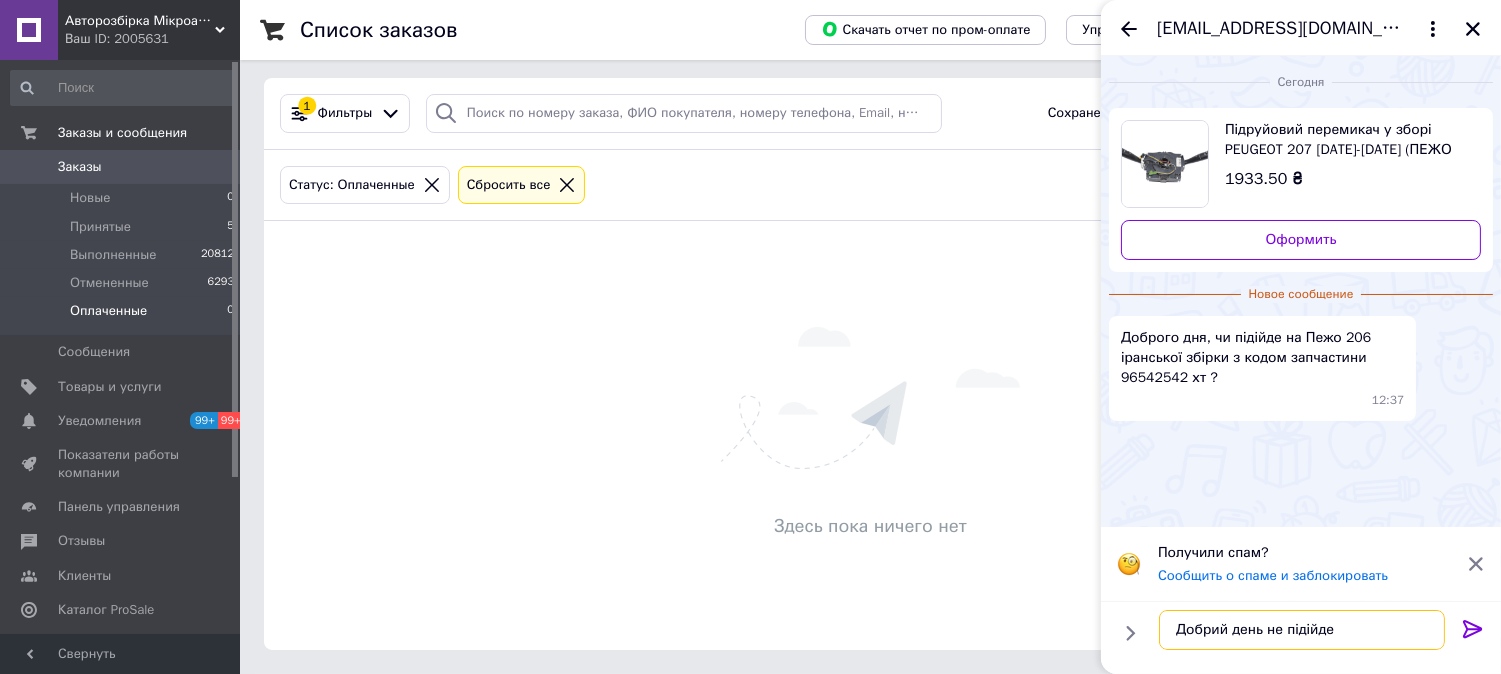 type 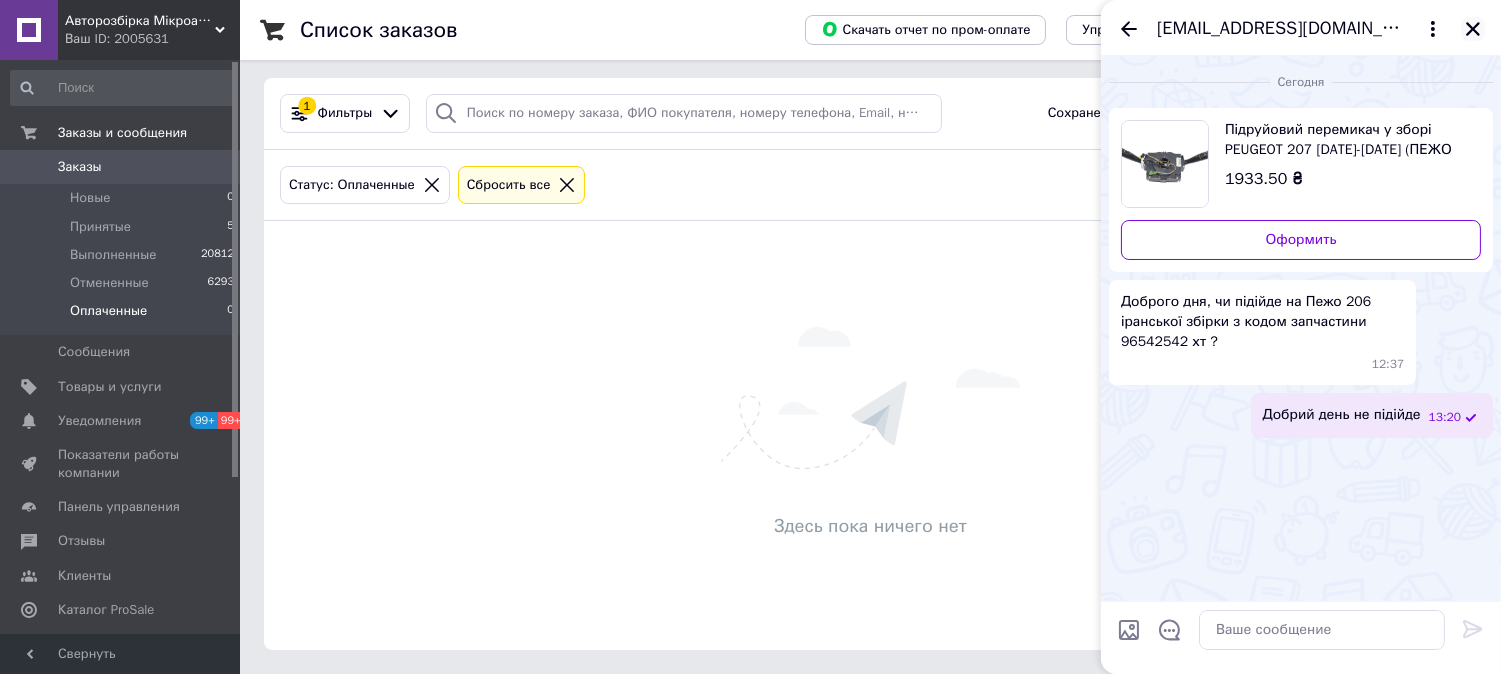 click at bounding box center (1473, 29) 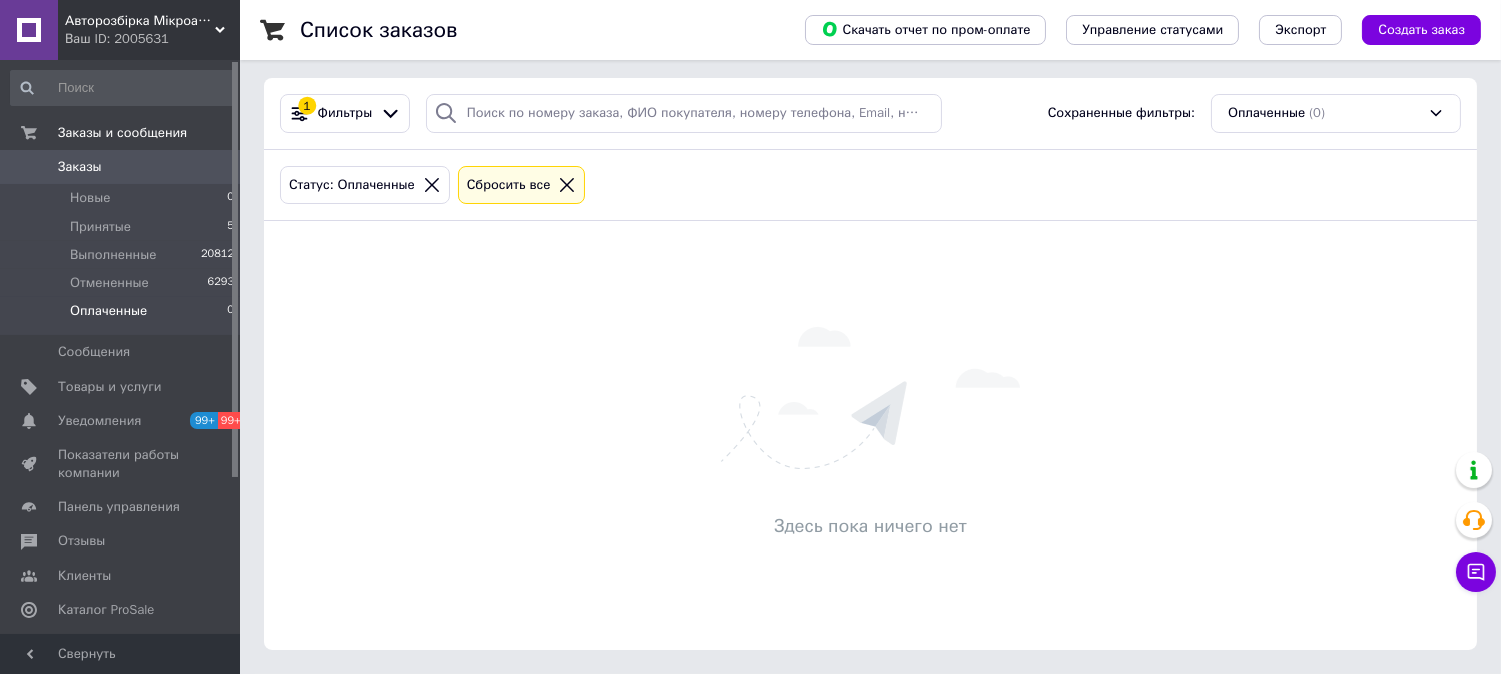 scroll, scrollTop: 0, scrollLeft: 0, axis: both 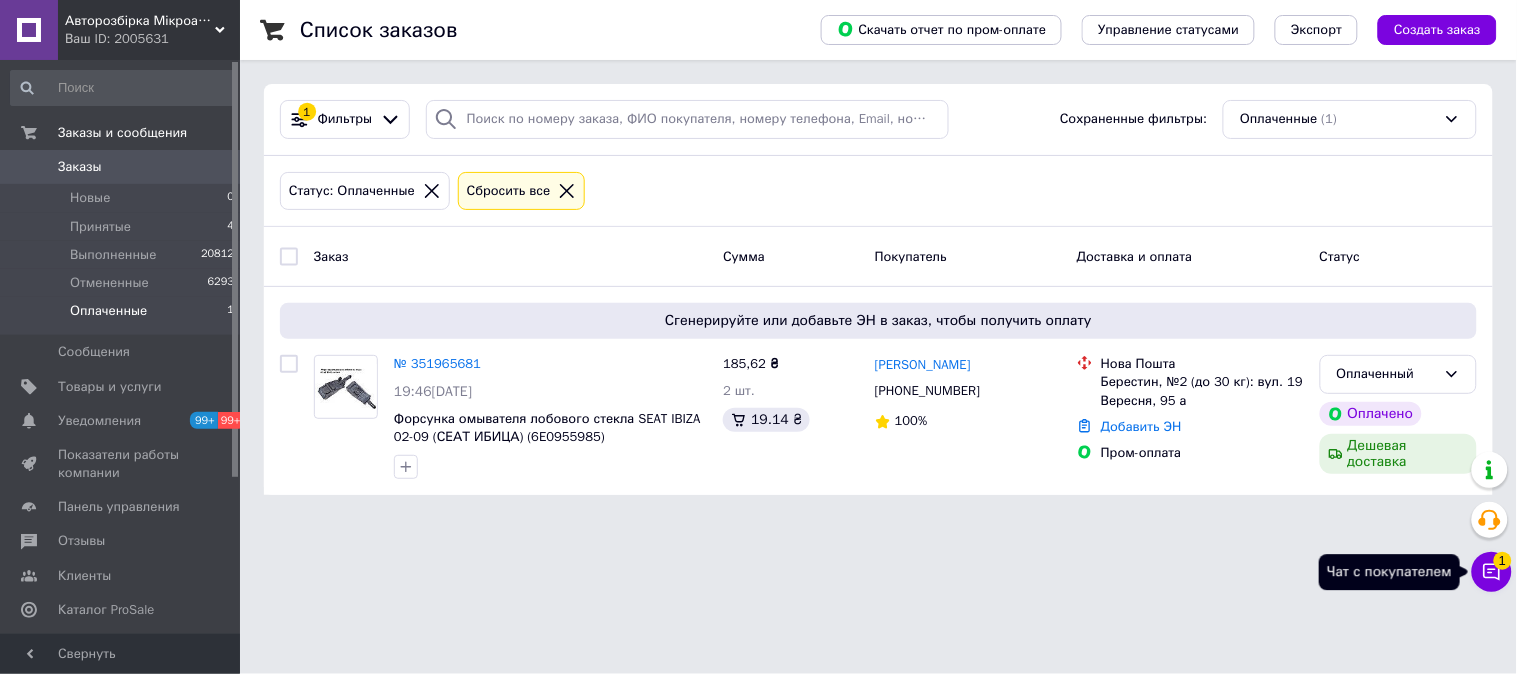 click 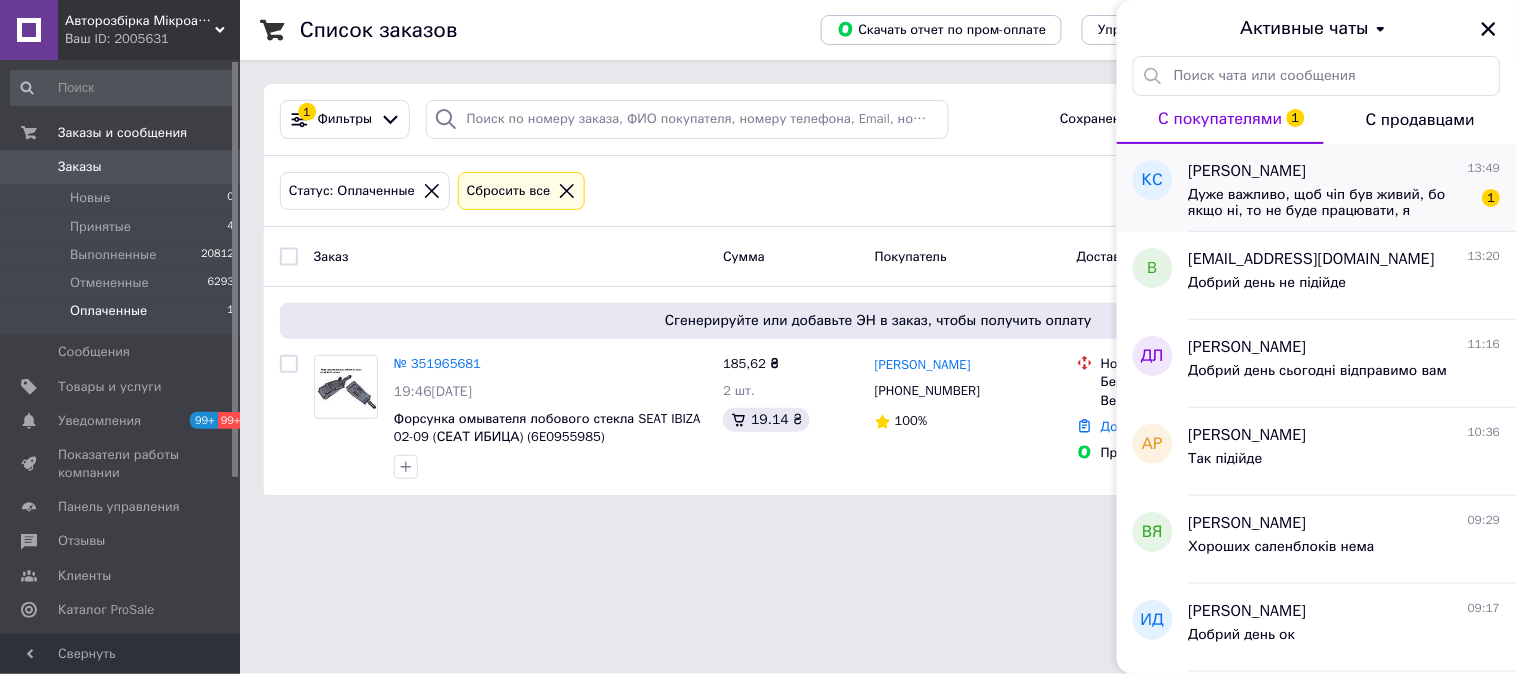 click on "Дуже важливо, щоб чіп був живий, бо якщо ні, то не буде працювати, я займаюся ключами, і зміг би відразу перевірити, ви не перевіряли раніше? Все ок? Дуже дякую вам за відповідь, але це для мене дуже важливо" at bounding box center [1331, 203] 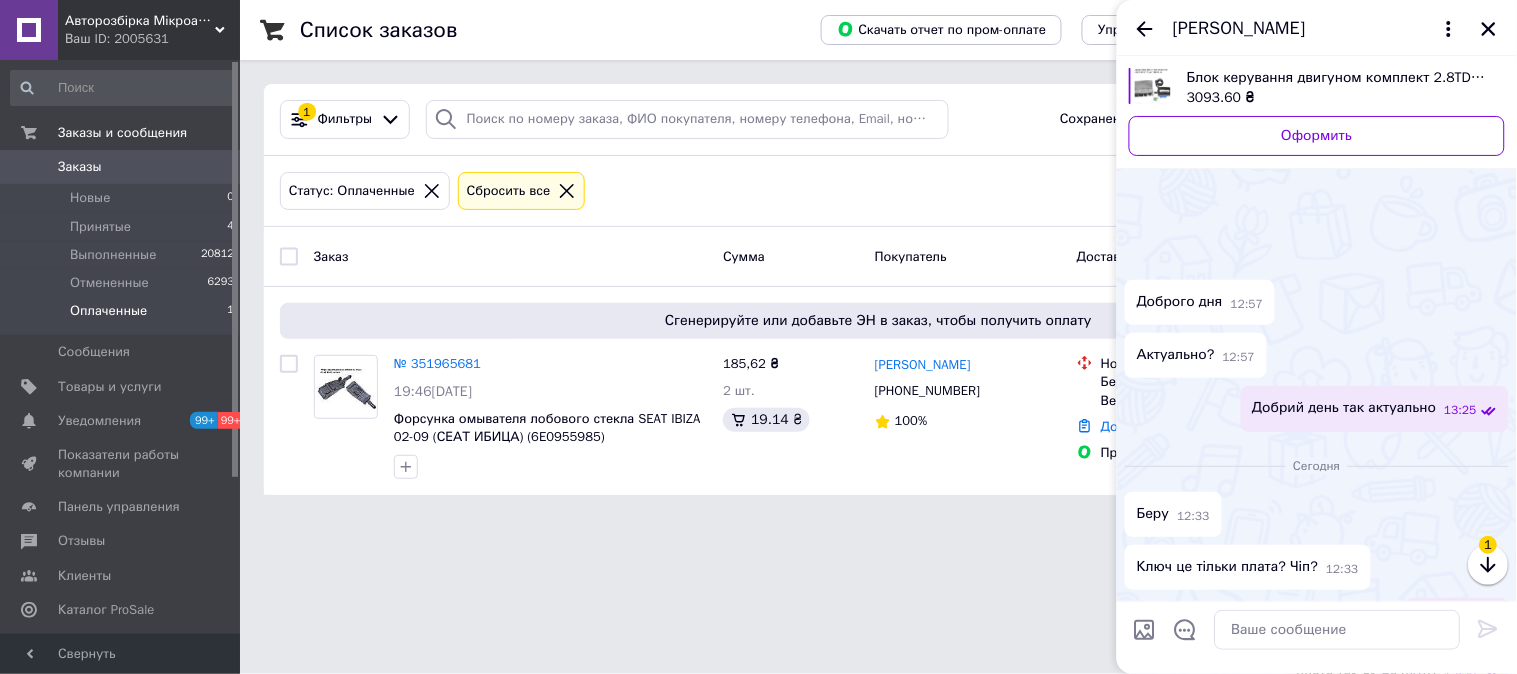 scroll, scrollTop: 311, scrollLeft: 0, axis: vertical 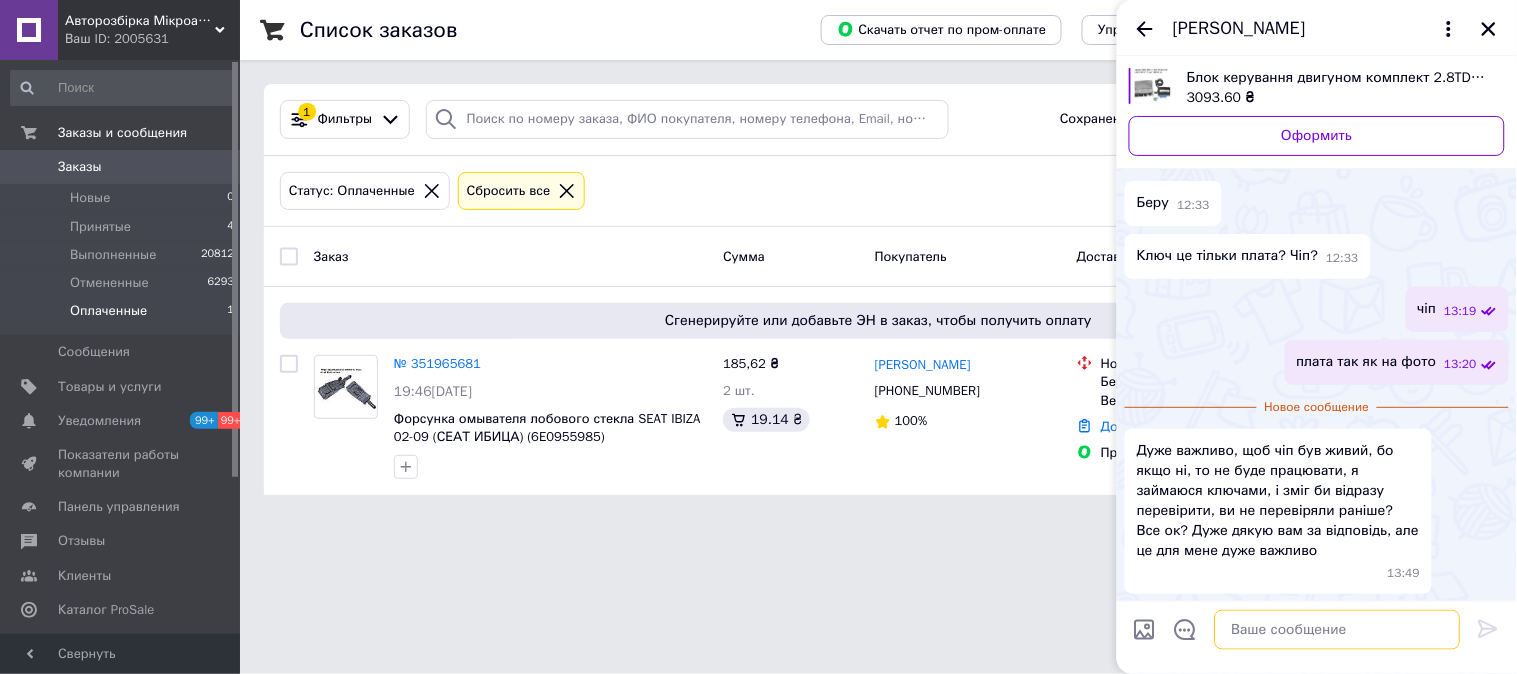 click at bounding box center [1338, 630] 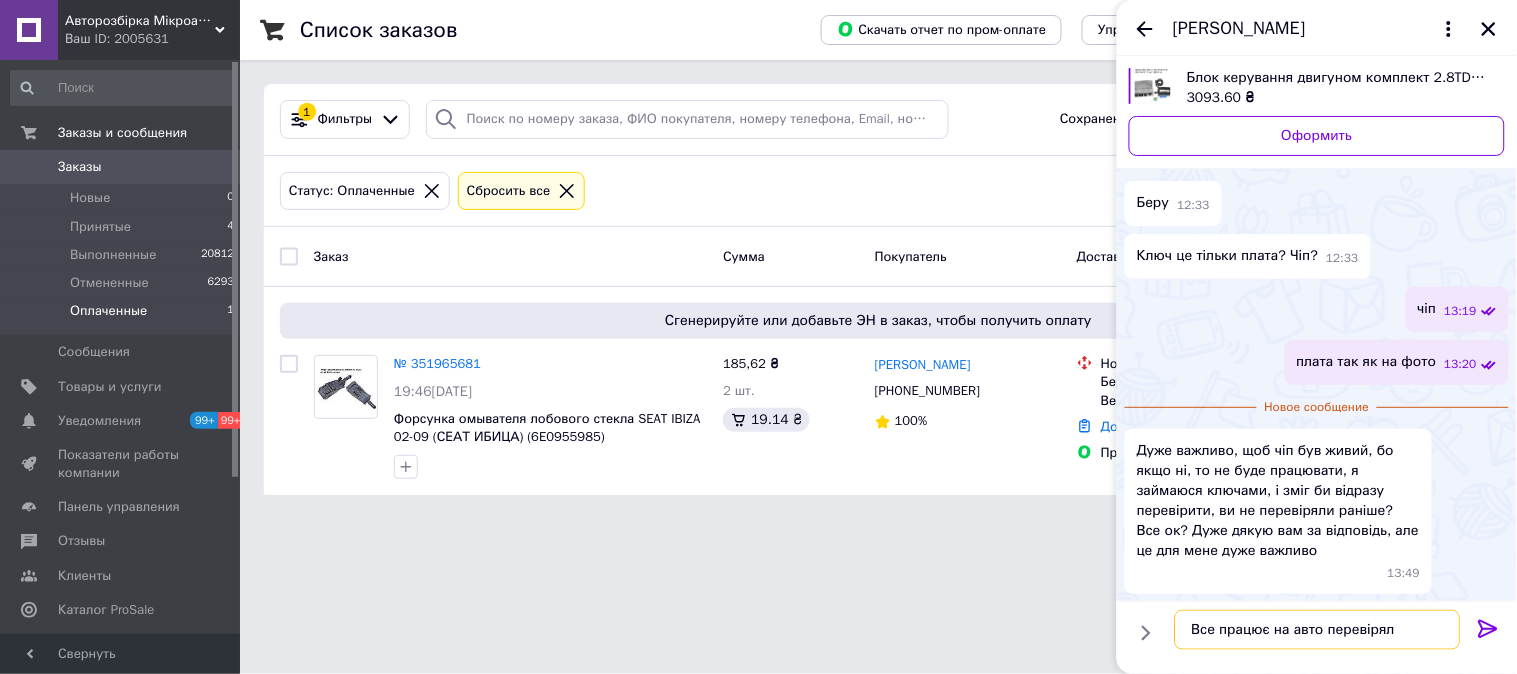 type on "Все працює на авто перевіряли" 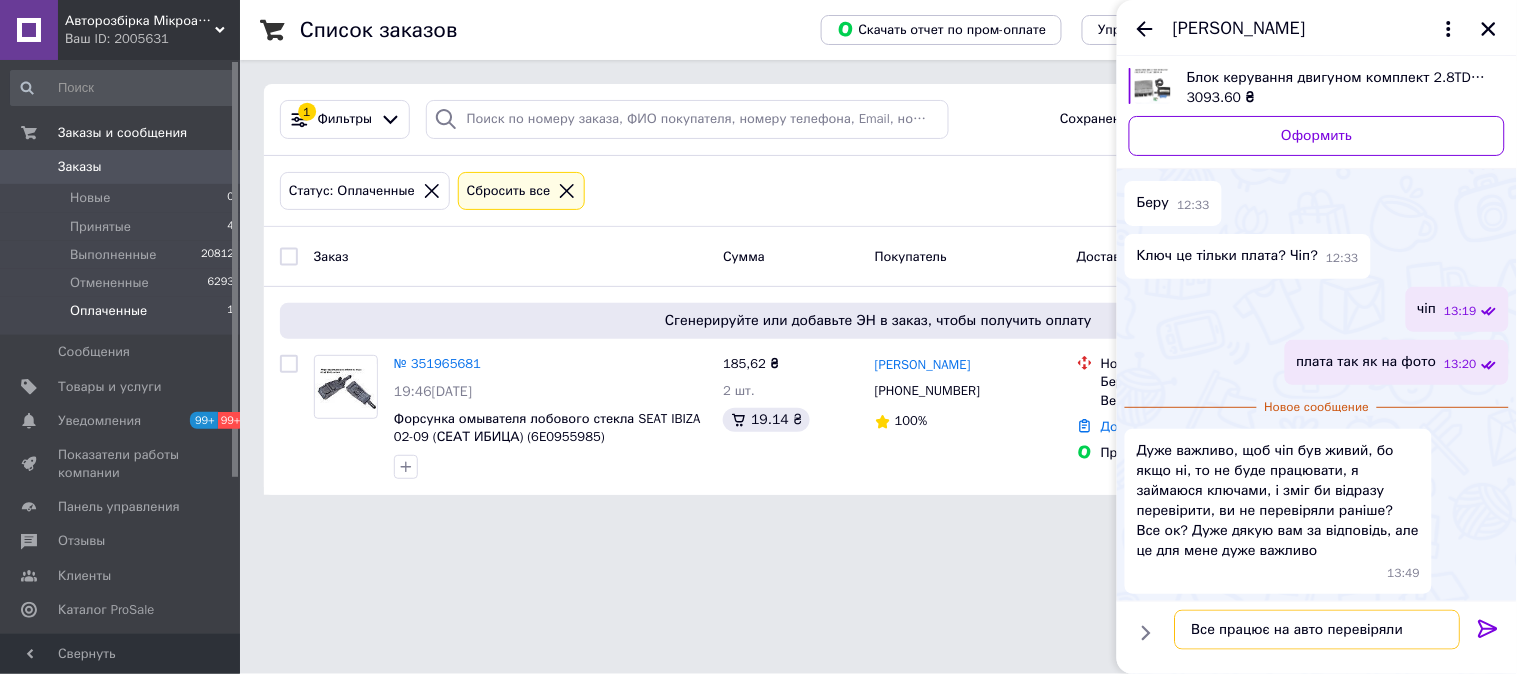 type 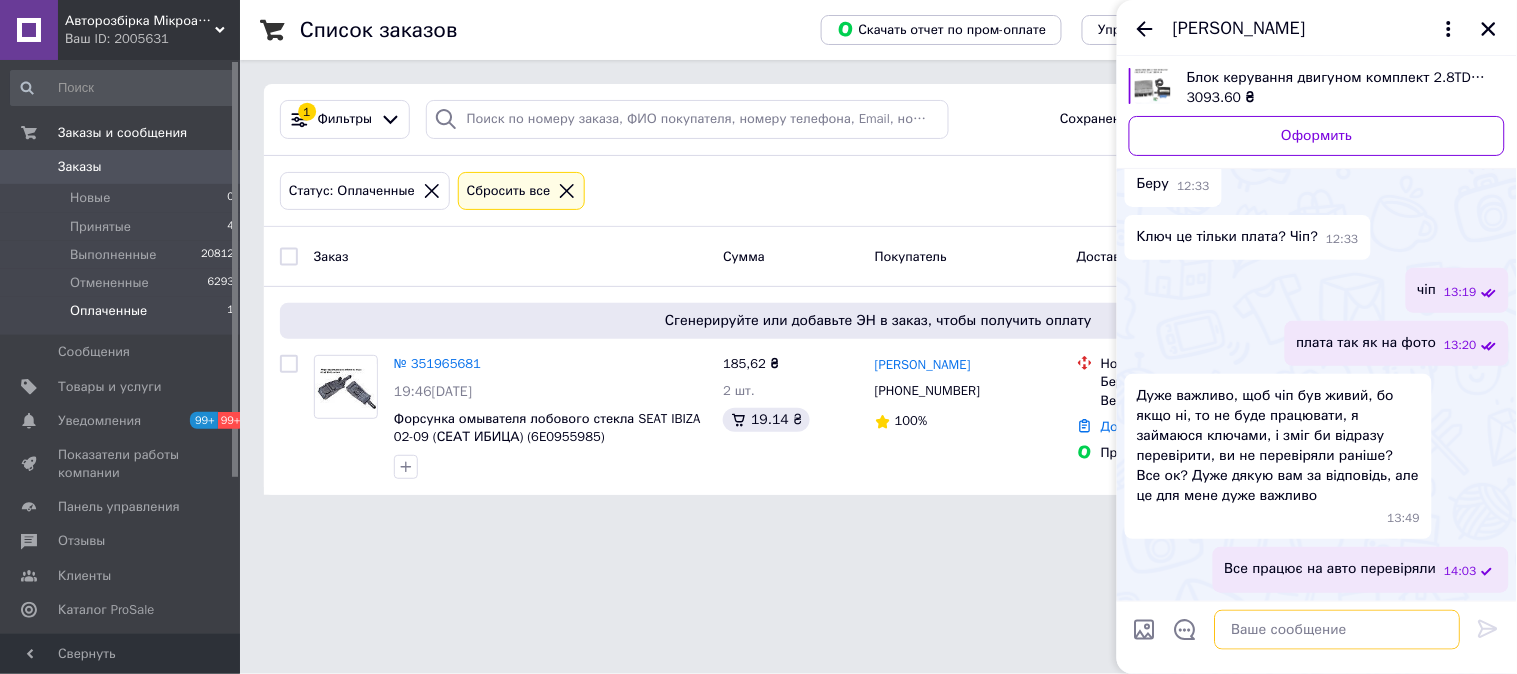 scroll, scrollTop: 277, scrollLeft: 0, axis: vertical 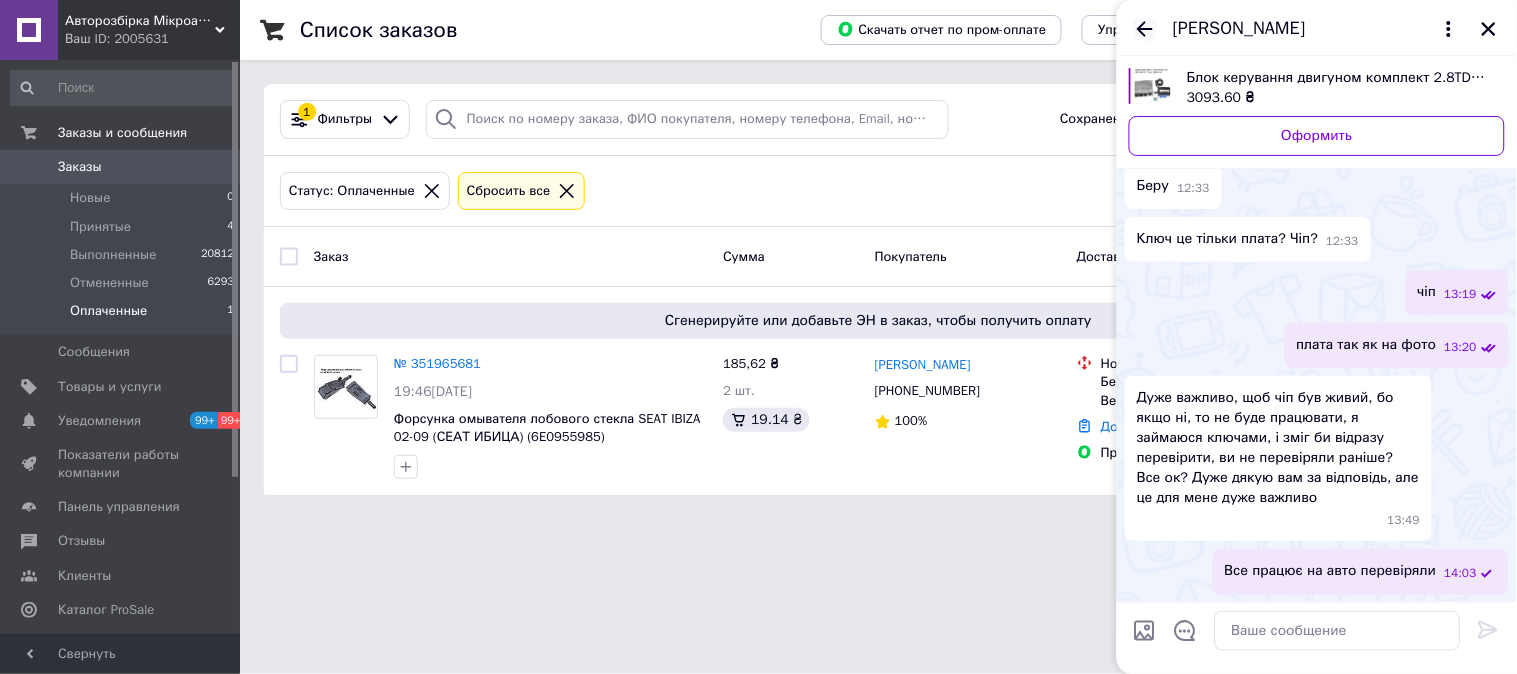 click 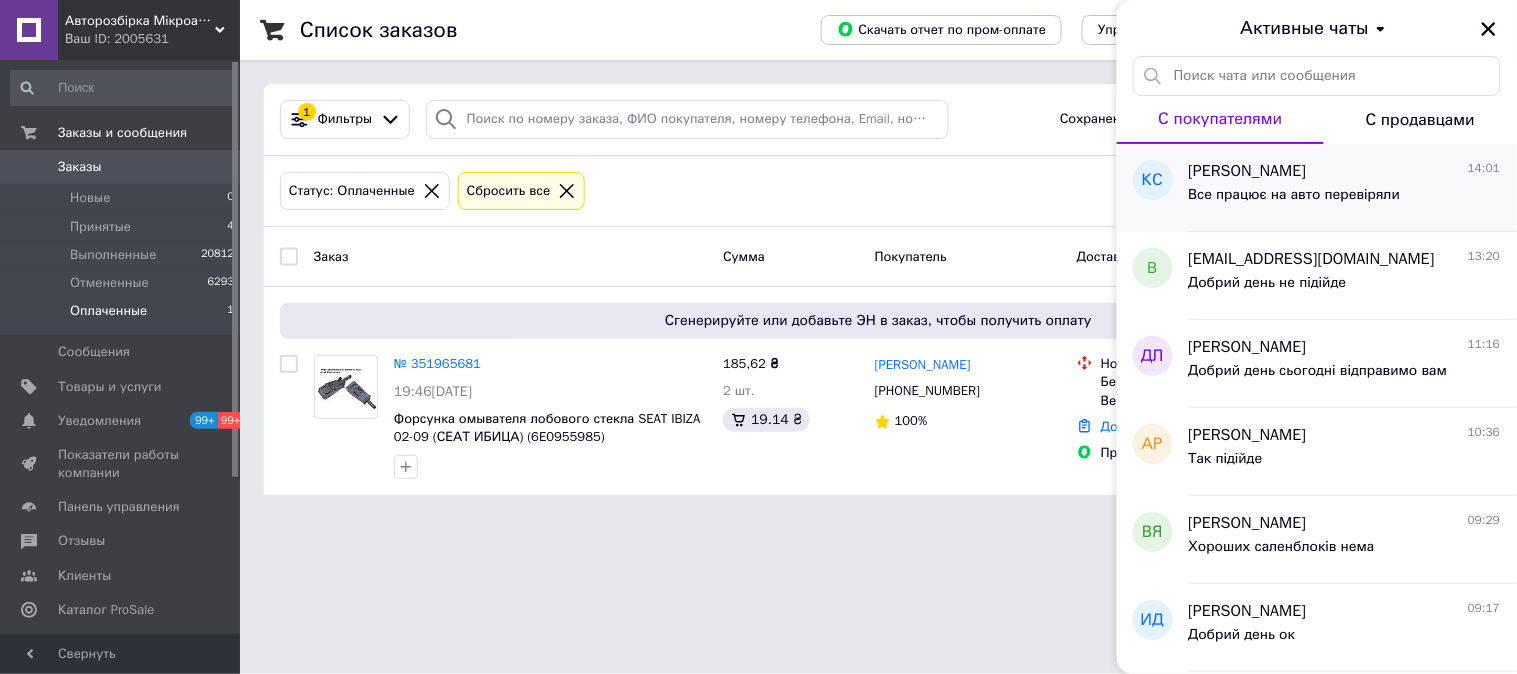 click on "[PERSON_NAME]" at bounding box center (1248, 171) 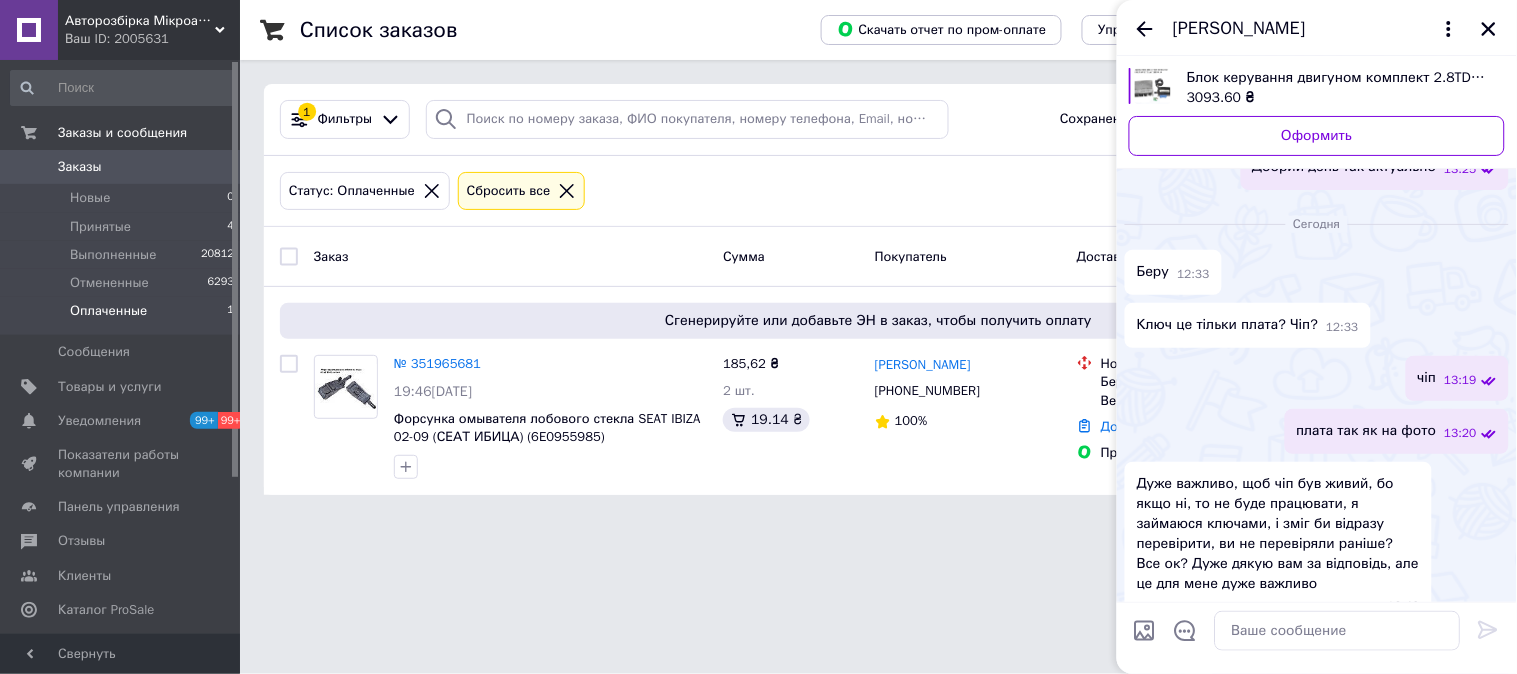 scroll, scrollTop: 277, scrollLeft: 0, axis: vertical 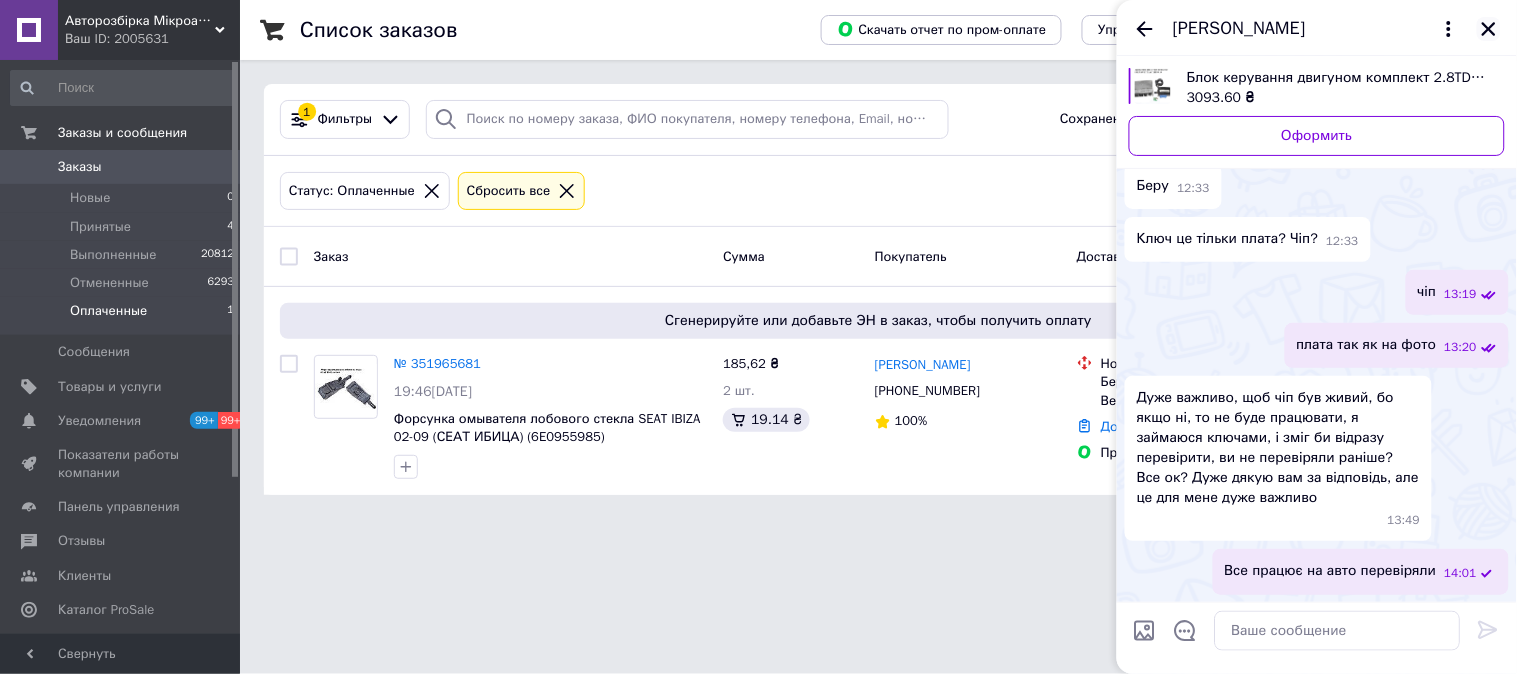 click 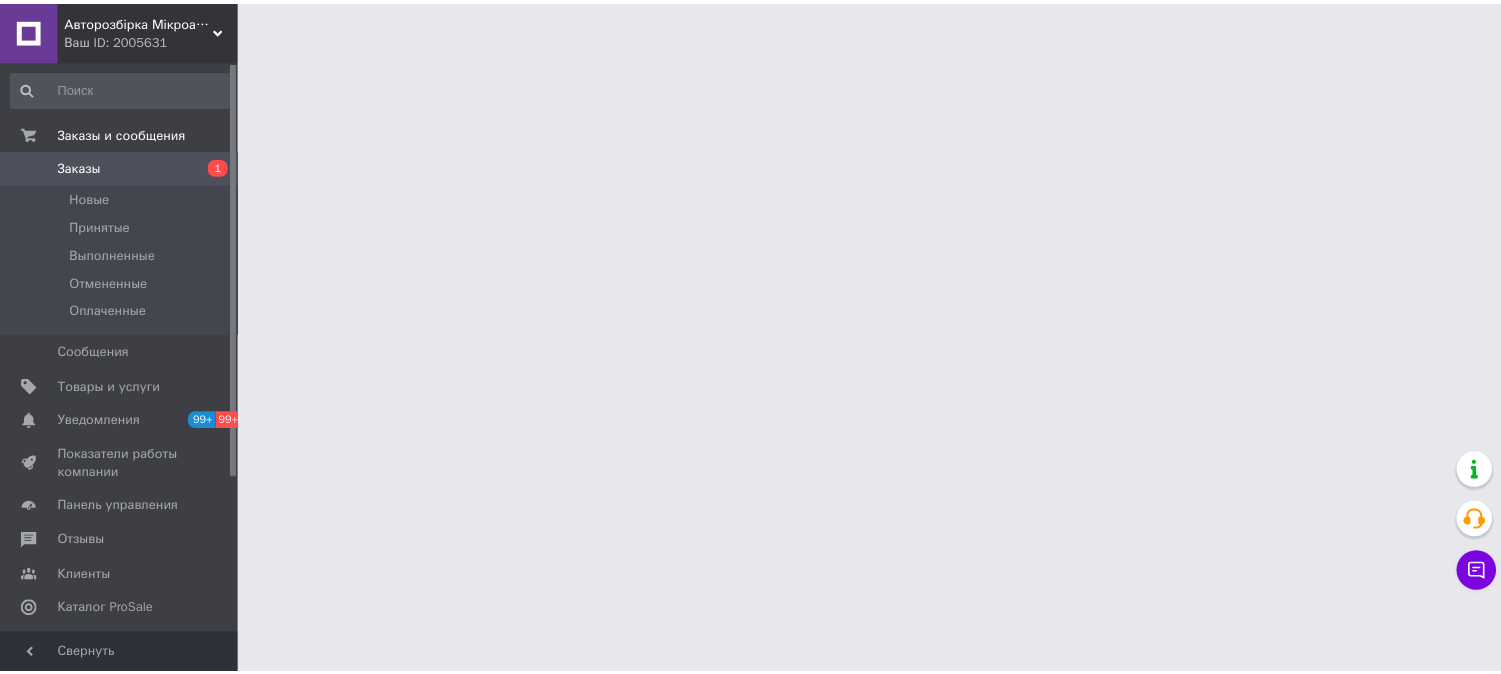 scroll, scrollTop: 0, scrollLeft: 0, axis: both 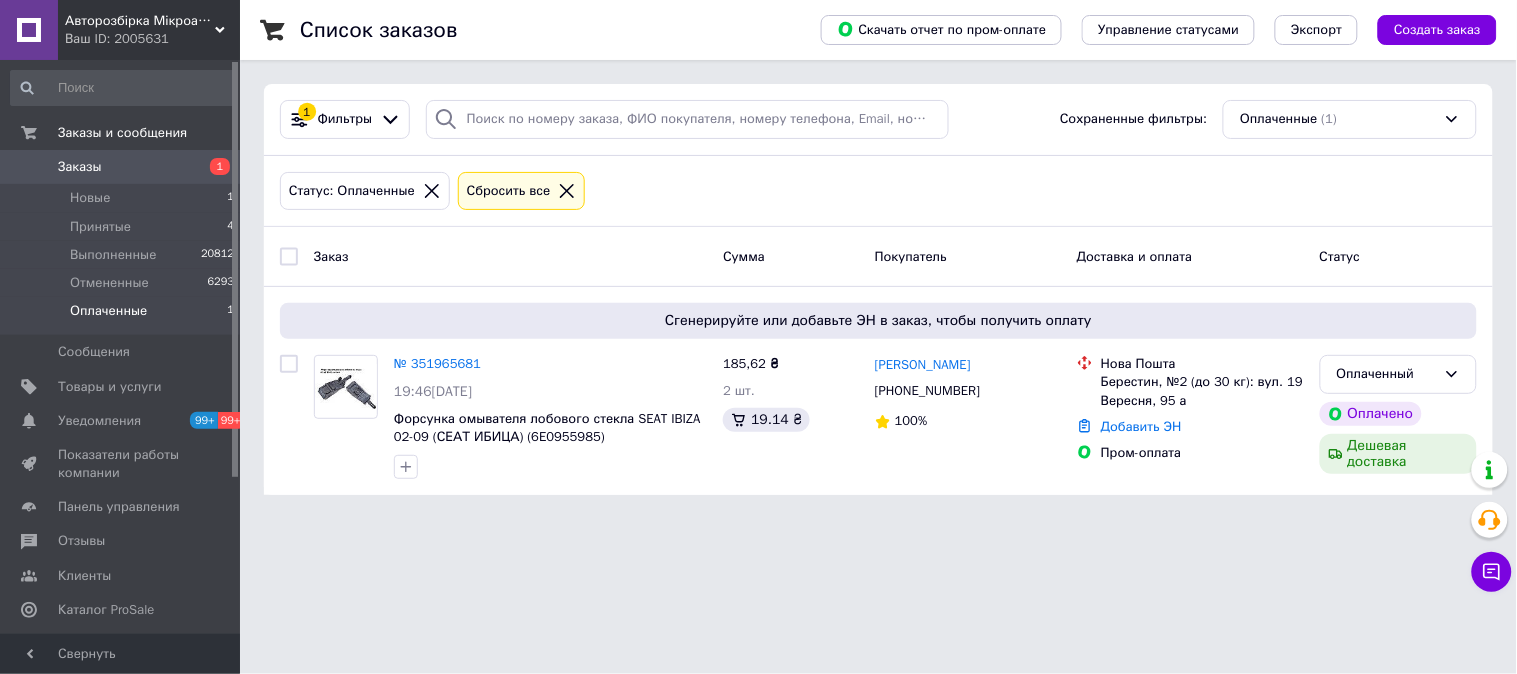 click on "Оплаченные" at bounding box center [108, 311] 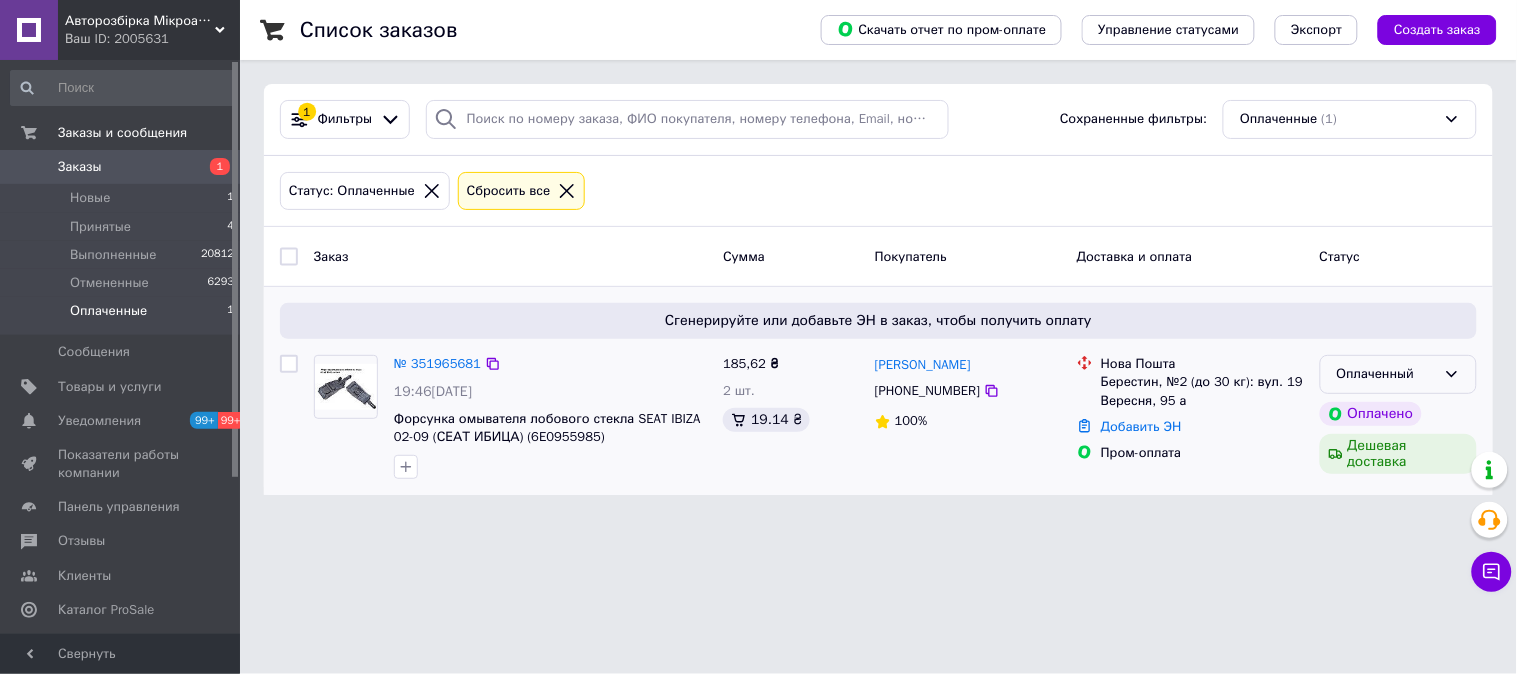 click 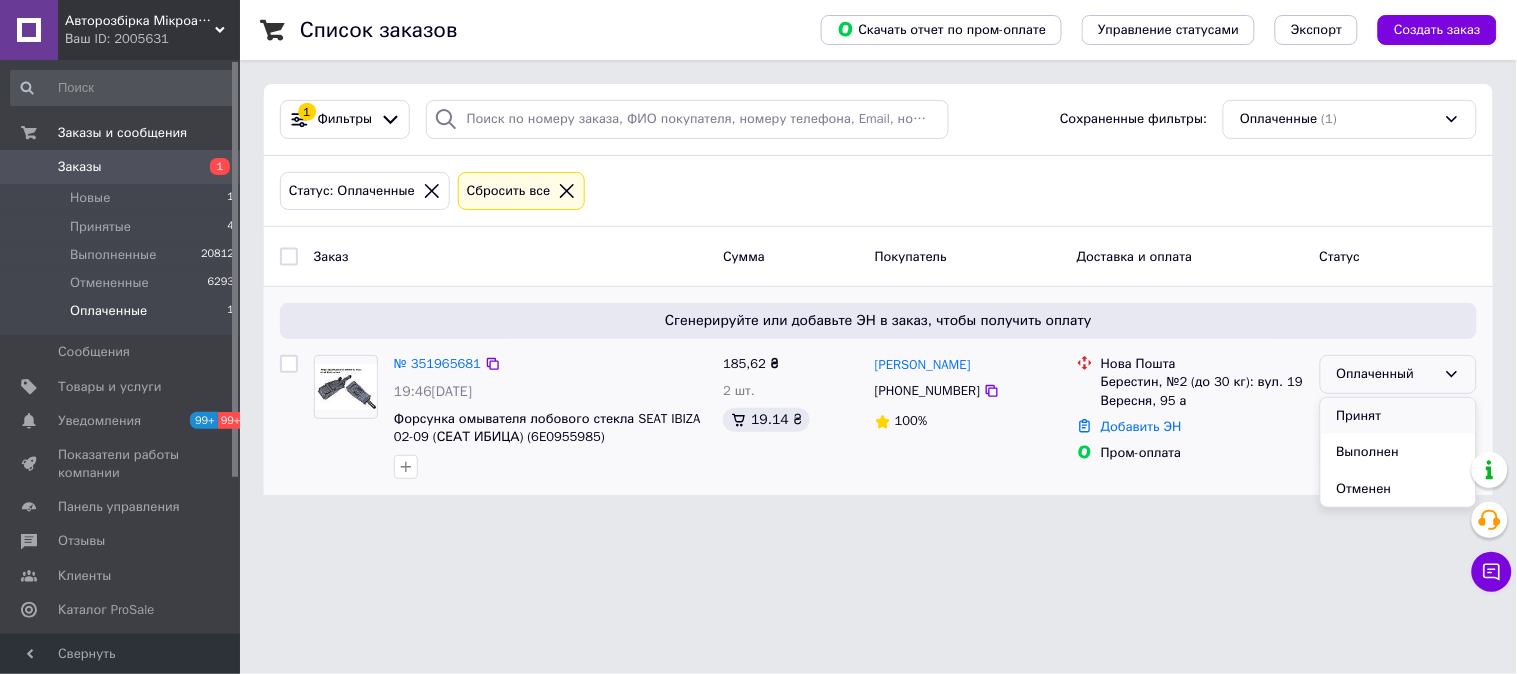 click on "Принят" at bounding box center (1398, 416) 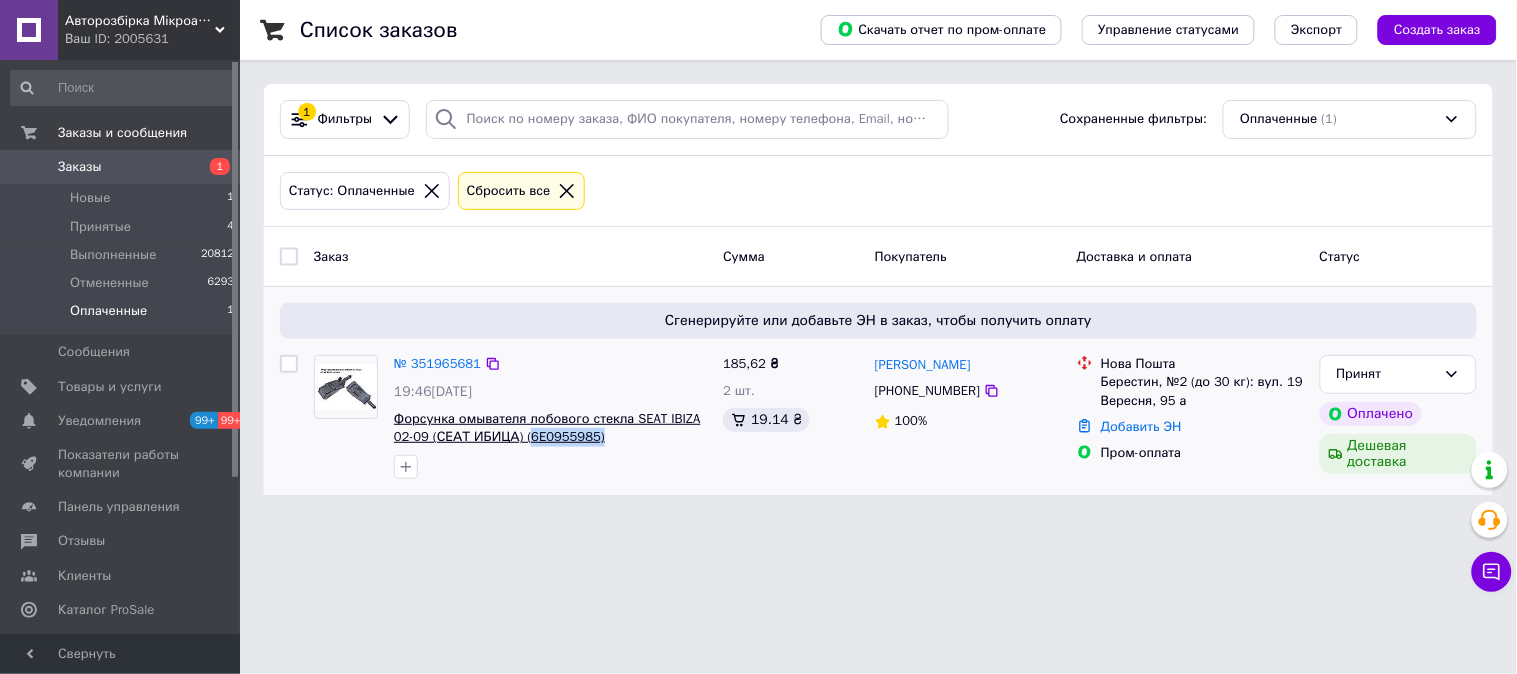 drag, startPoint x: 621, startPoint y: 441, endPoint x: 524, endPoint y: 444, distance: 97.04638 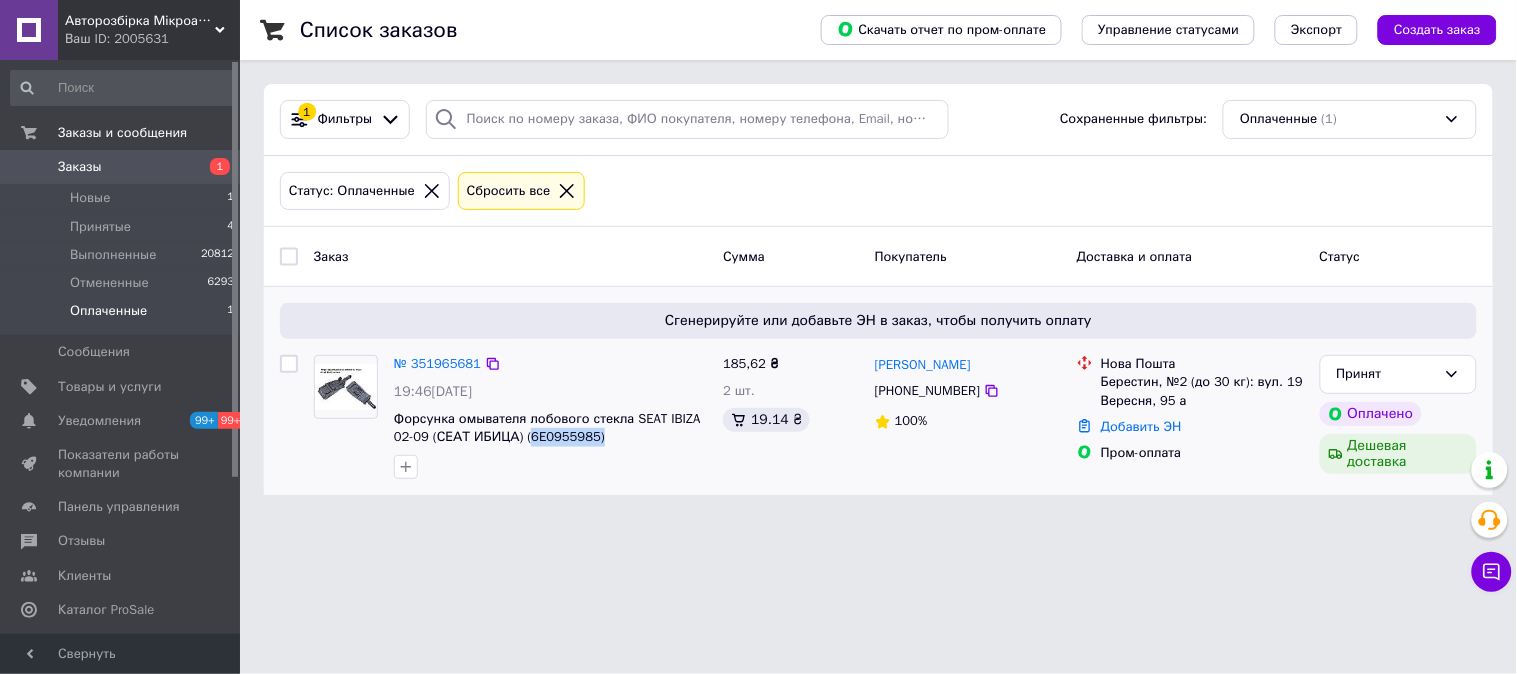 copy on "6E0955985)" 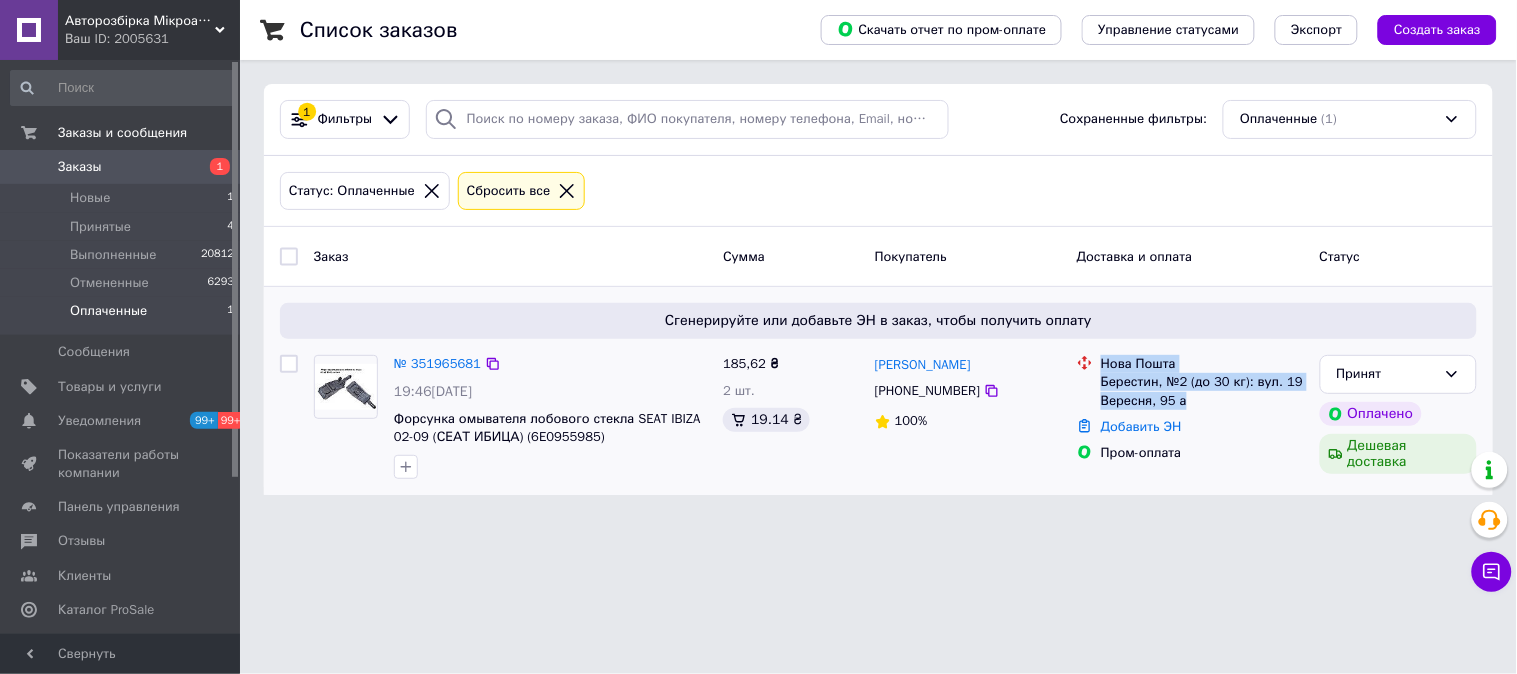 drag, startPoint x: 1186, startPoint y: 405, endPoint x: 1086, endPoint y: 356, distance: 111.35978 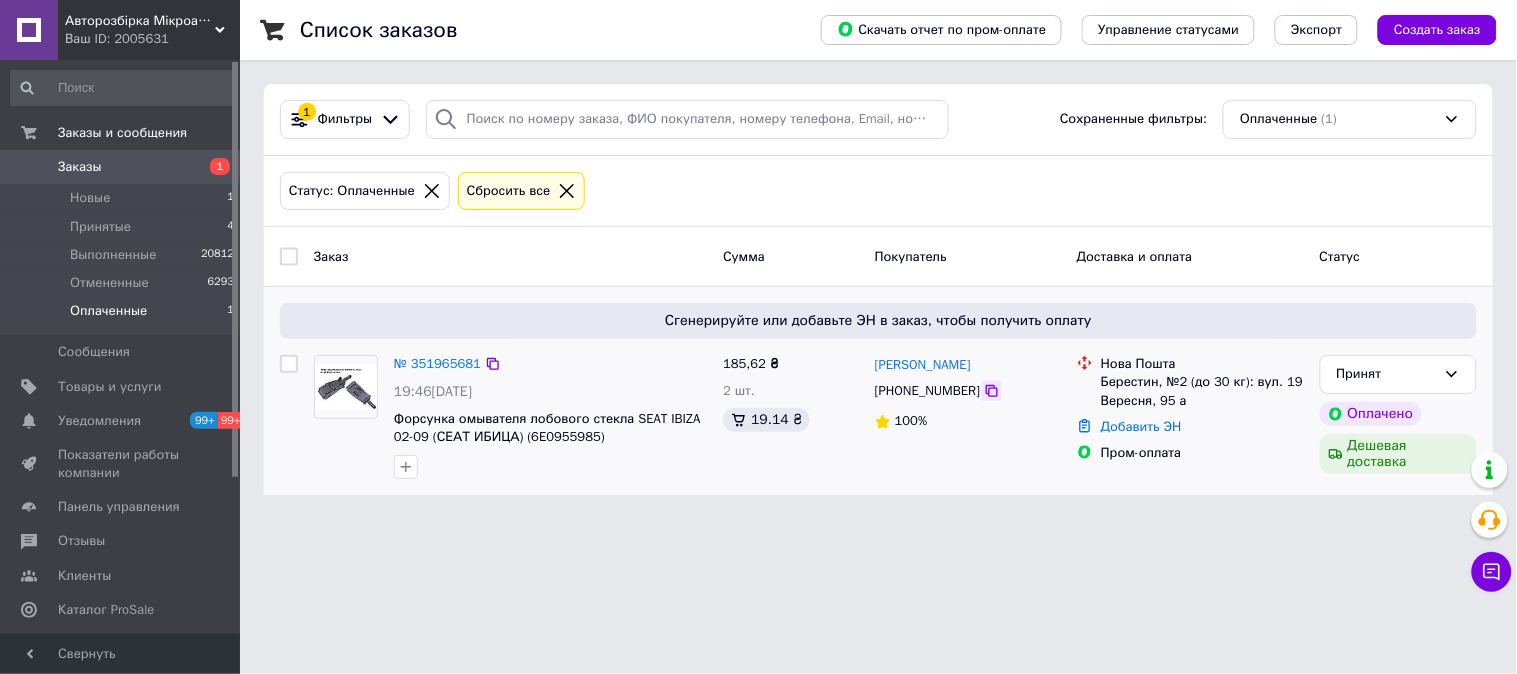 click 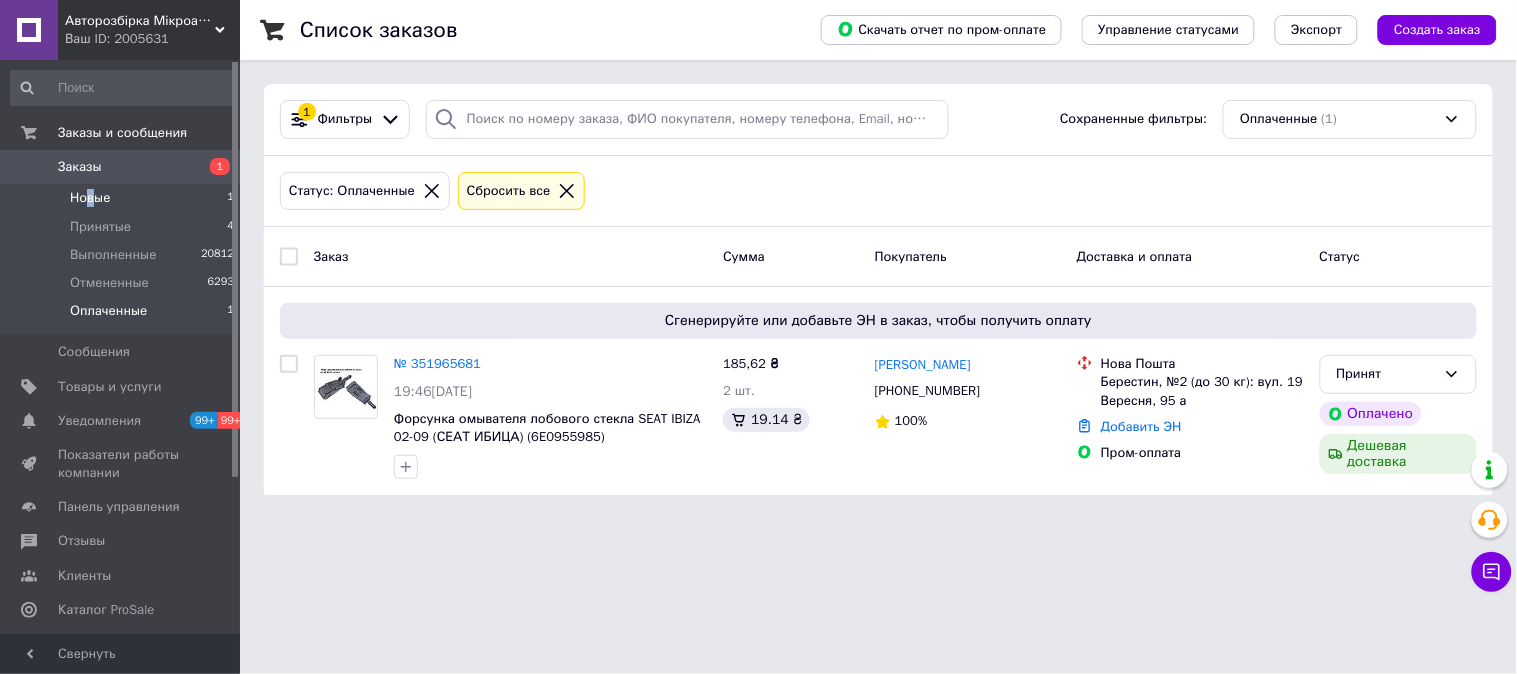 click on "Новые" at bounding box center (90, 198) 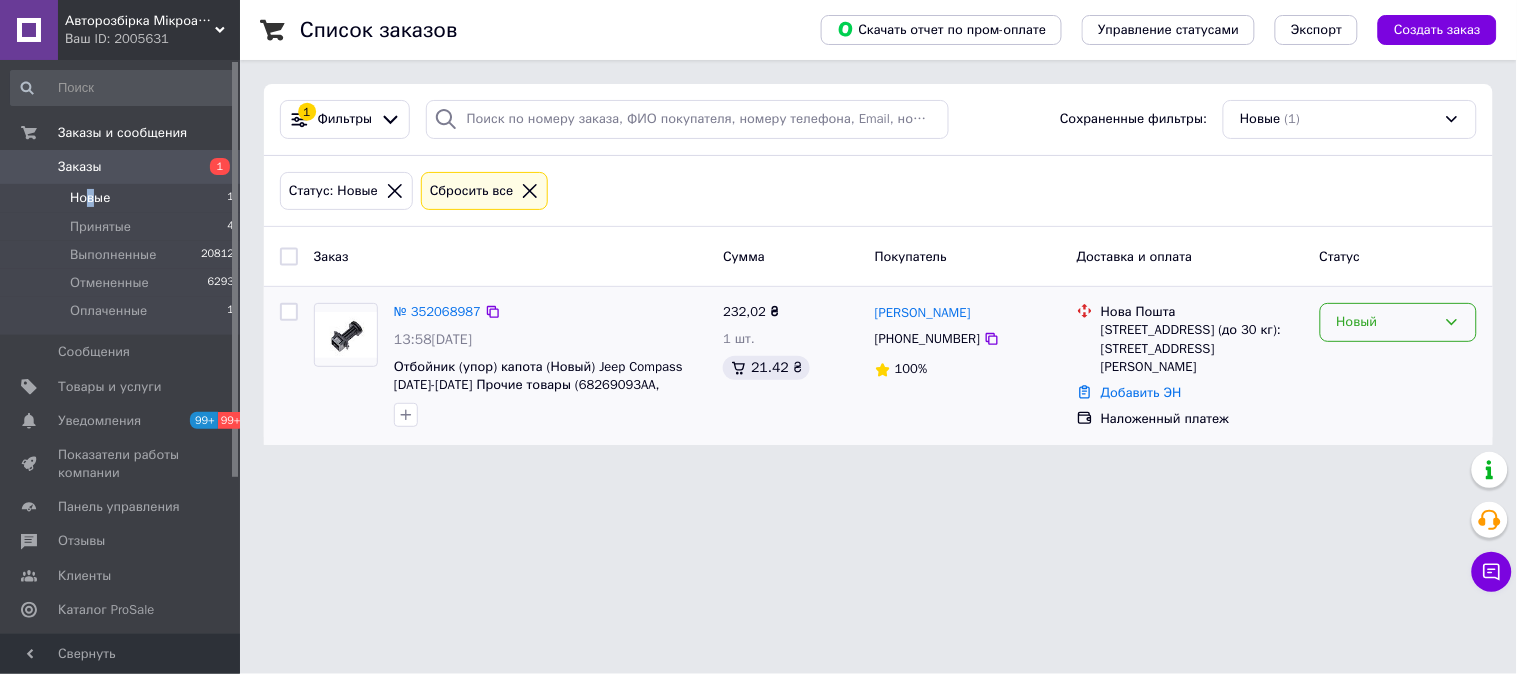 click on "Новый" at bounding box center [1386, 322] 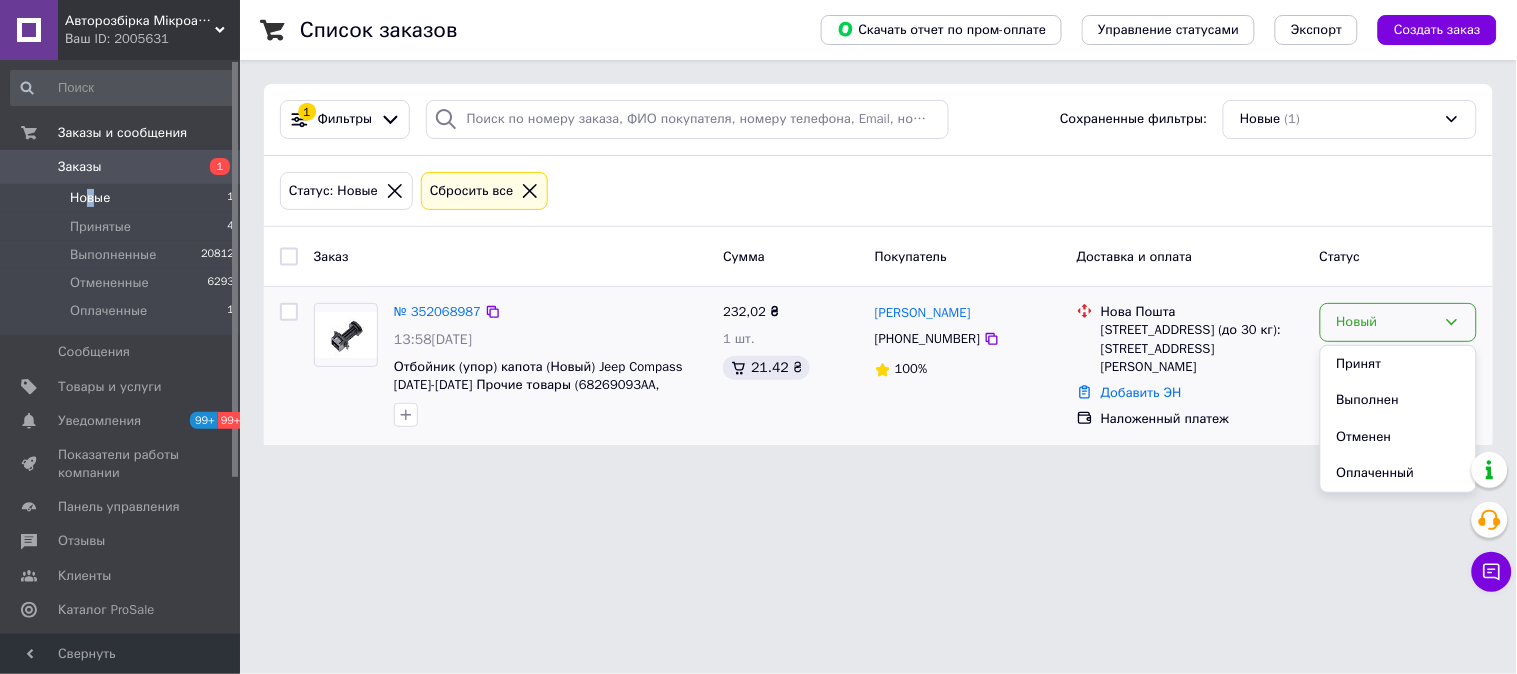 click on "Принят" at bounding box center [1398, 364] 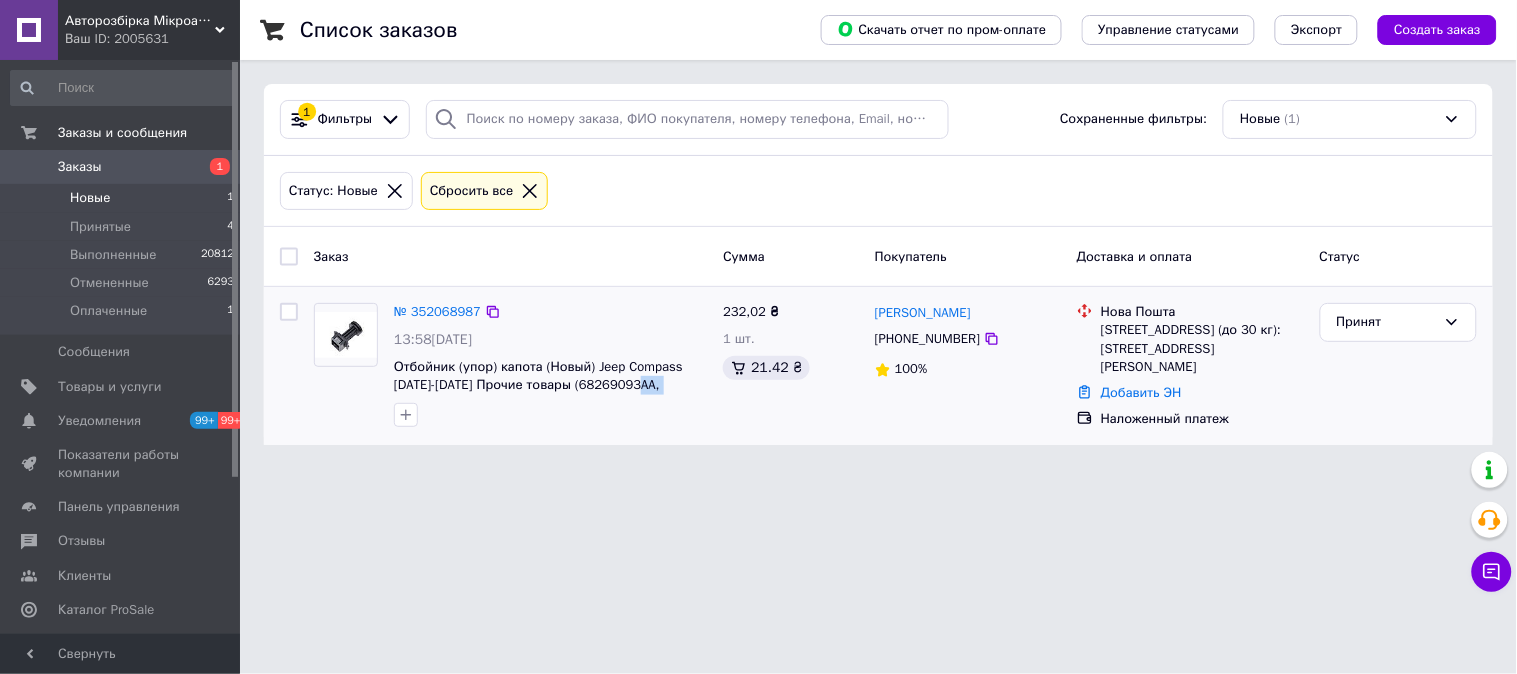 drag, startPoint x: 705, startPoint y: 388, endPoint x: 650, endPoint y: 395, distance: 55.443665 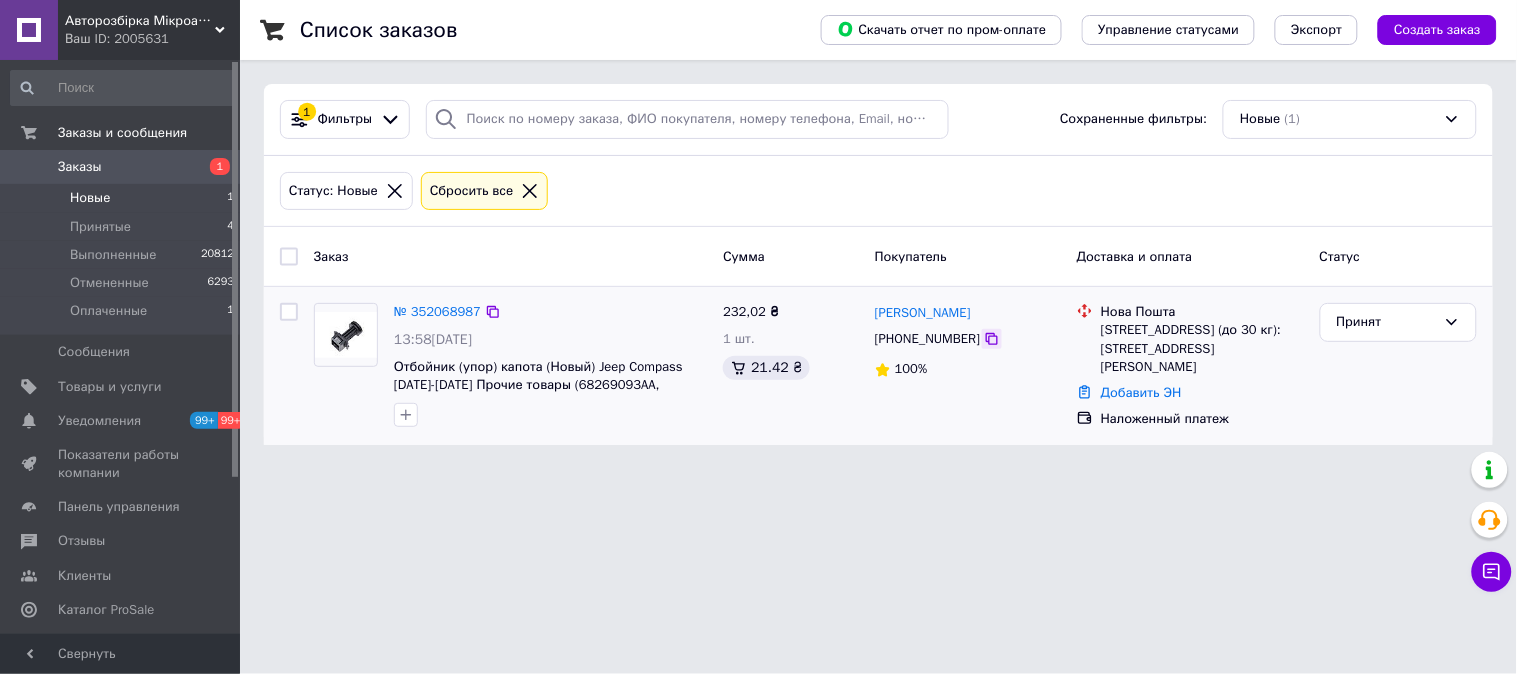 click 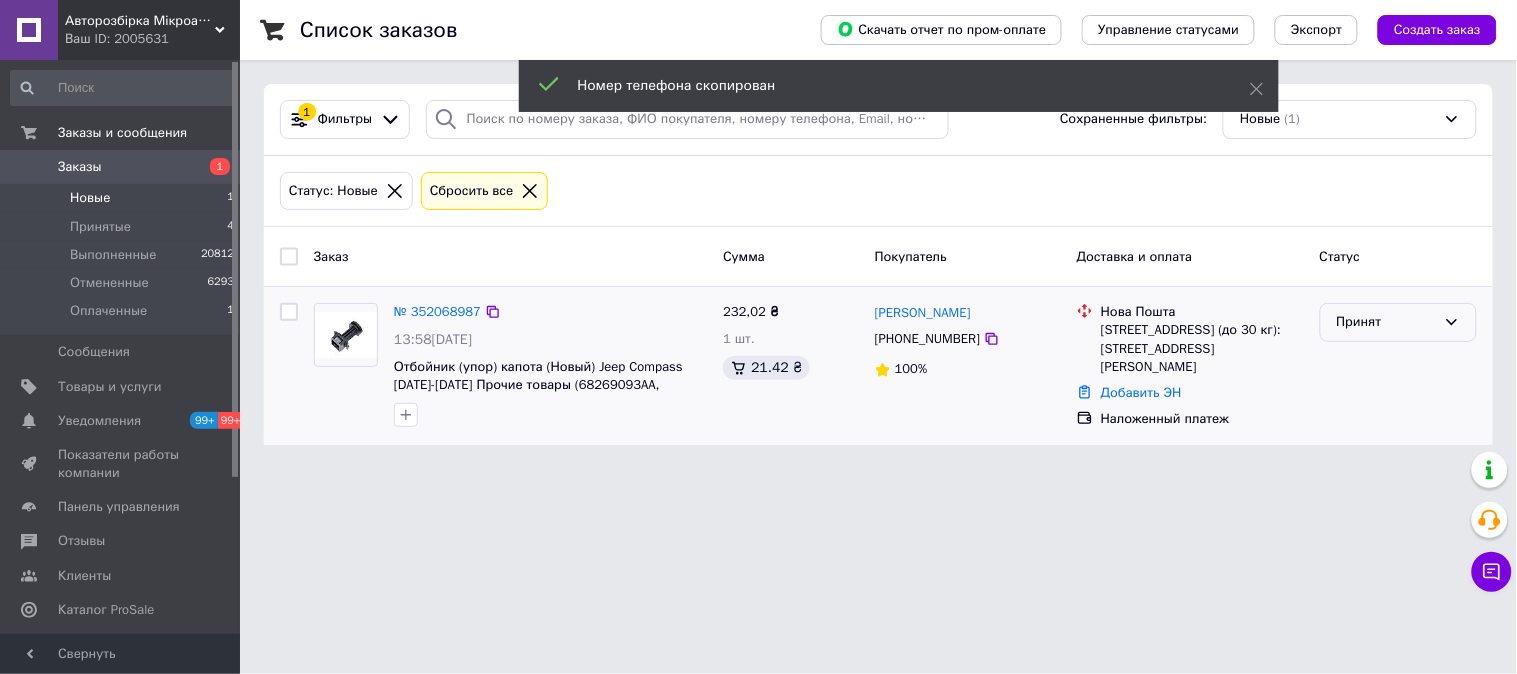 click on "Принят" at bounding box center [1386, 322] 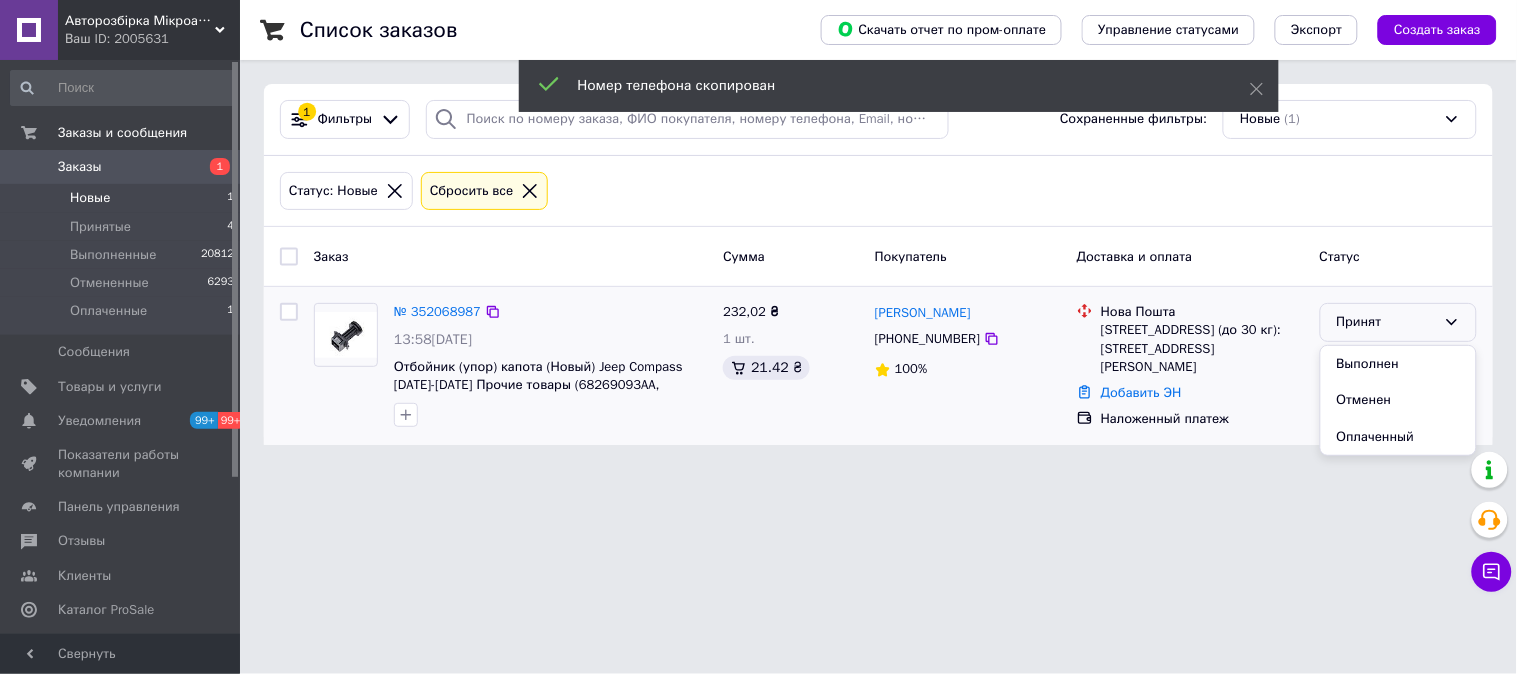 click on "Выполнен" at bounding box center (1398, 364) 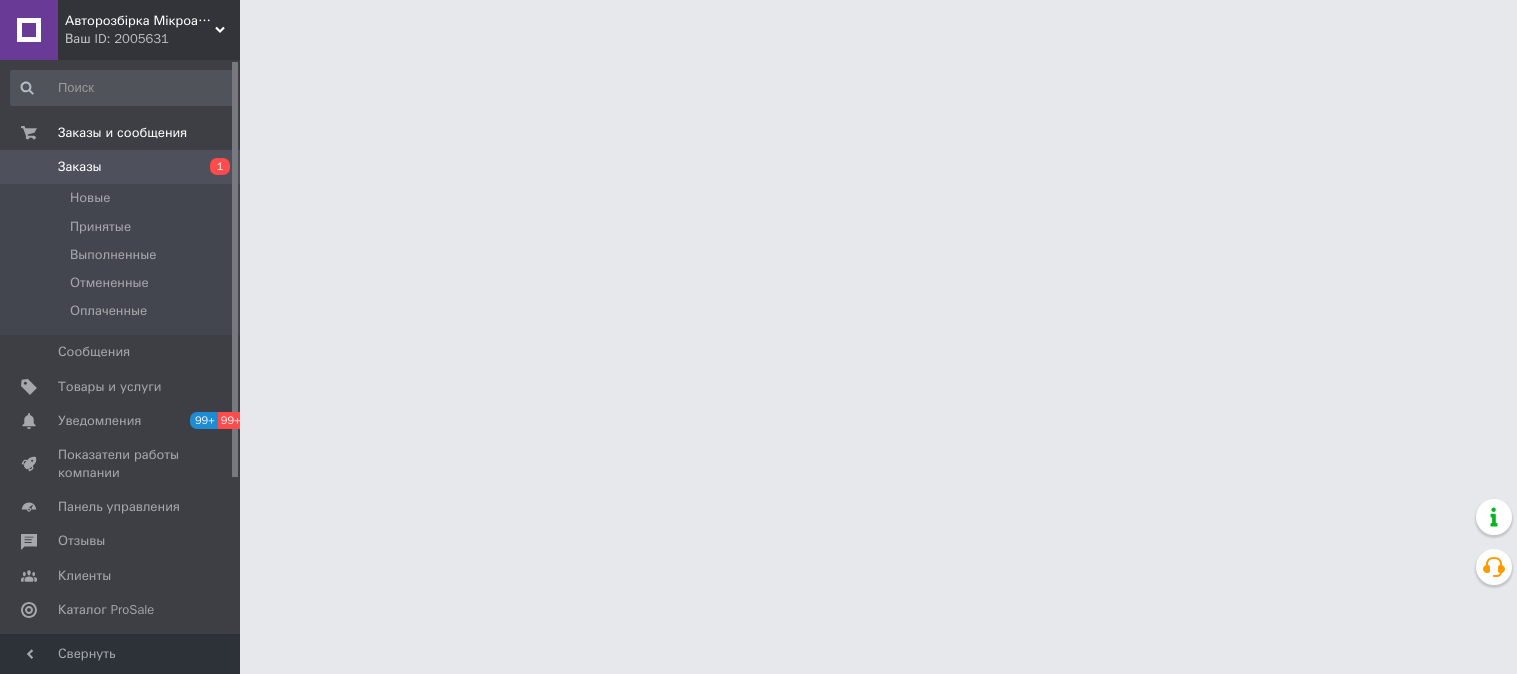 scroll, scrollTop: 0, scrollLeft: 0, axis: both 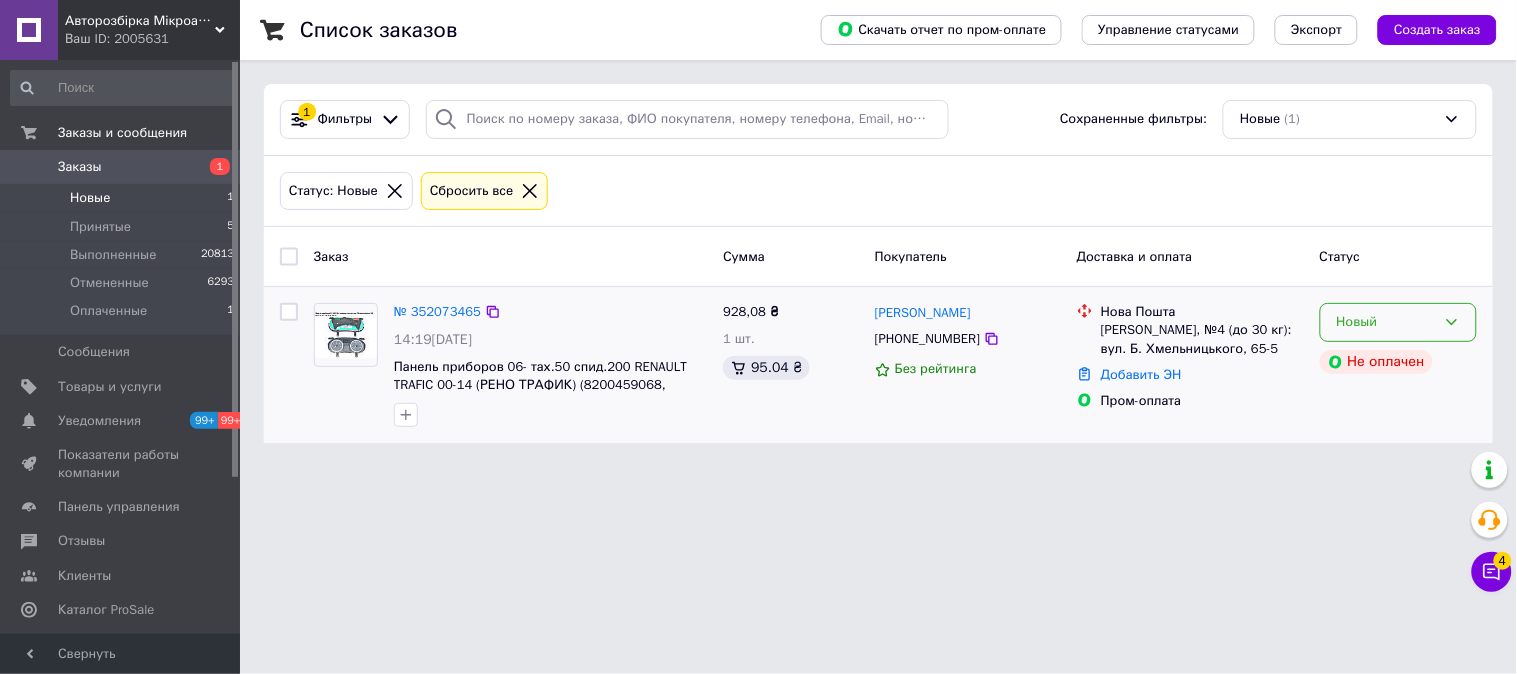 click 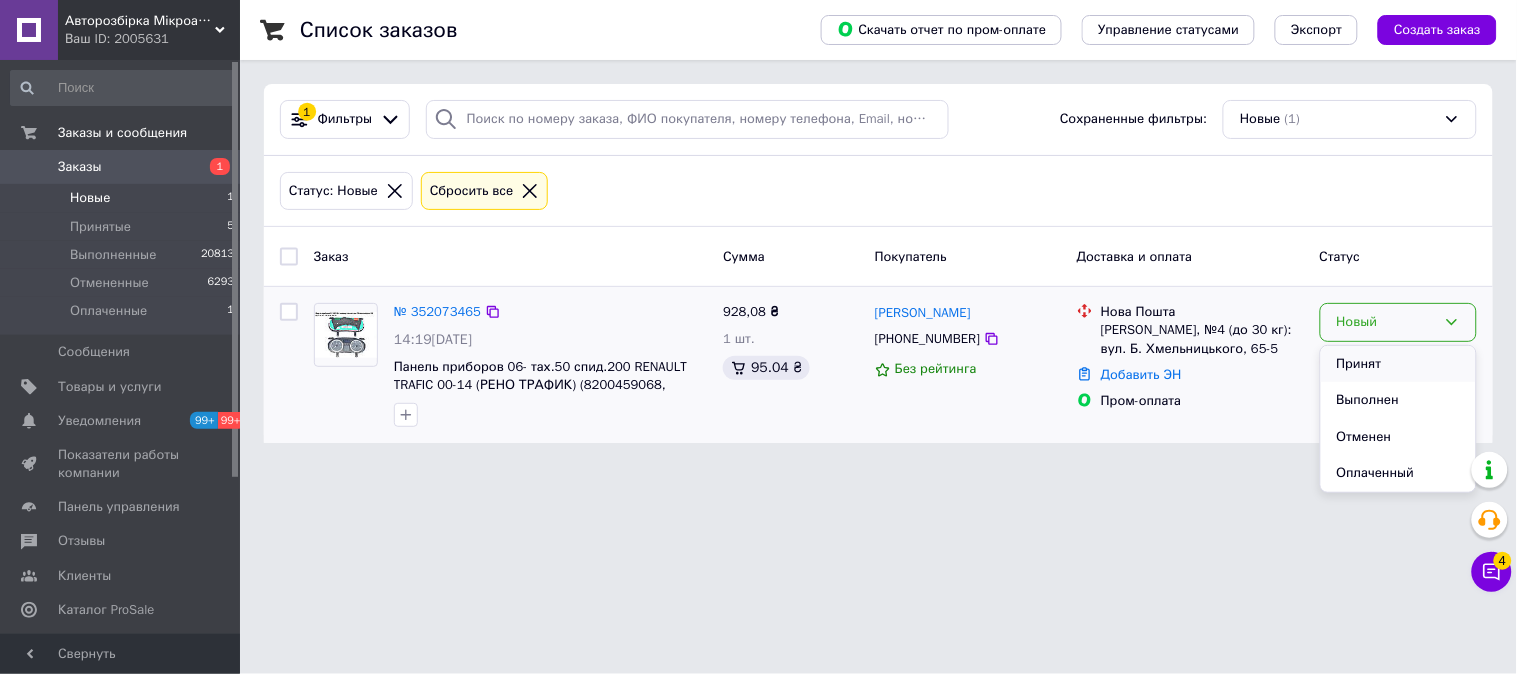 click on "Принят" at bounding box center [1398, 364] 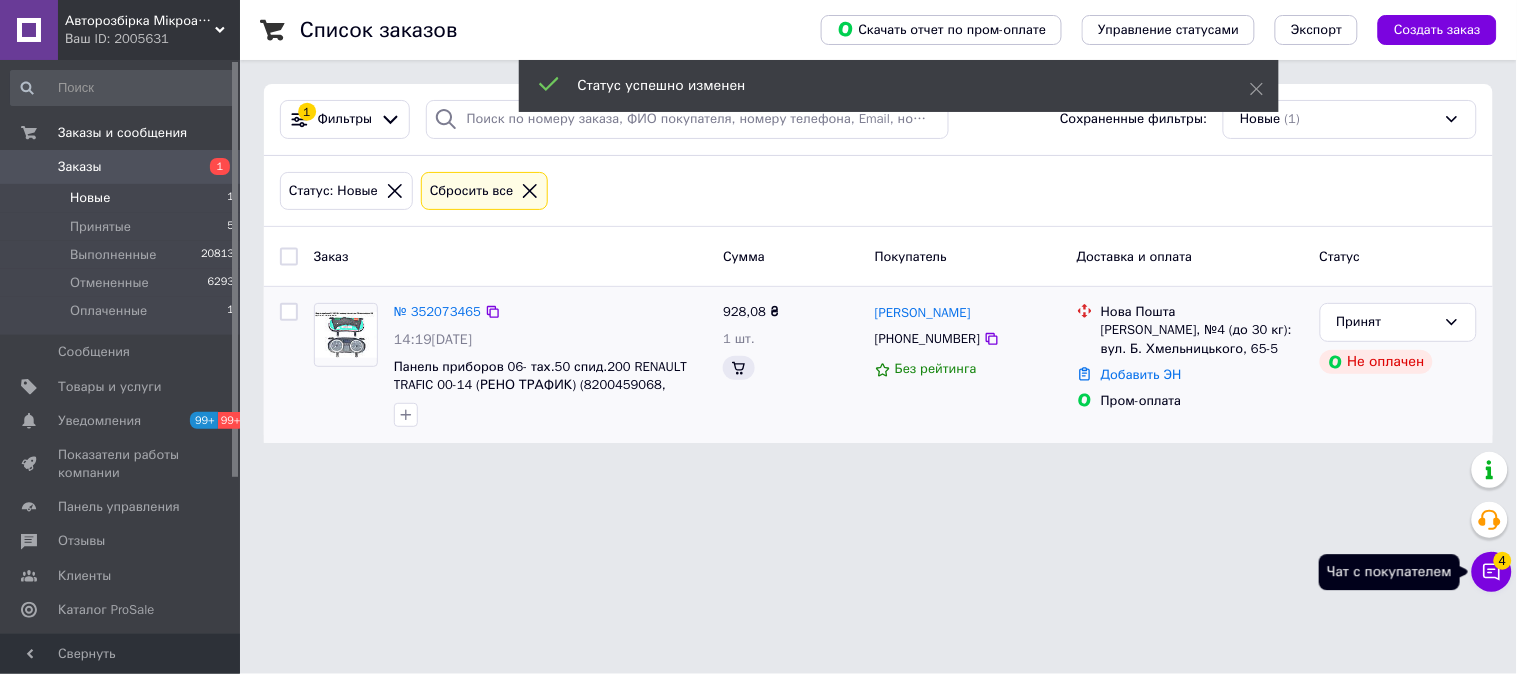 click on "4" at bounding box center (1503, 561) 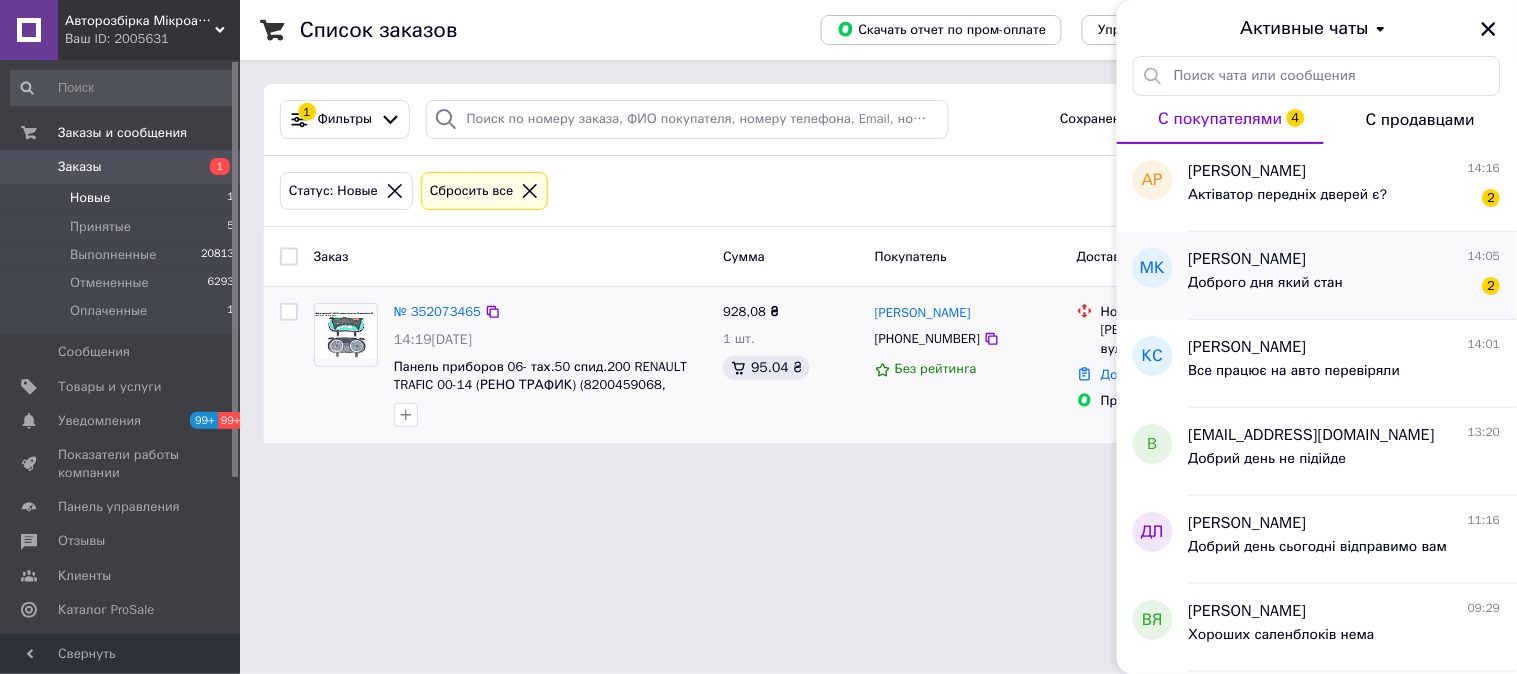 click on "Доброго дня який стан" at bounding box center (1266, 283) 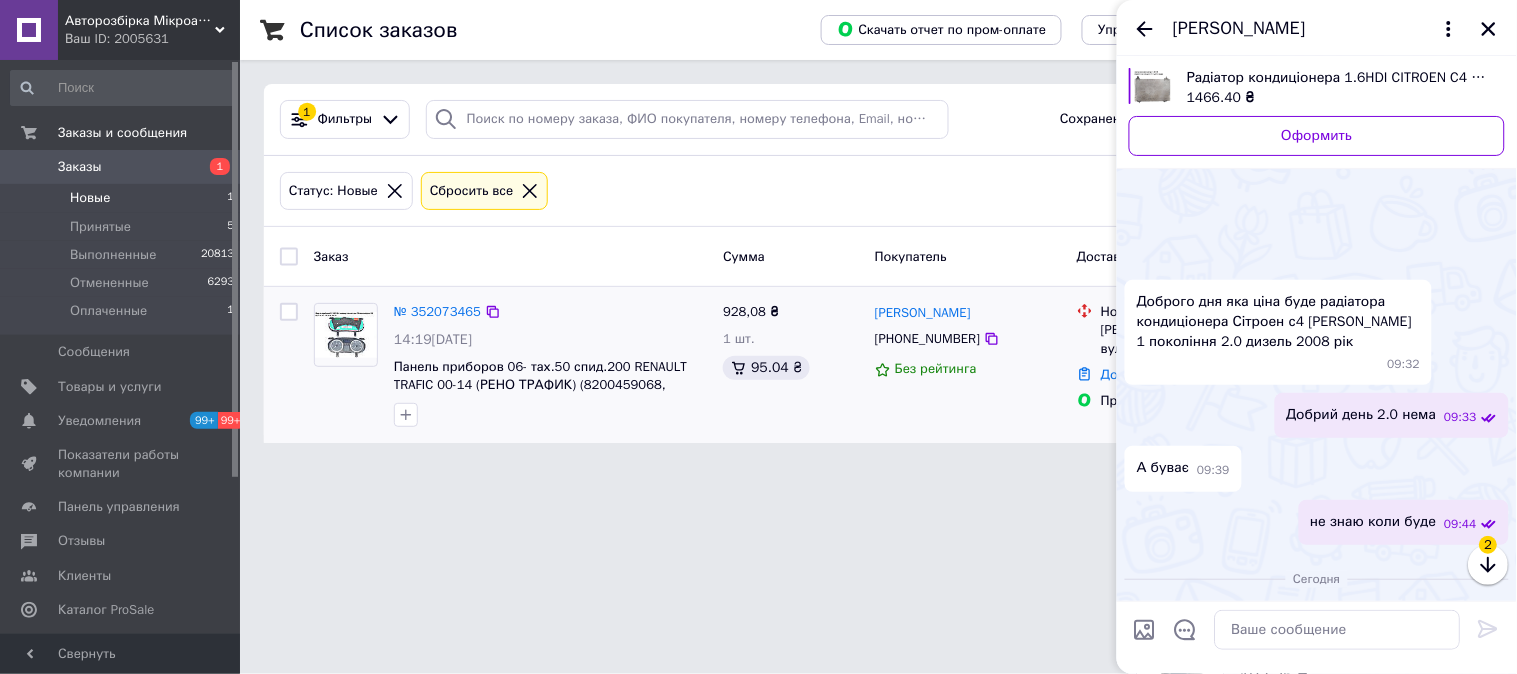 scroll, scrollTop: 264, scrollLeft: 0, axis: vertical 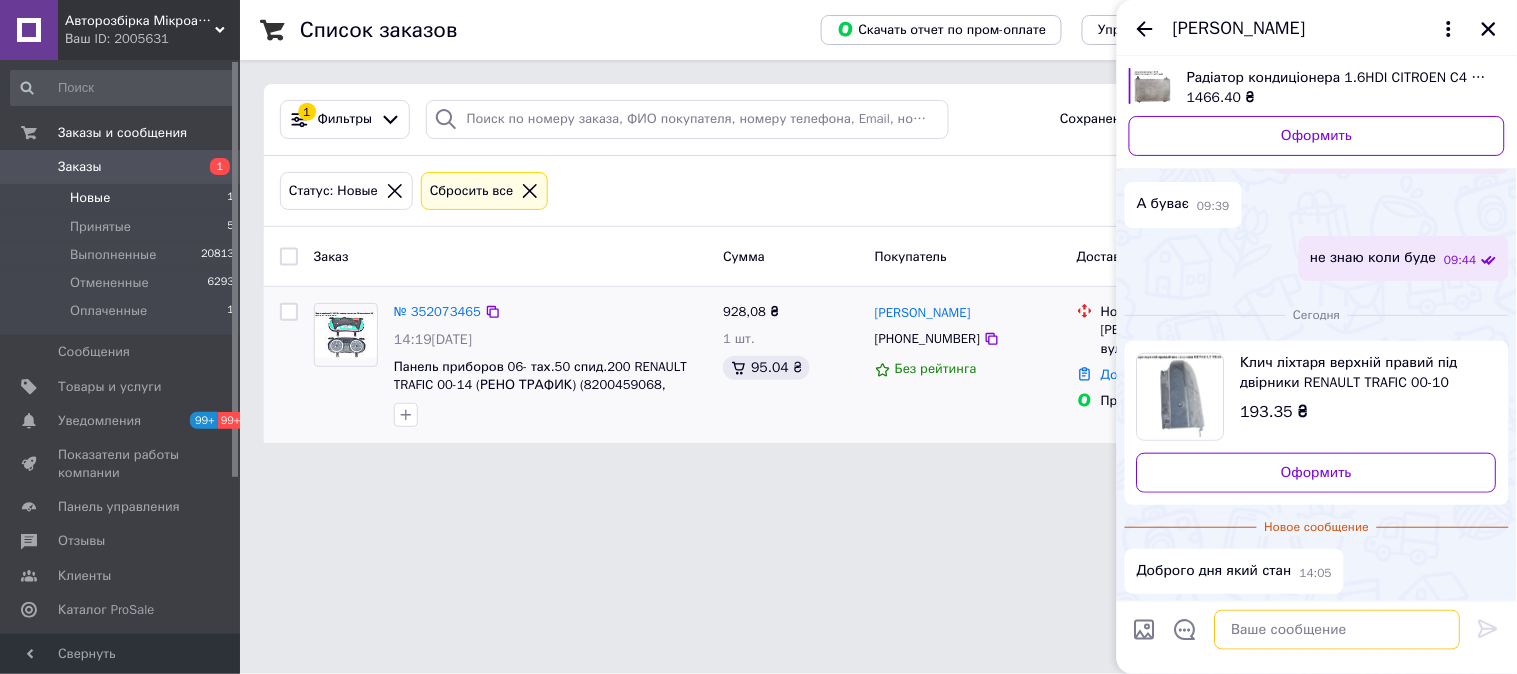 click at bounding box center (1338, 630) 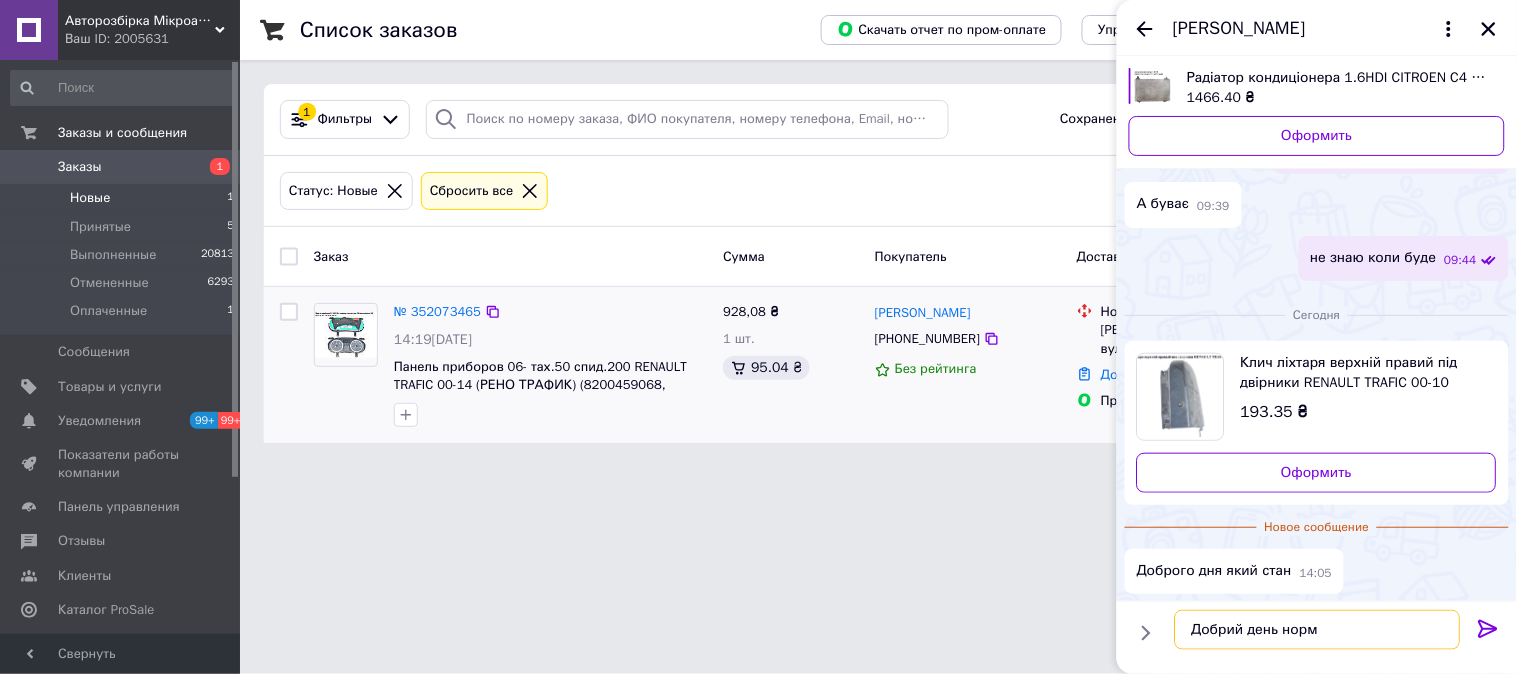 type on "Добрий день норм" 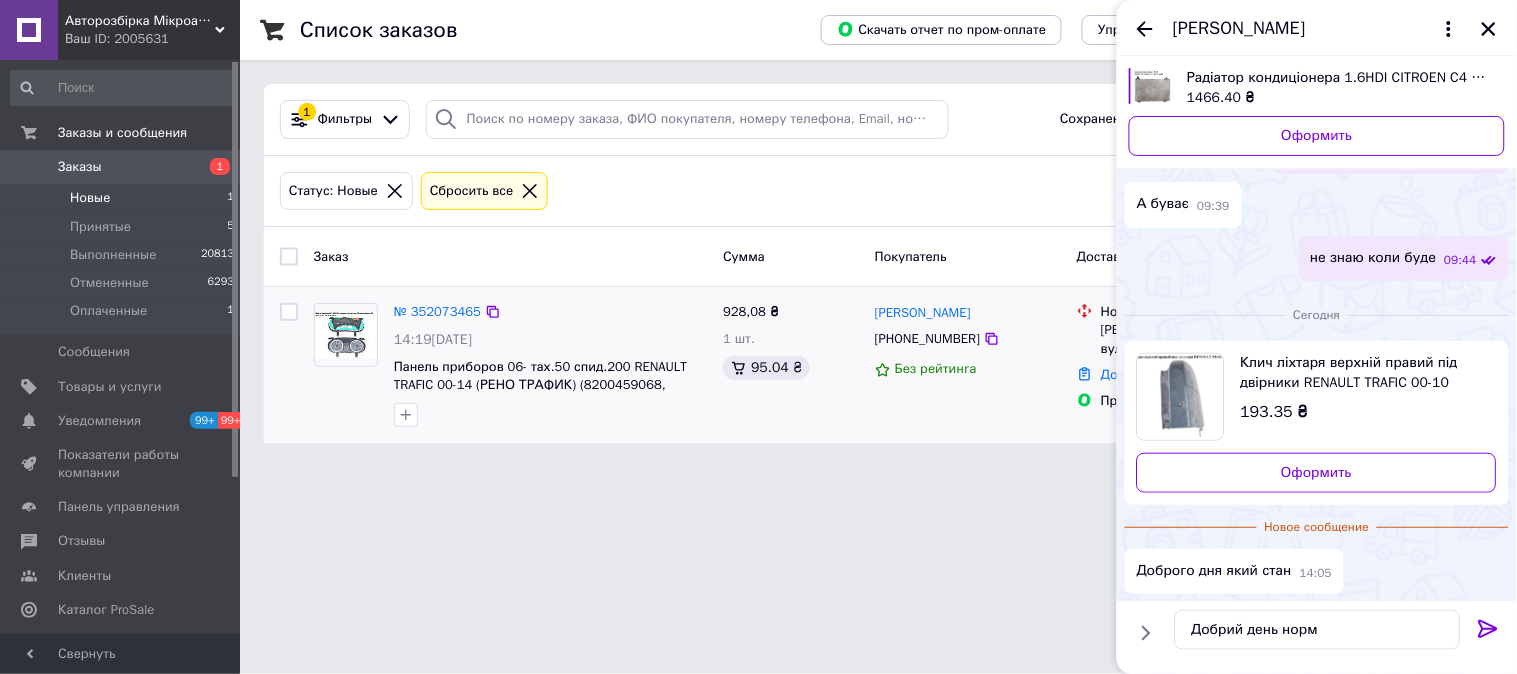 click 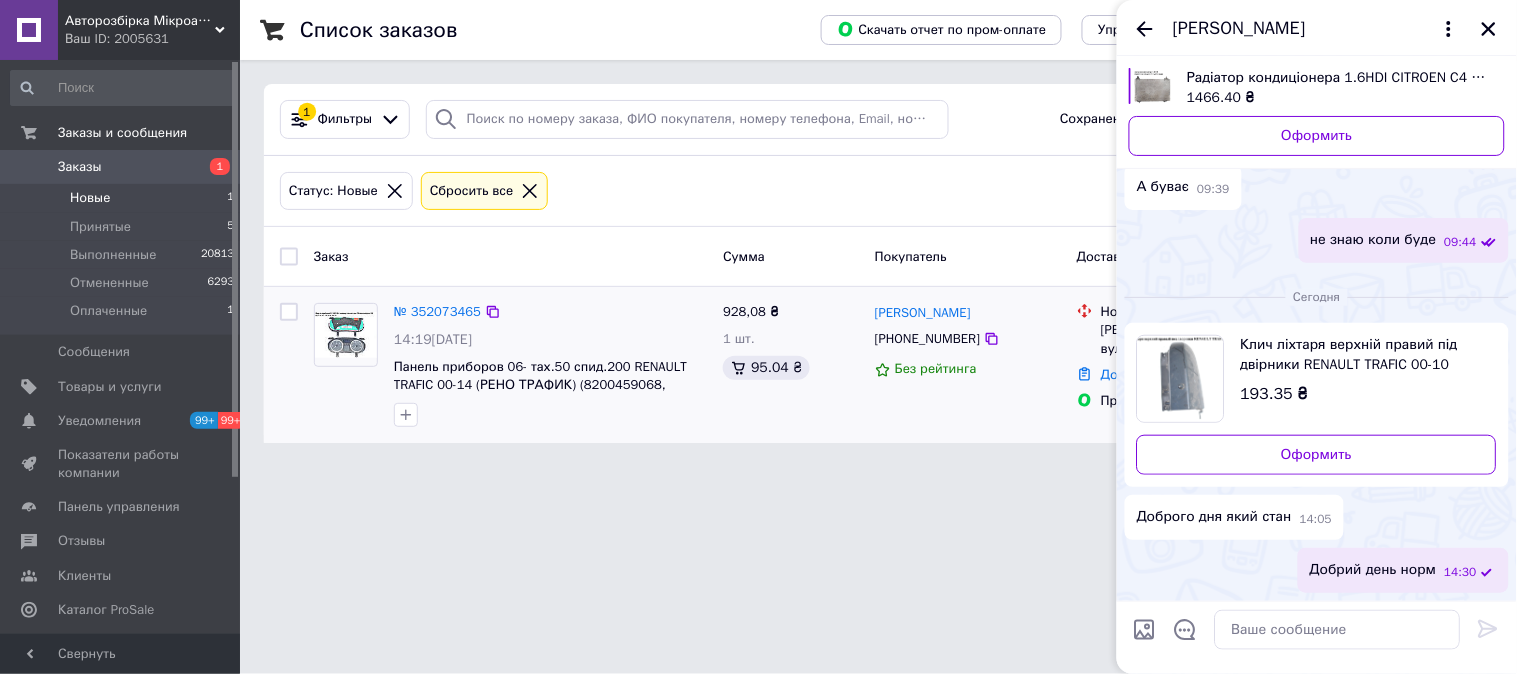 scroll, scrollTop: 230, scrollLeft: 0, axis: vertical 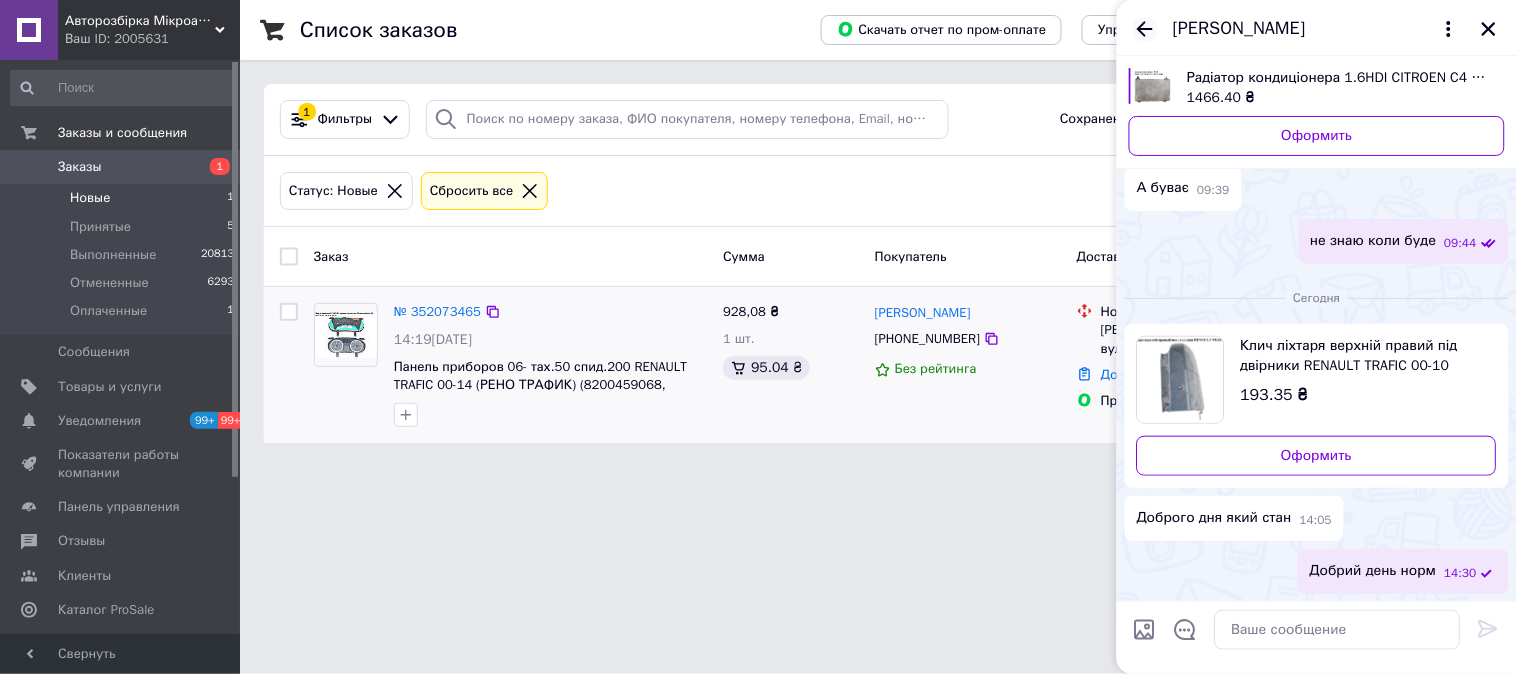 click 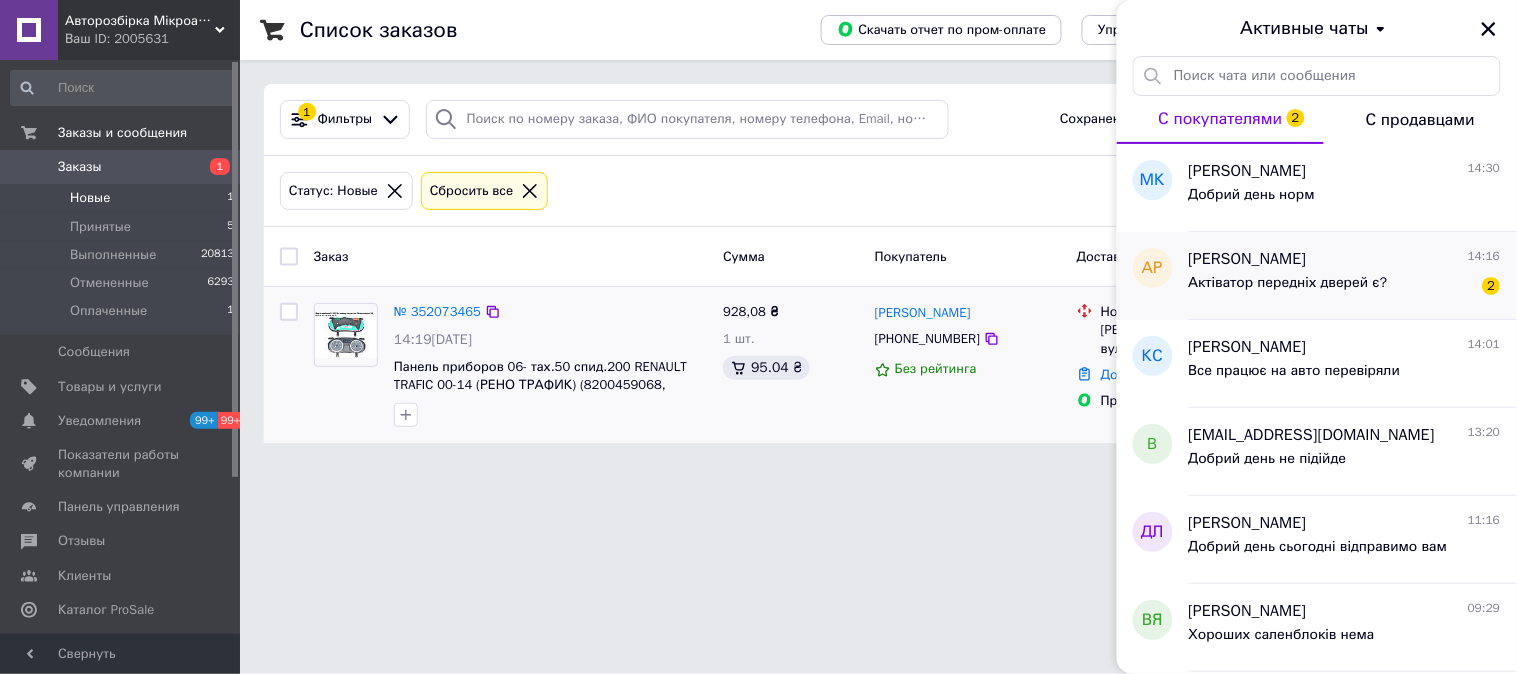 click on "Актіватор передніх дверей є?" at bounding box center (1288, 283) 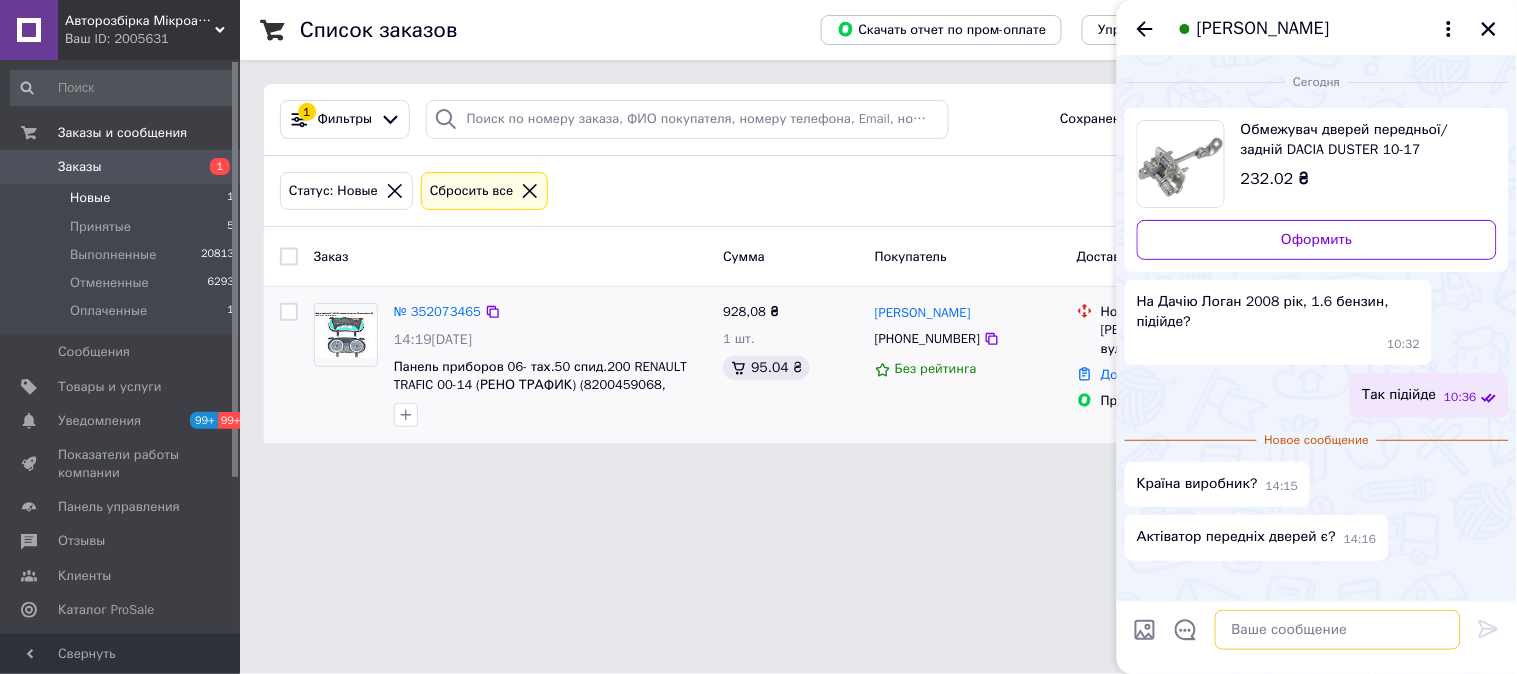 click at bounding box center [1338, 630] 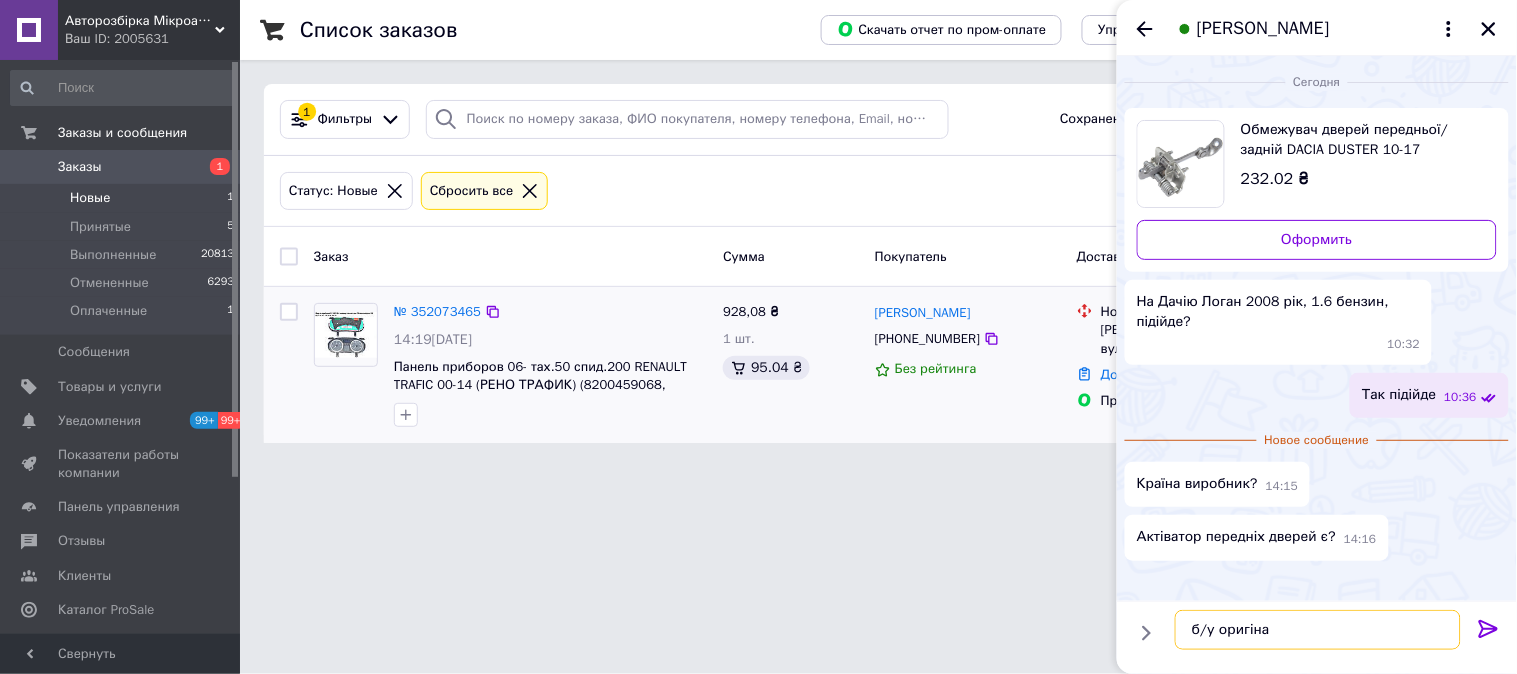 type on "б/у оригінал" 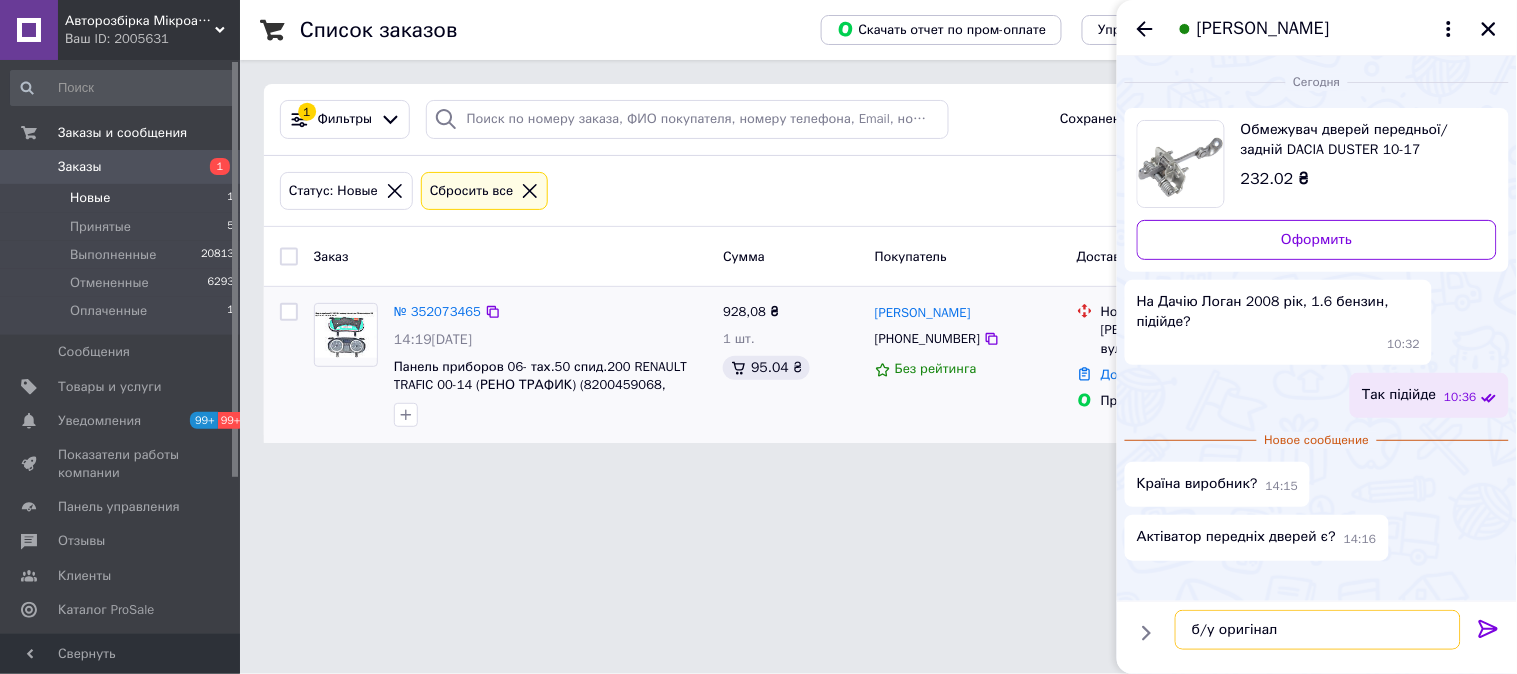 type 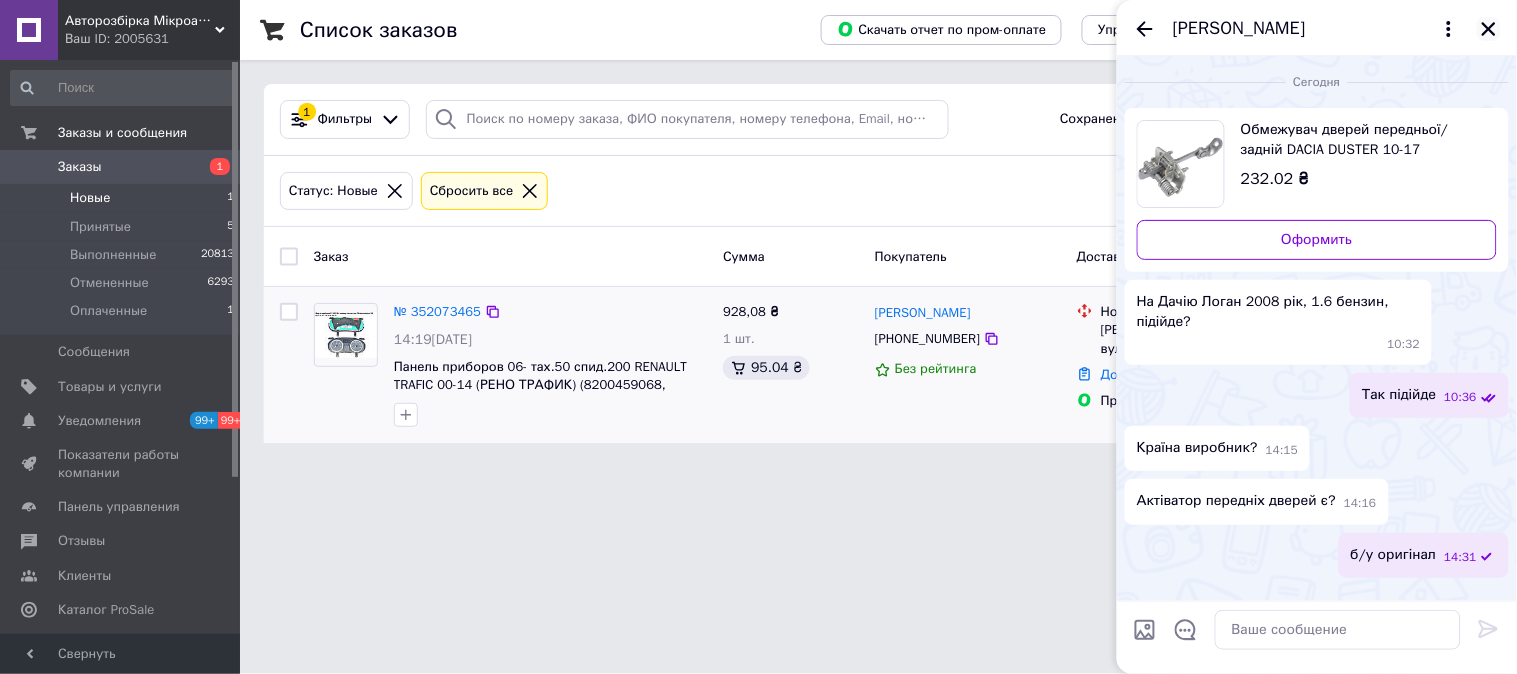 click 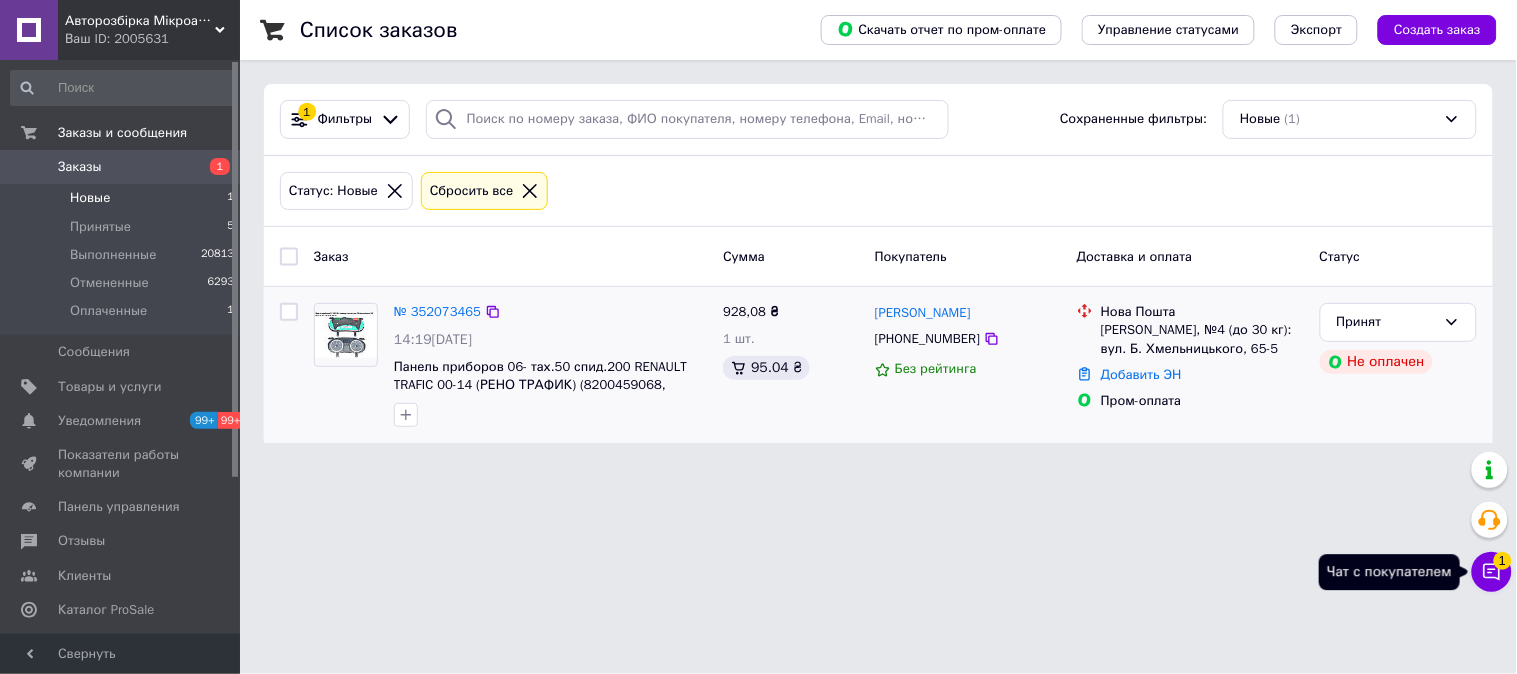 drag, startPoint x: 1488, startPoint y: 572, endPoint x: 1442, endPoint y: 424, distance: 154.98387 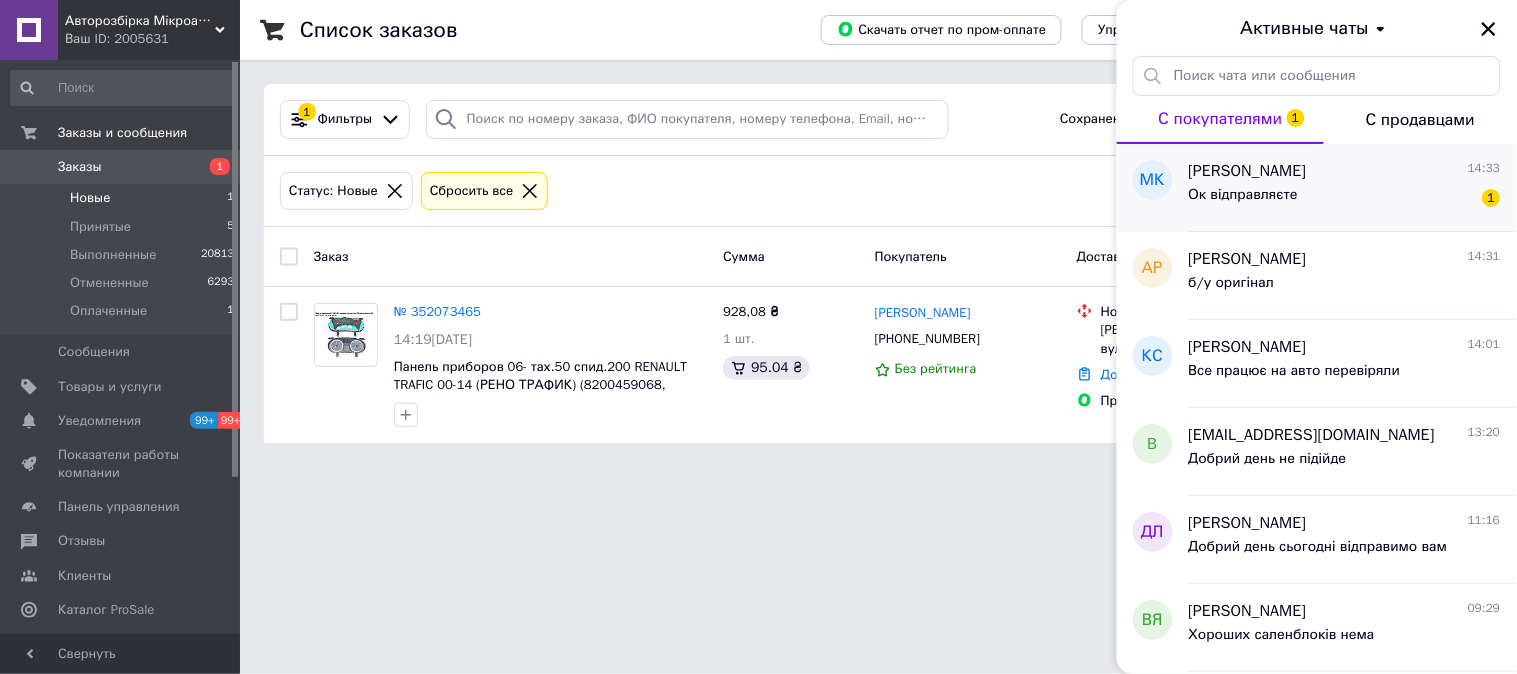 click on "Ок відправляєте" at bounding box center [1243, 201] 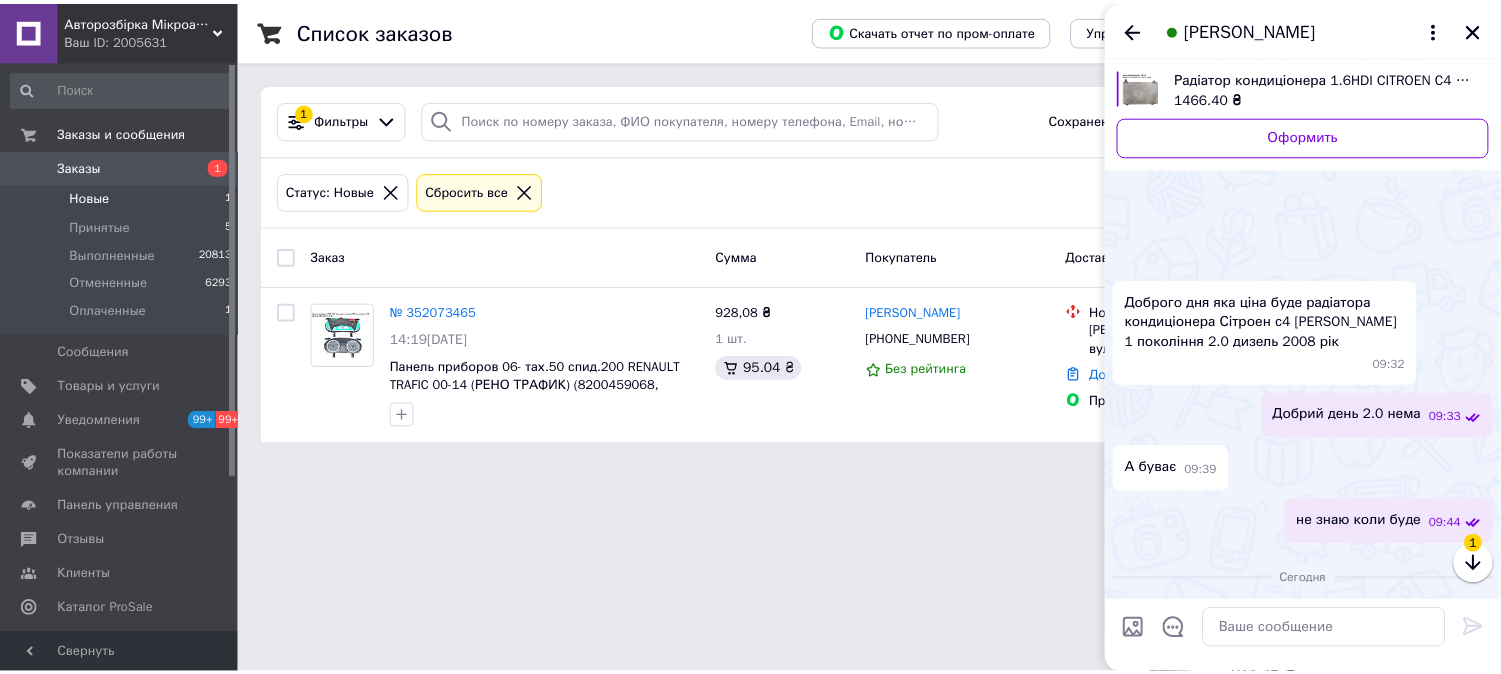 scroll, scrollTop: 370, scrollLeft: 0, axis: vertical 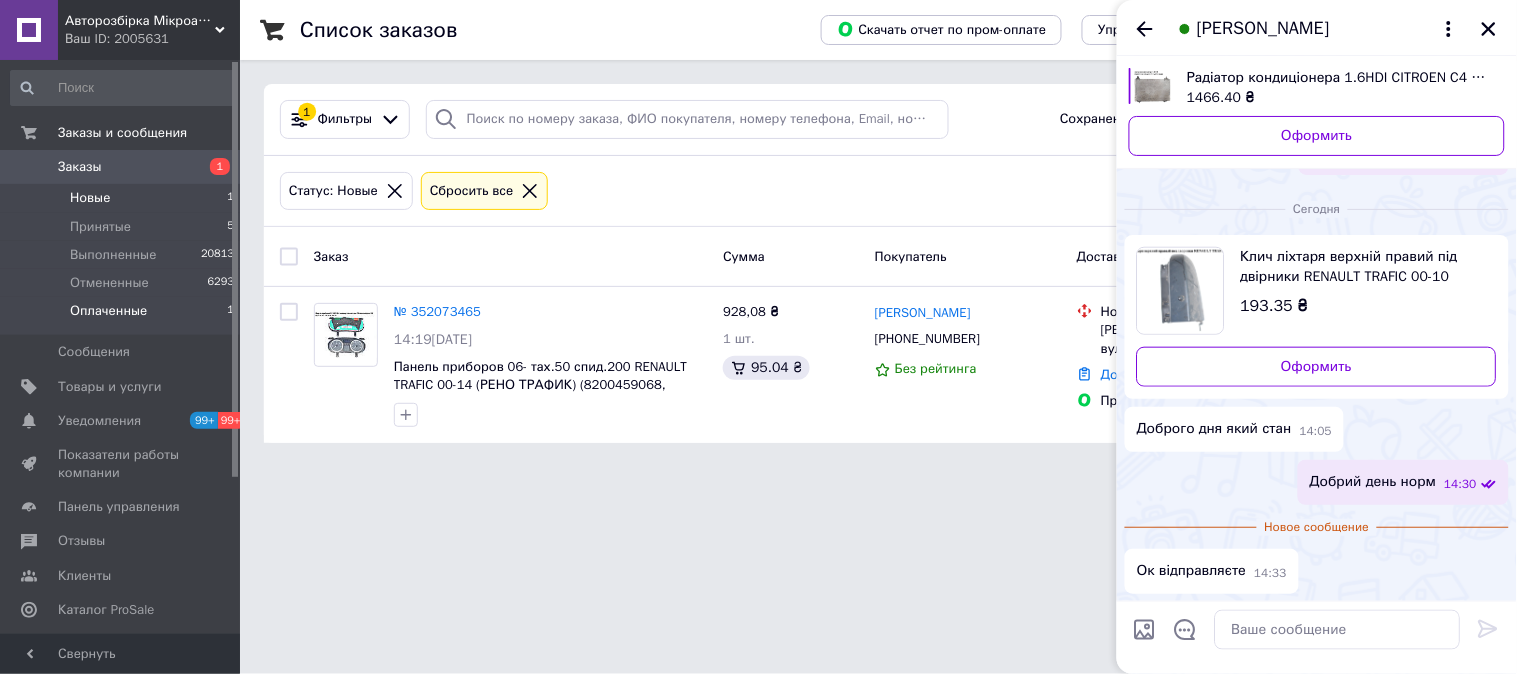 click on "Оплаченные" at bounding box center [108, 311] 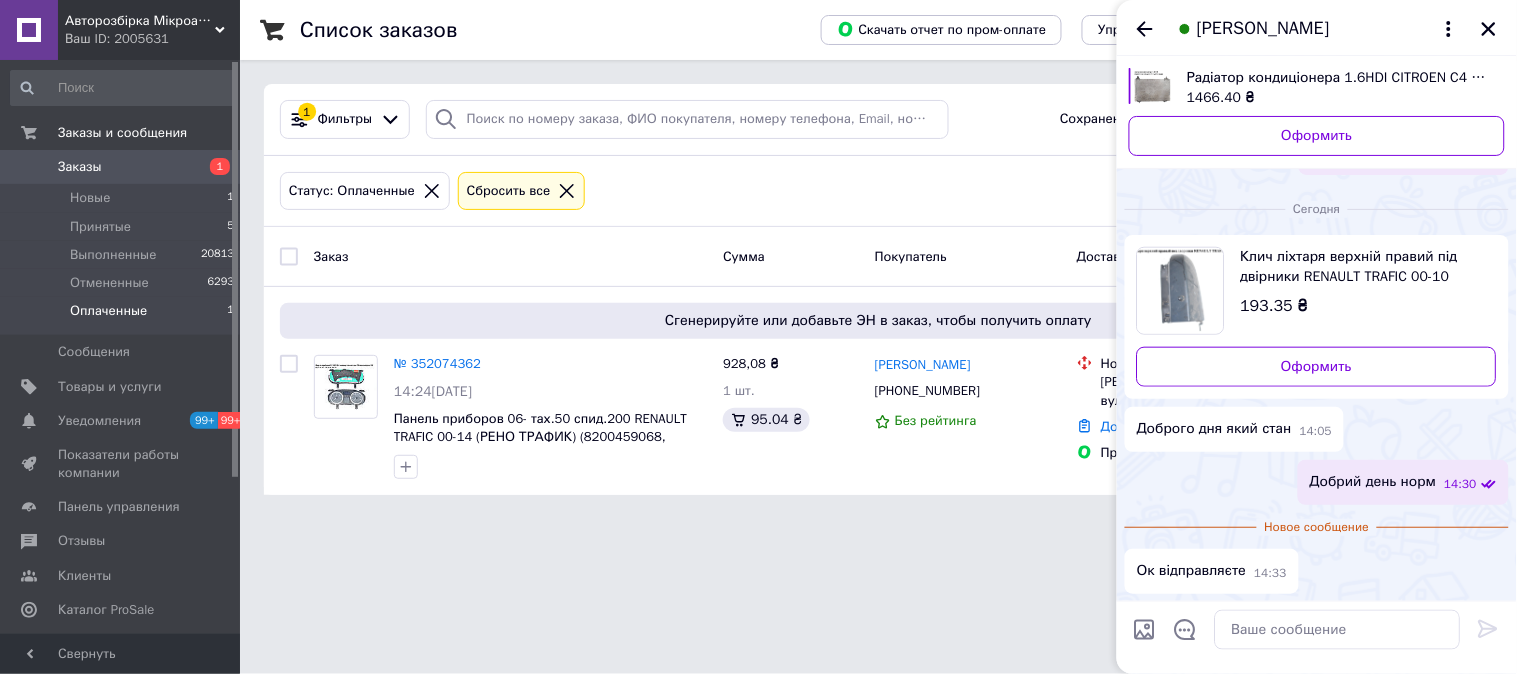 click on "Оплаченные" at bounding box center (108, 311) 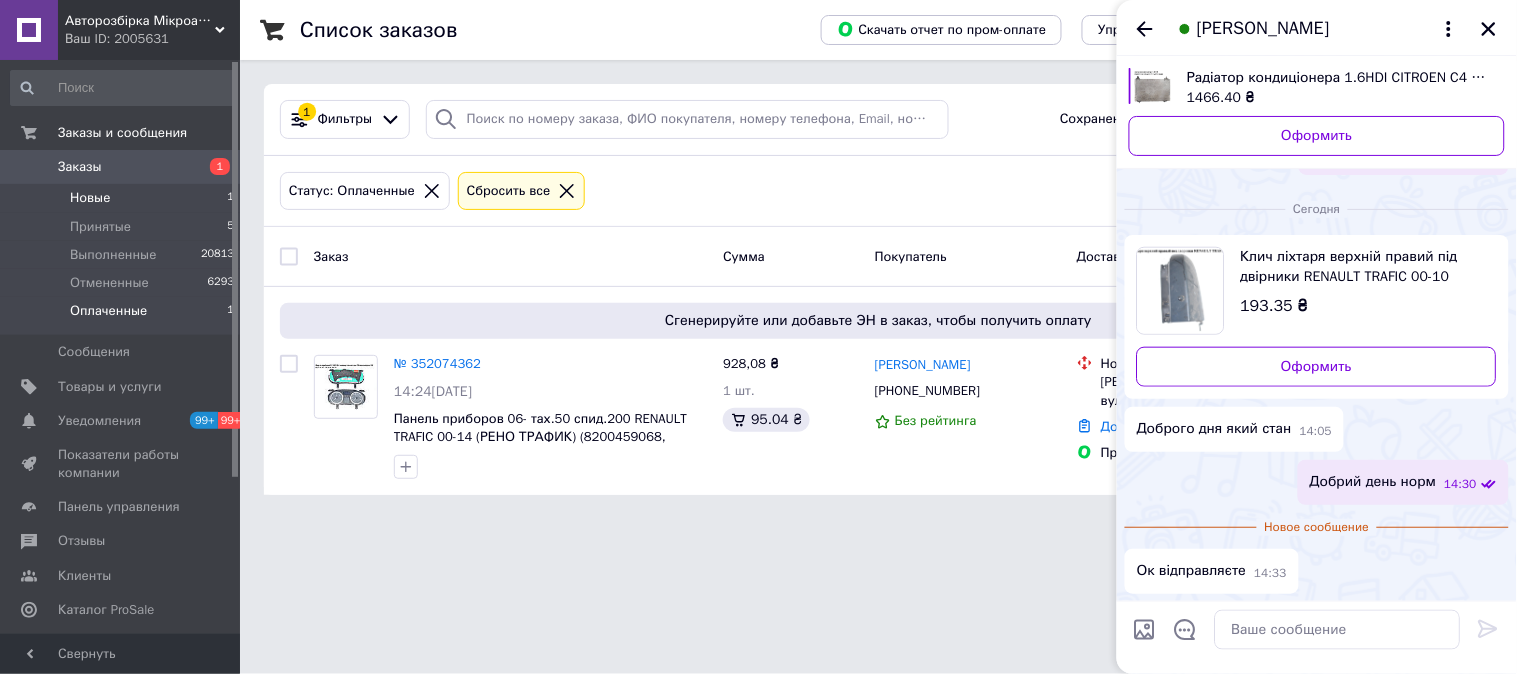 click on "Новые" at bounding box center [90, 198] 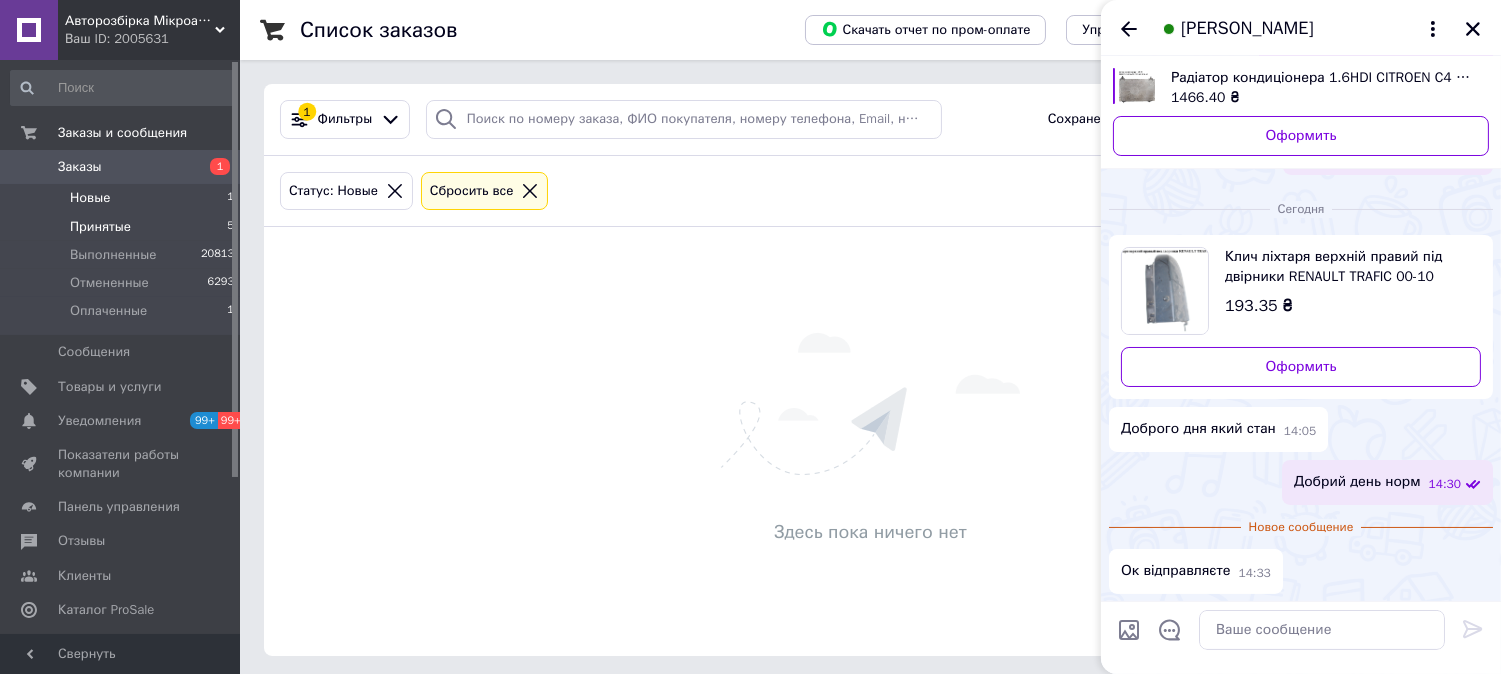 click on "Принятые" at bounding box center (100, 227) 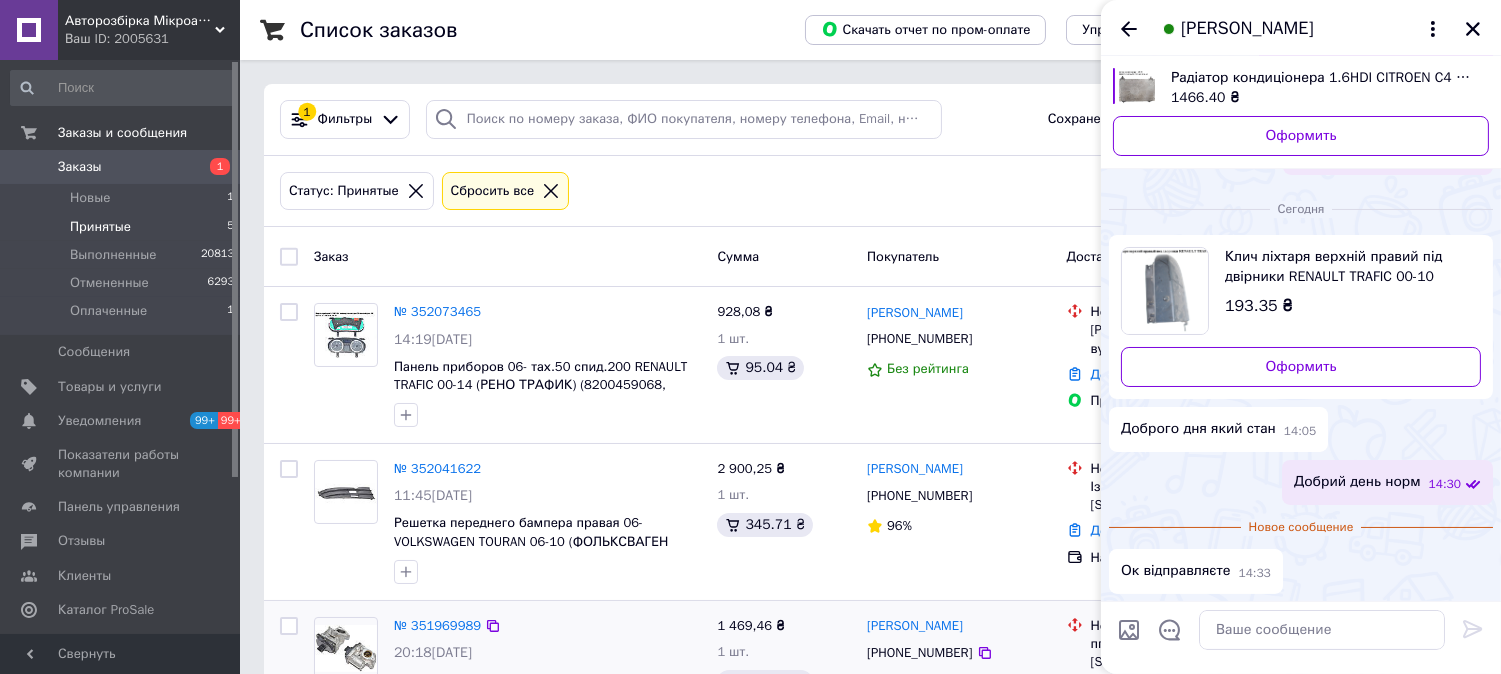 scroll, scrollTop: 150, scrollLeft: 0, axis: vertical 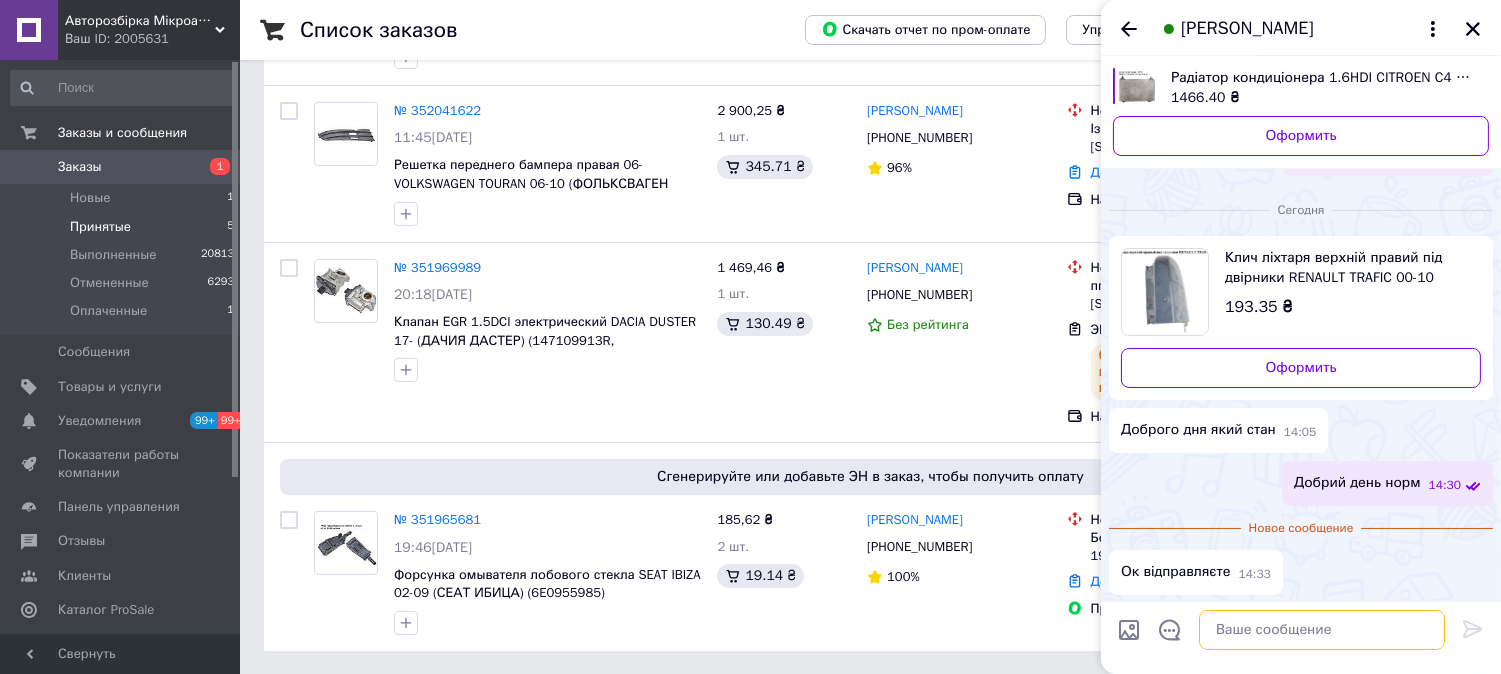 click at bounding box center (1322, 630) 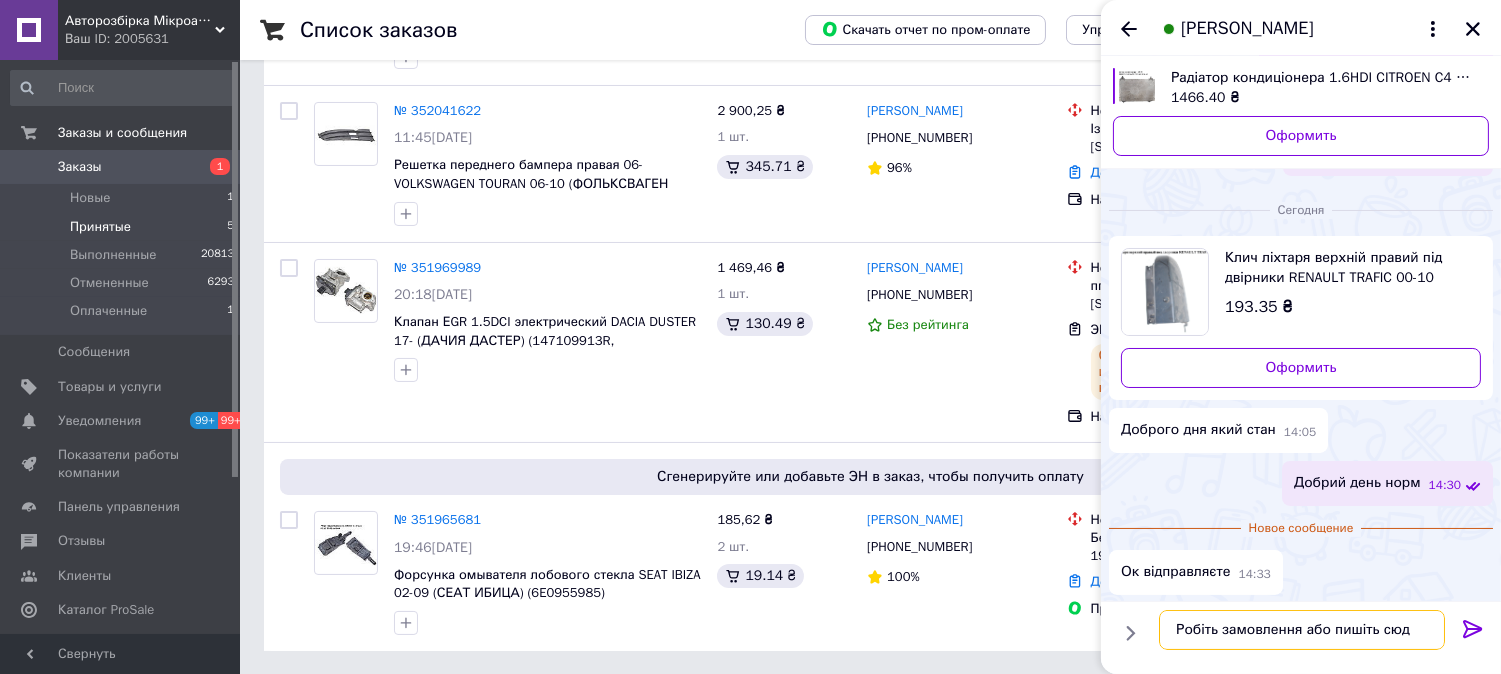 type on "Робіть замовлення або пишіть сюди" 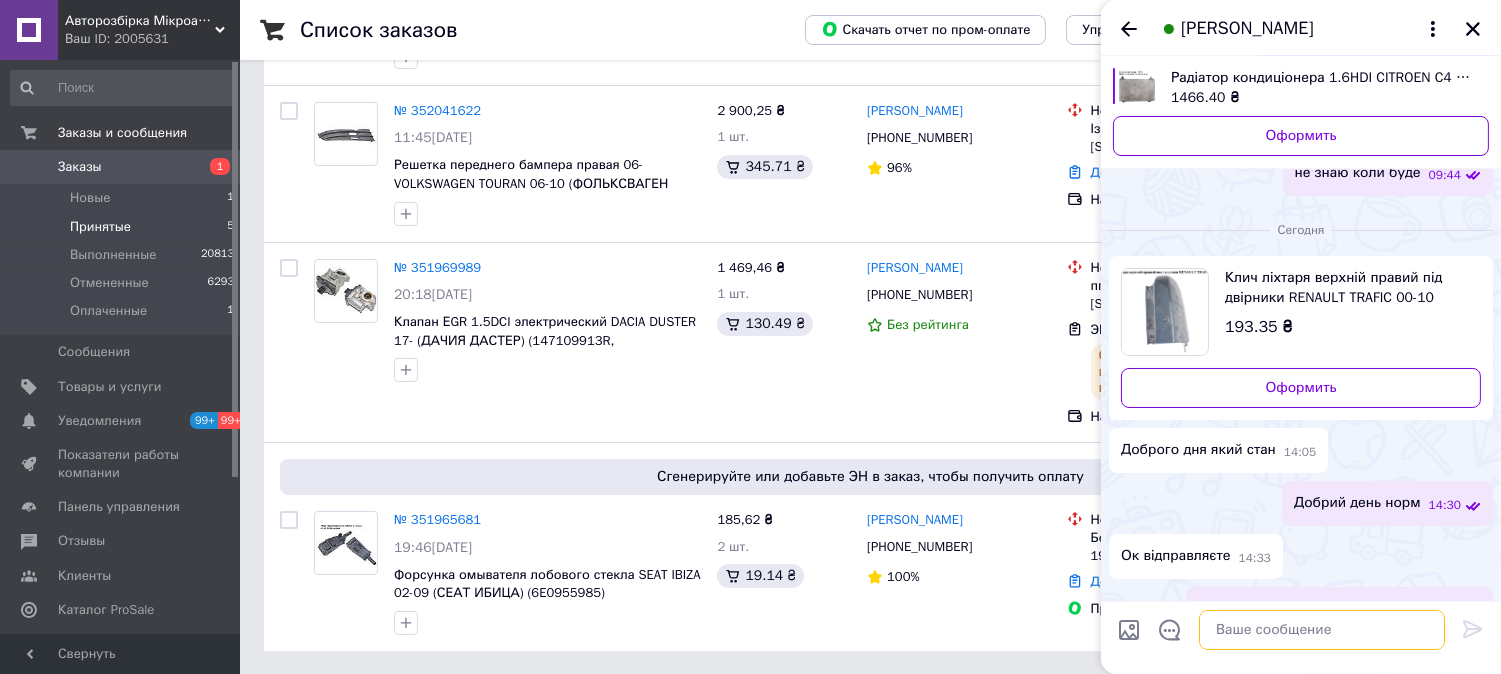 scroll, scrollTop: 410, scrollLeft: 0, axis: vertical 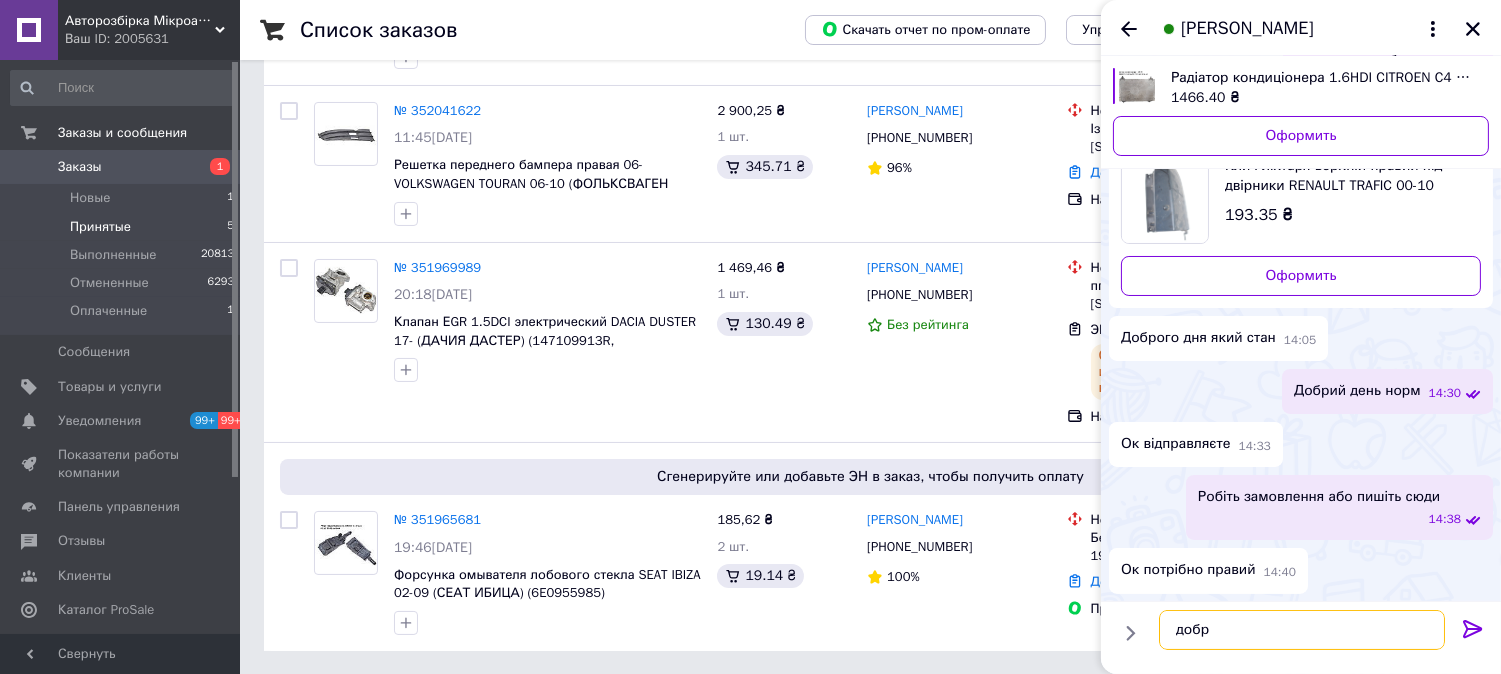 type on "добре" 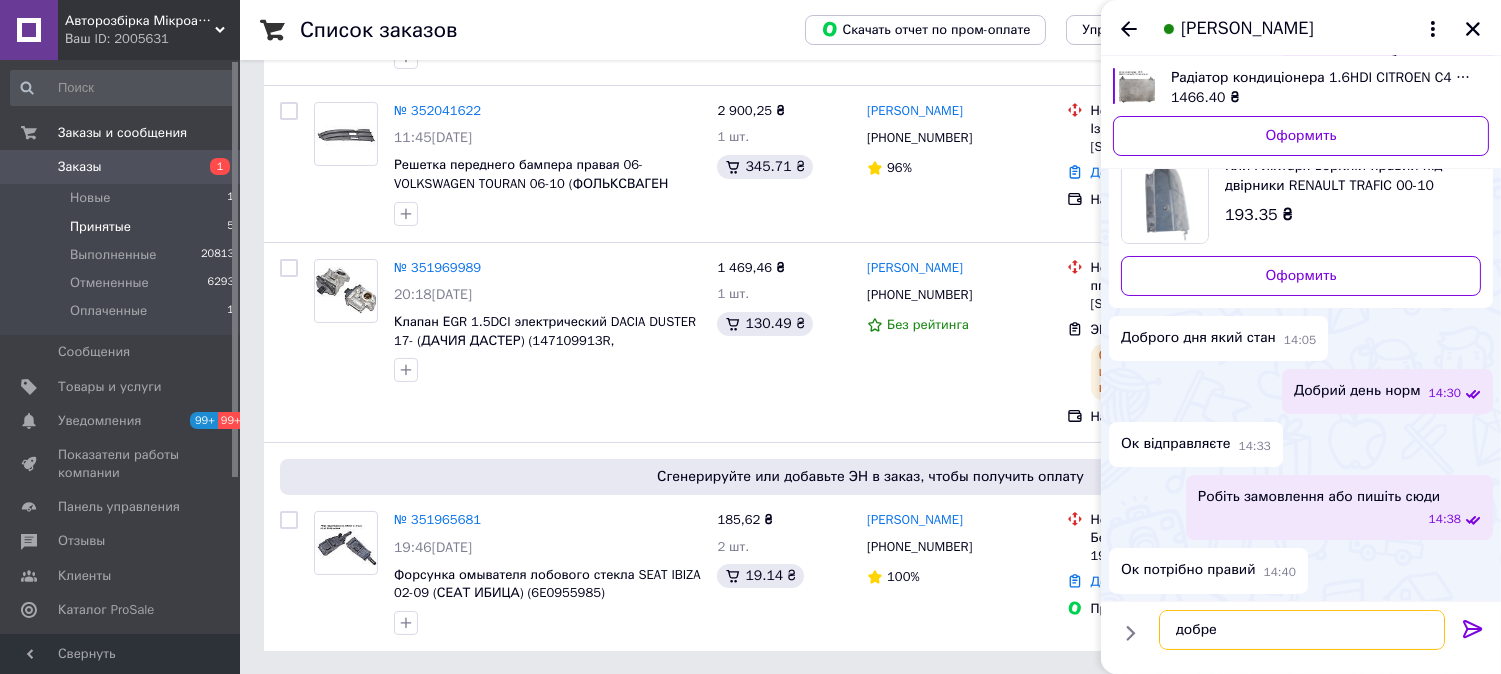 type 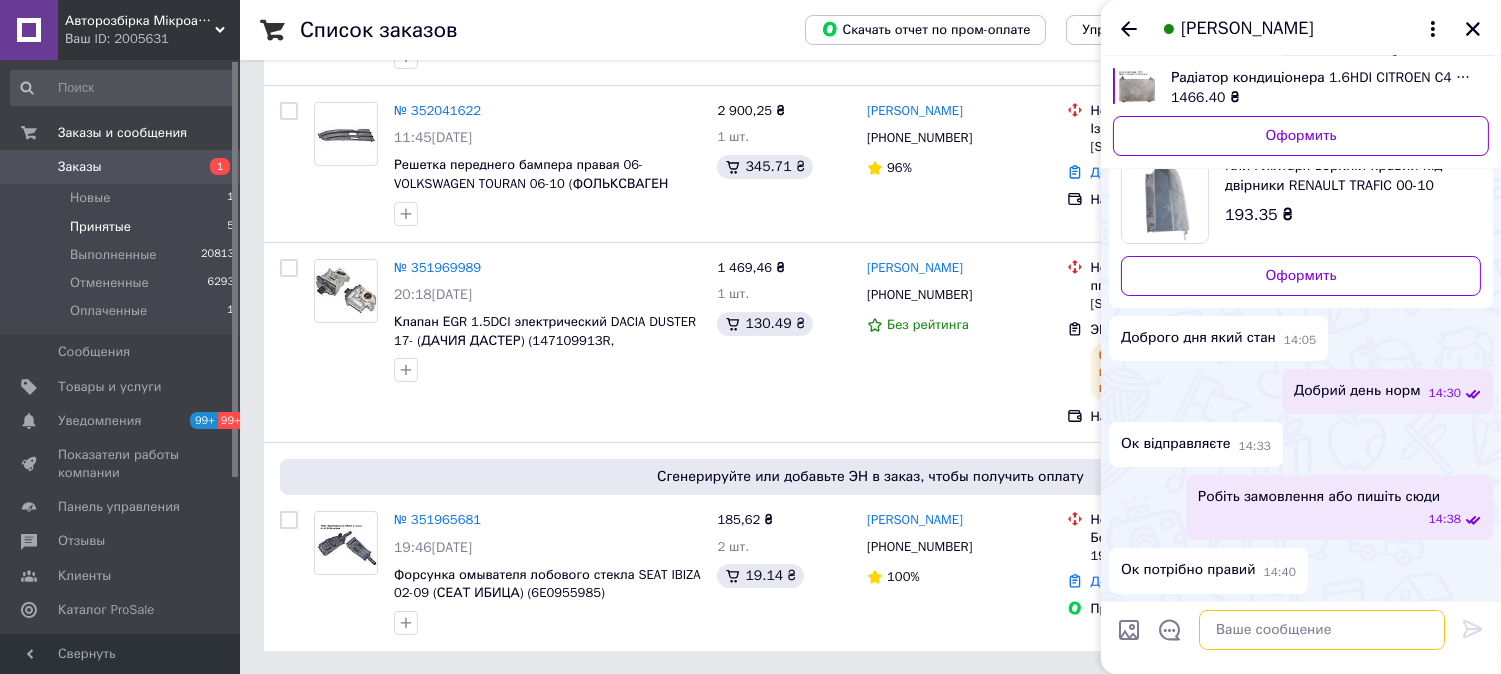 scroll, scrollTop: 463, scrollLeft: 0, axis: vertical 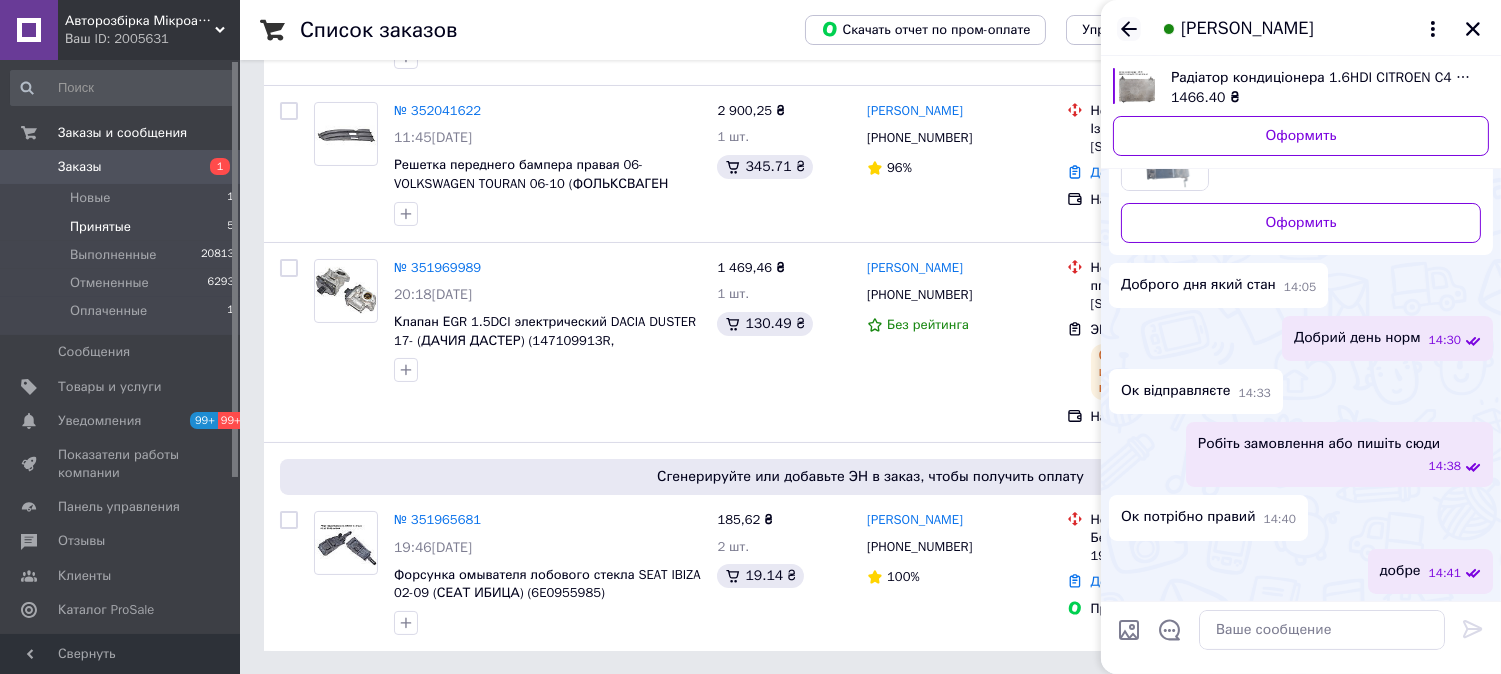 click 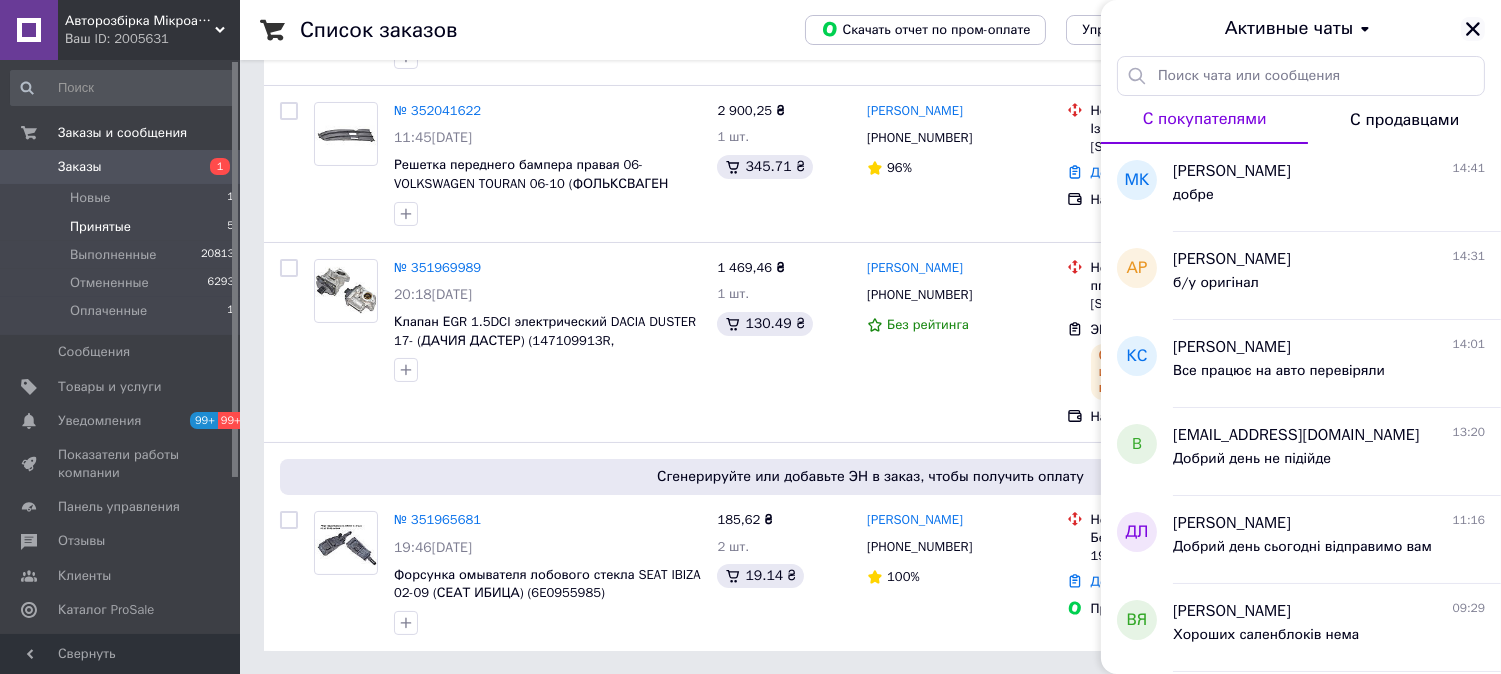click 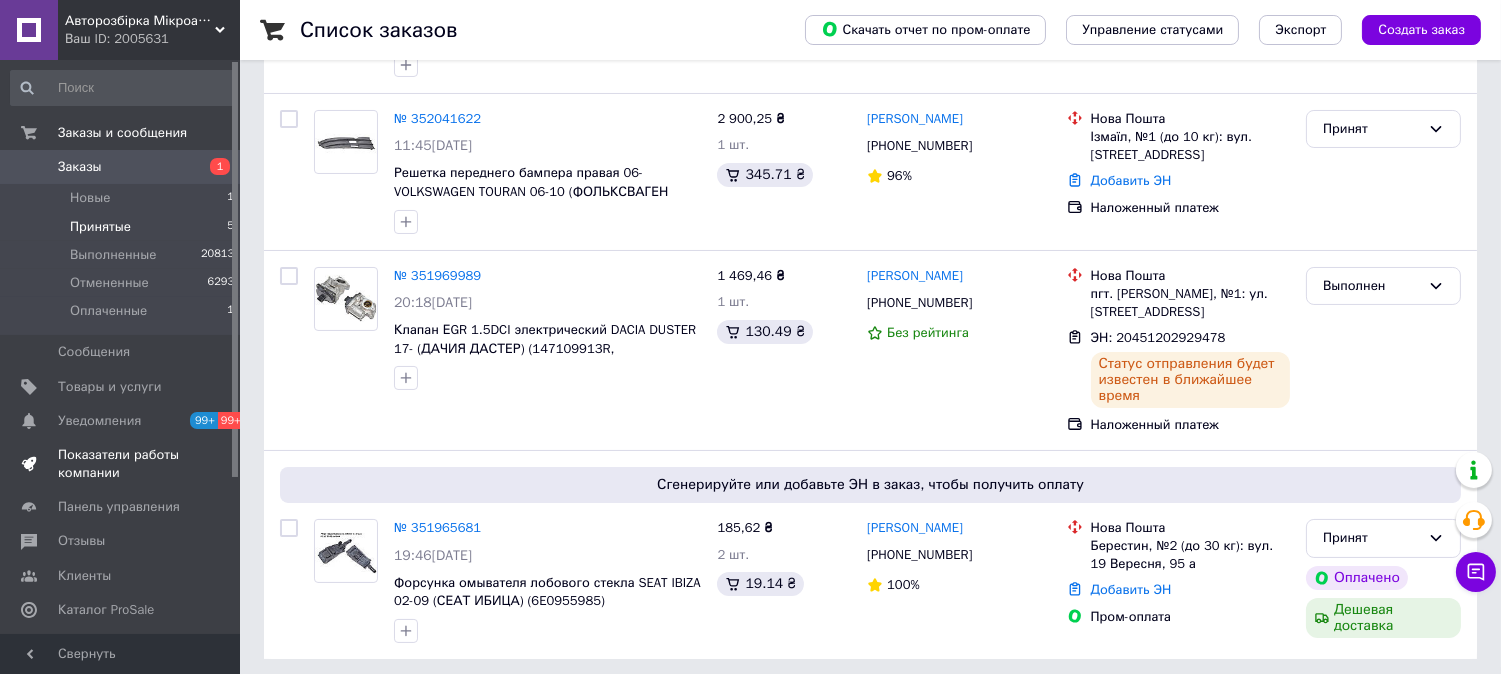 scroll, scrollTop: 358, scrollLeft: 0, axis: vertical 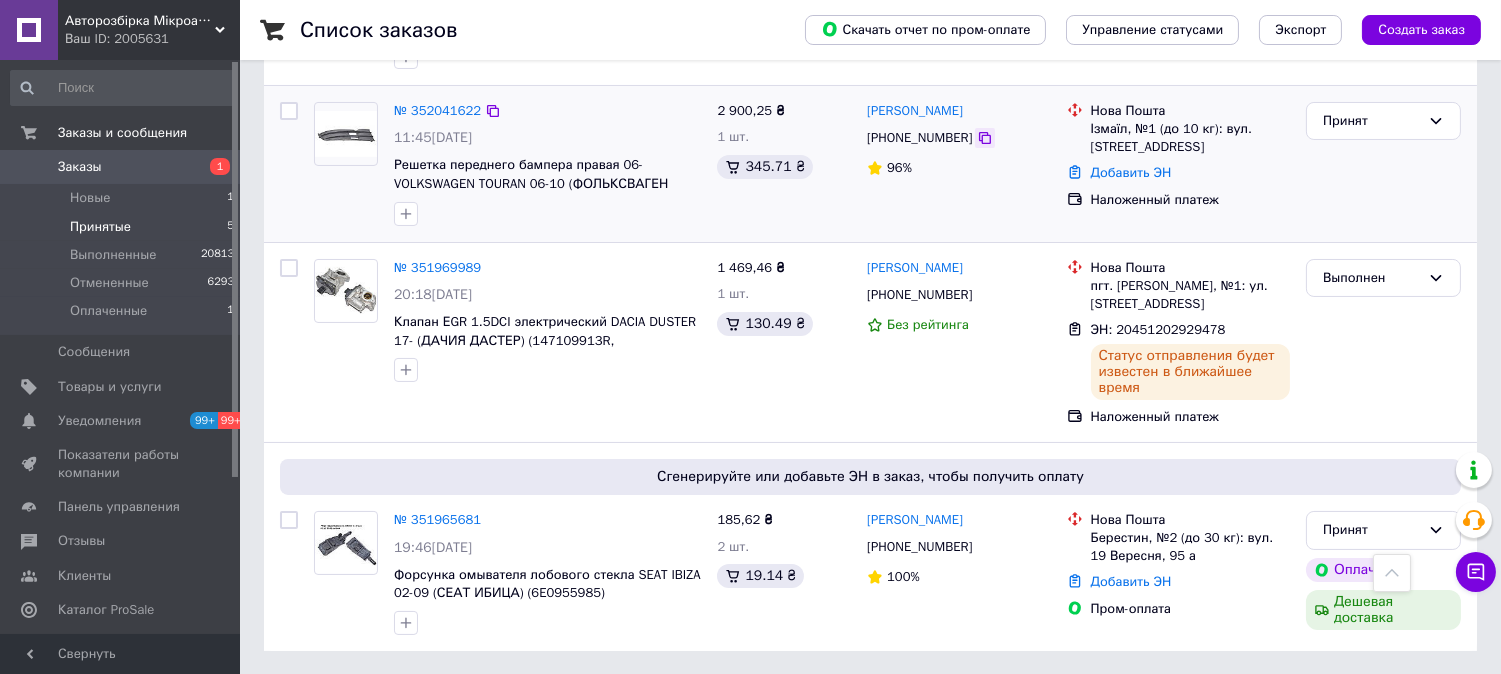 click 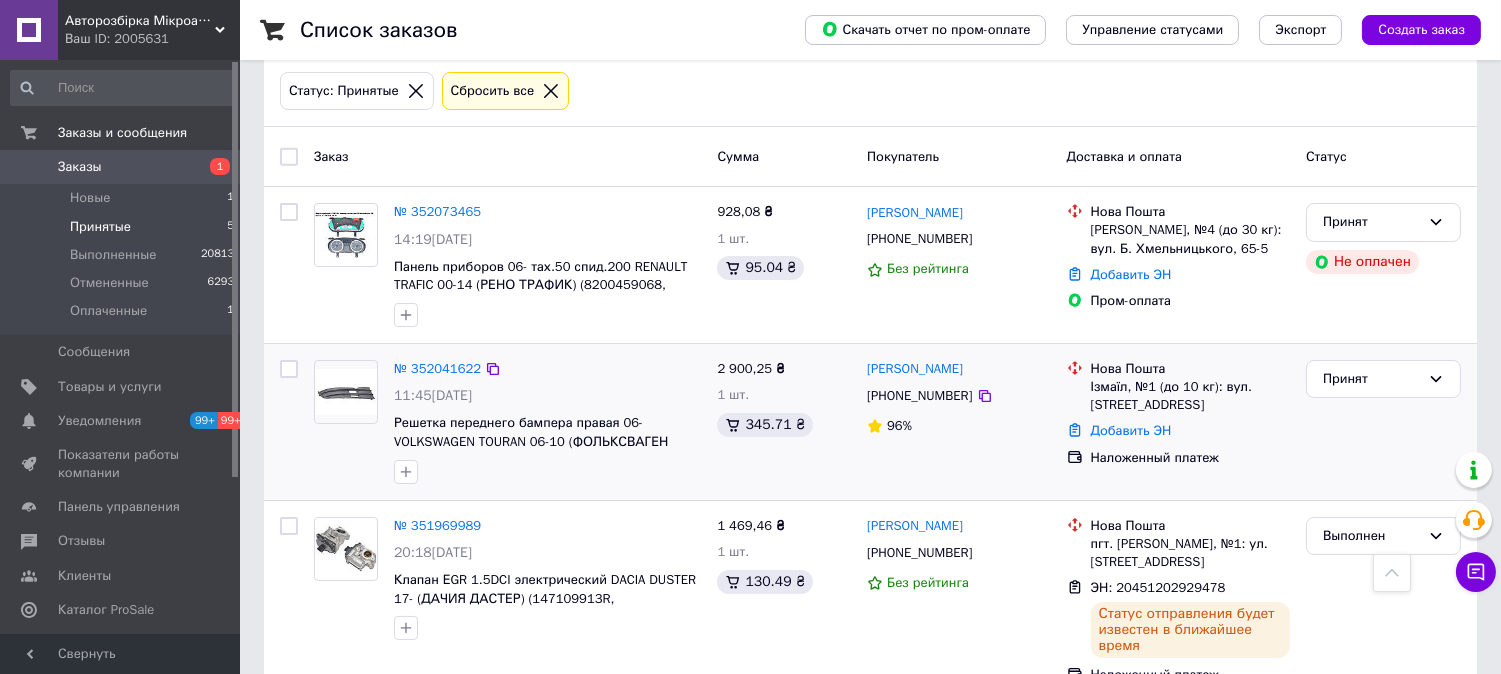 scroll, scrollTop: 25, scrollLeft: 0, axis: vertical 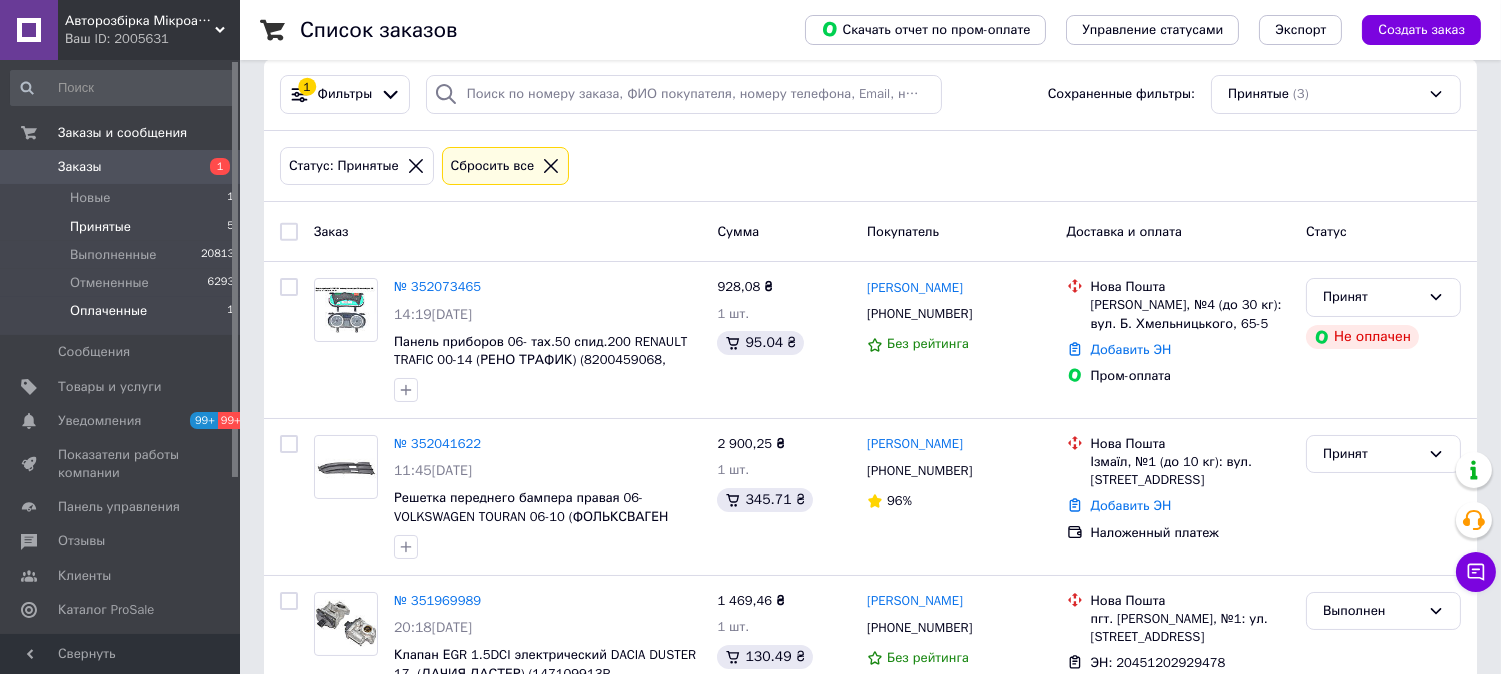 click on "Оплаченные" at bounding box center [108, 311] 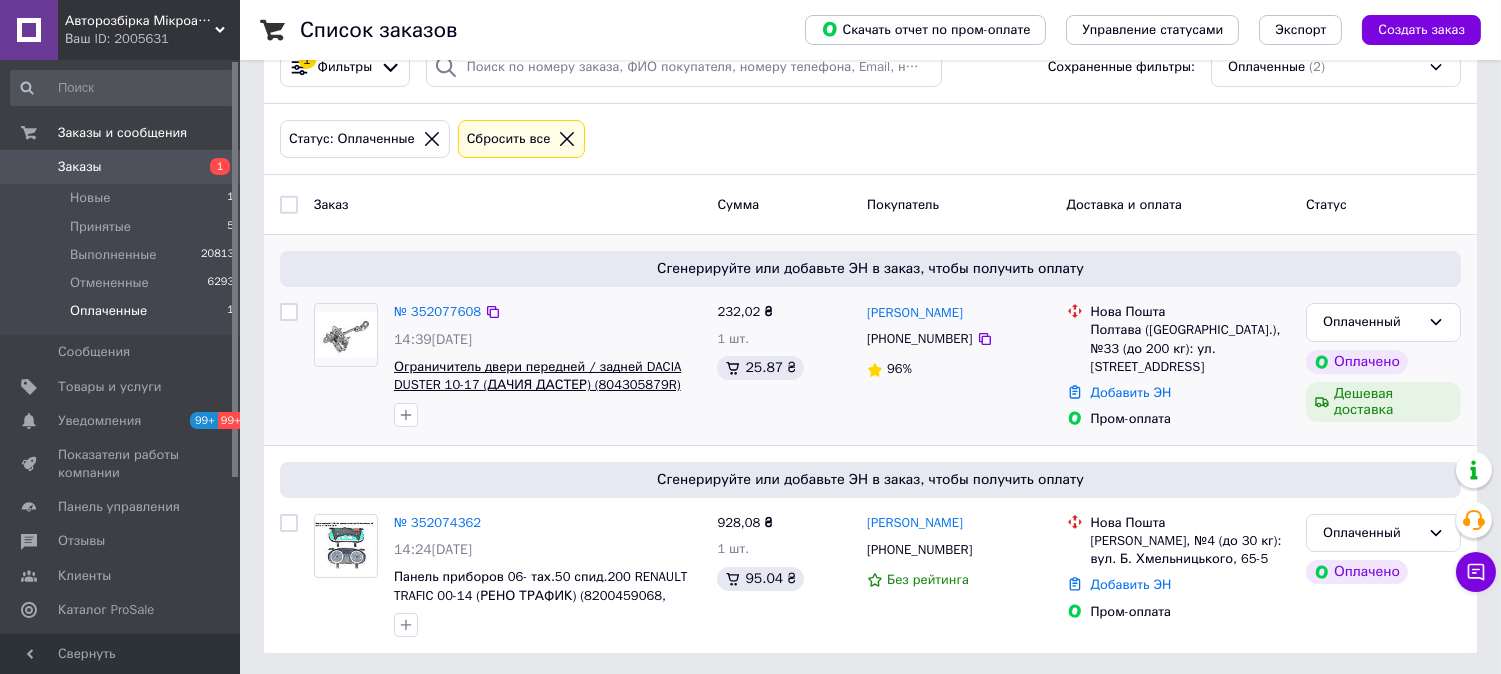 scroll, scrollTop: 53, scrollLeft: 0, axis: vertical 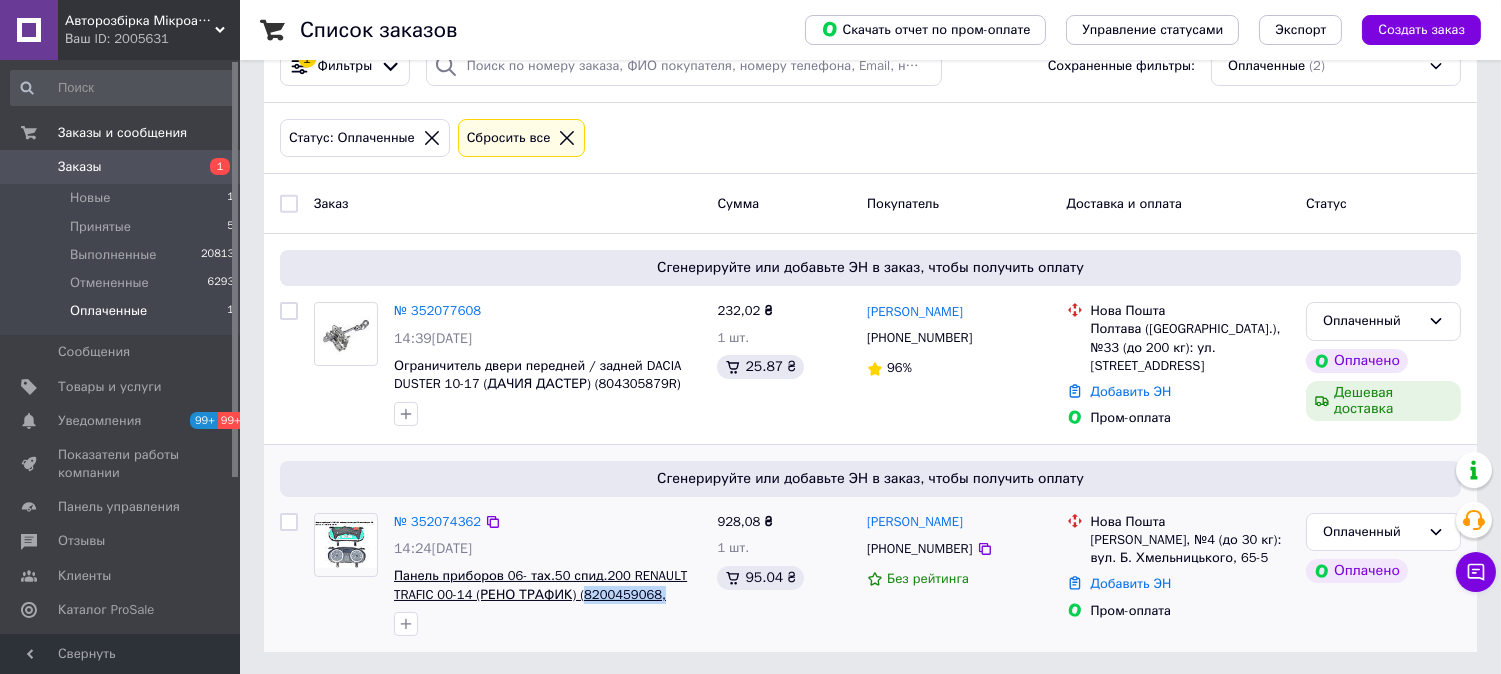 drag, startPoint x: 660, startPoint y: 592, endPoint x: 574, endPoint y: 593, distance: 86.00581 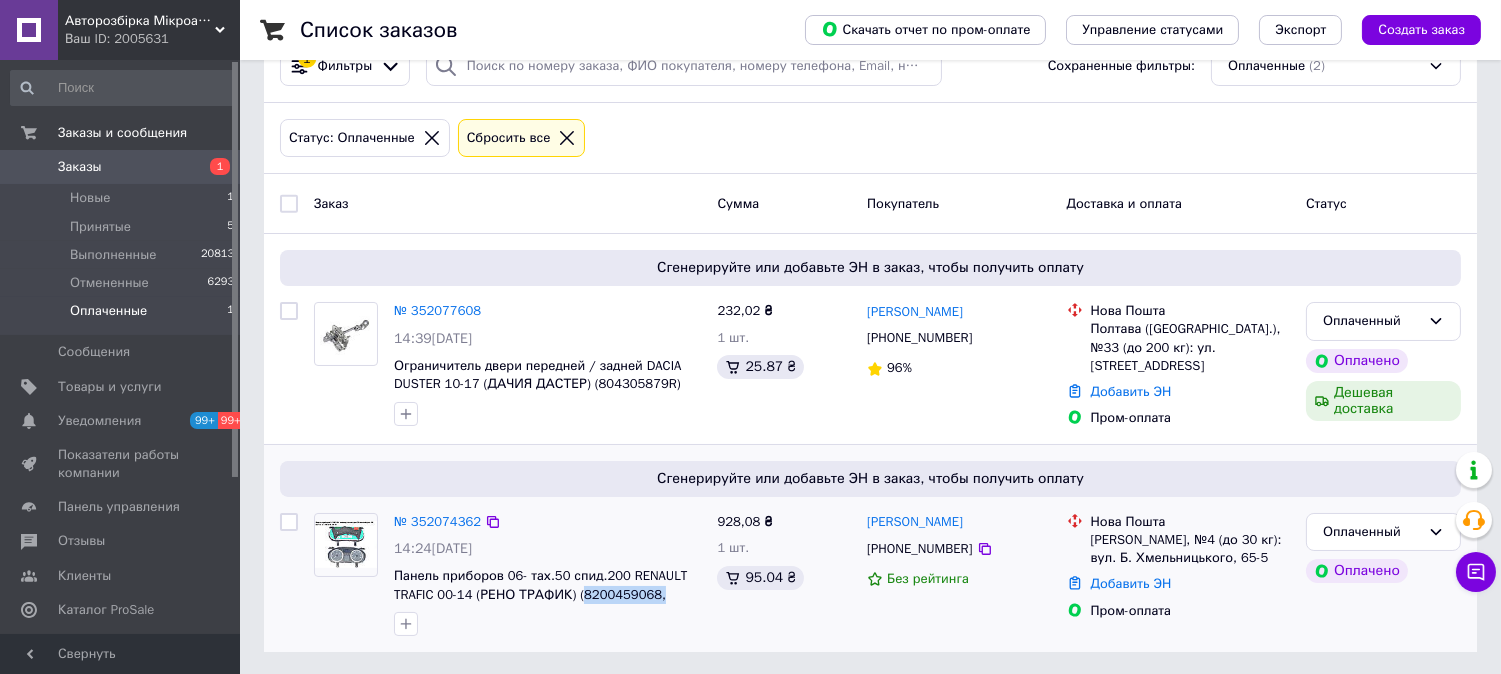 copy on "8200459068," 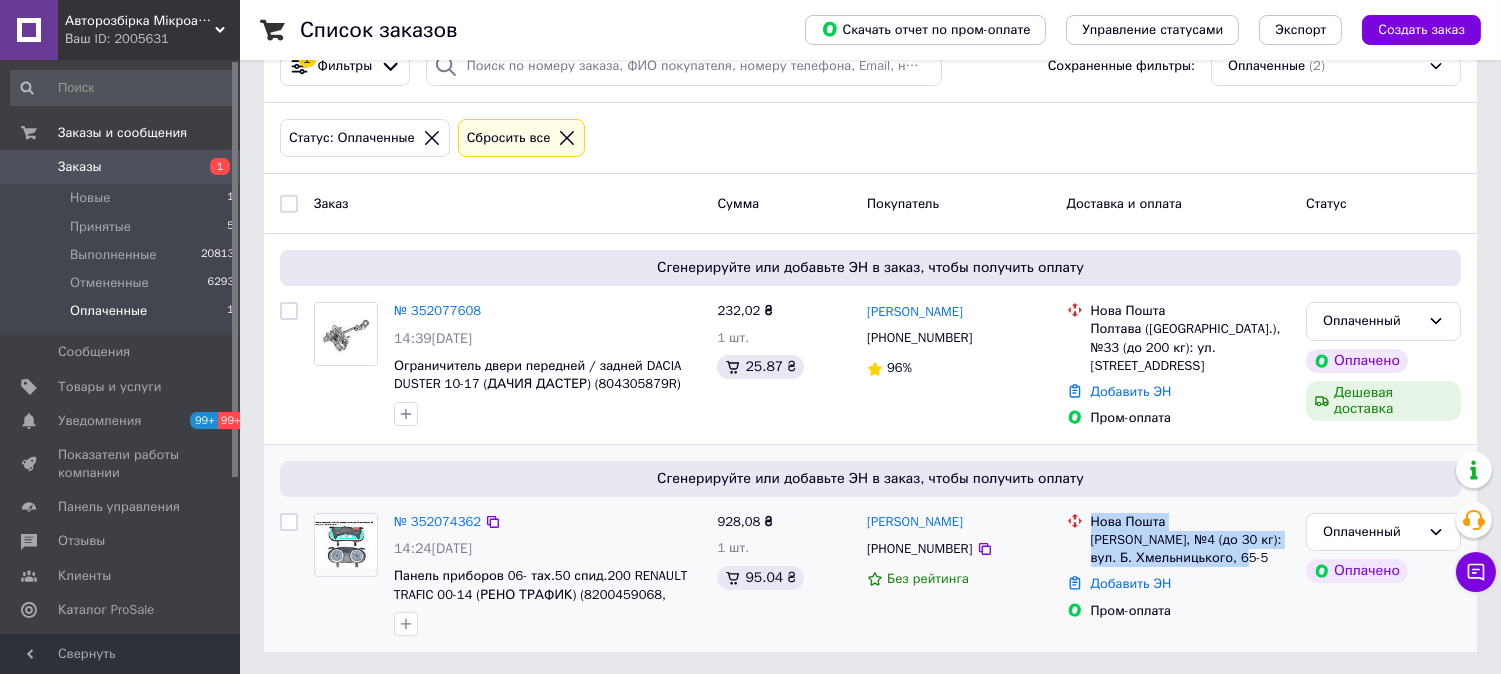 drag, startPoint x: 1251, startPoint y: 560, endPoint x: 1082, endPoint y: 515, distance: 174.88853 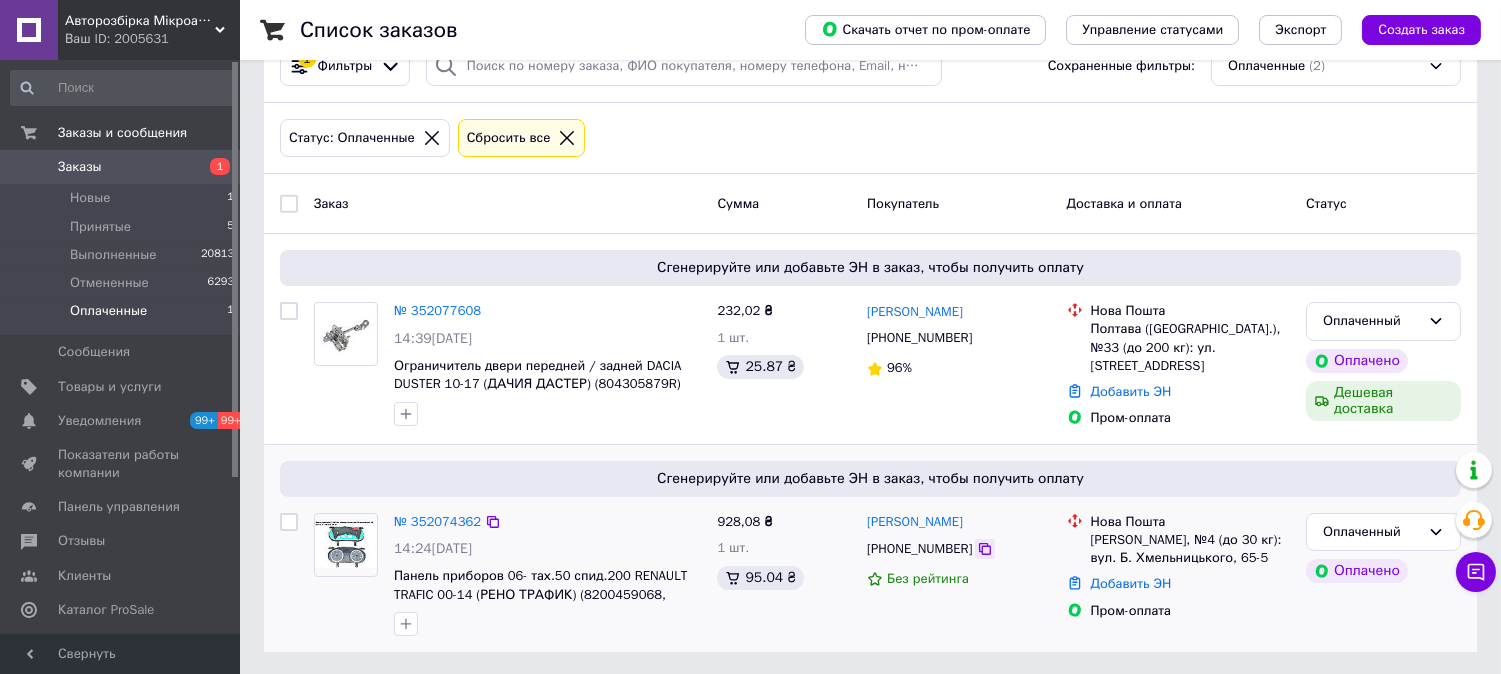 click 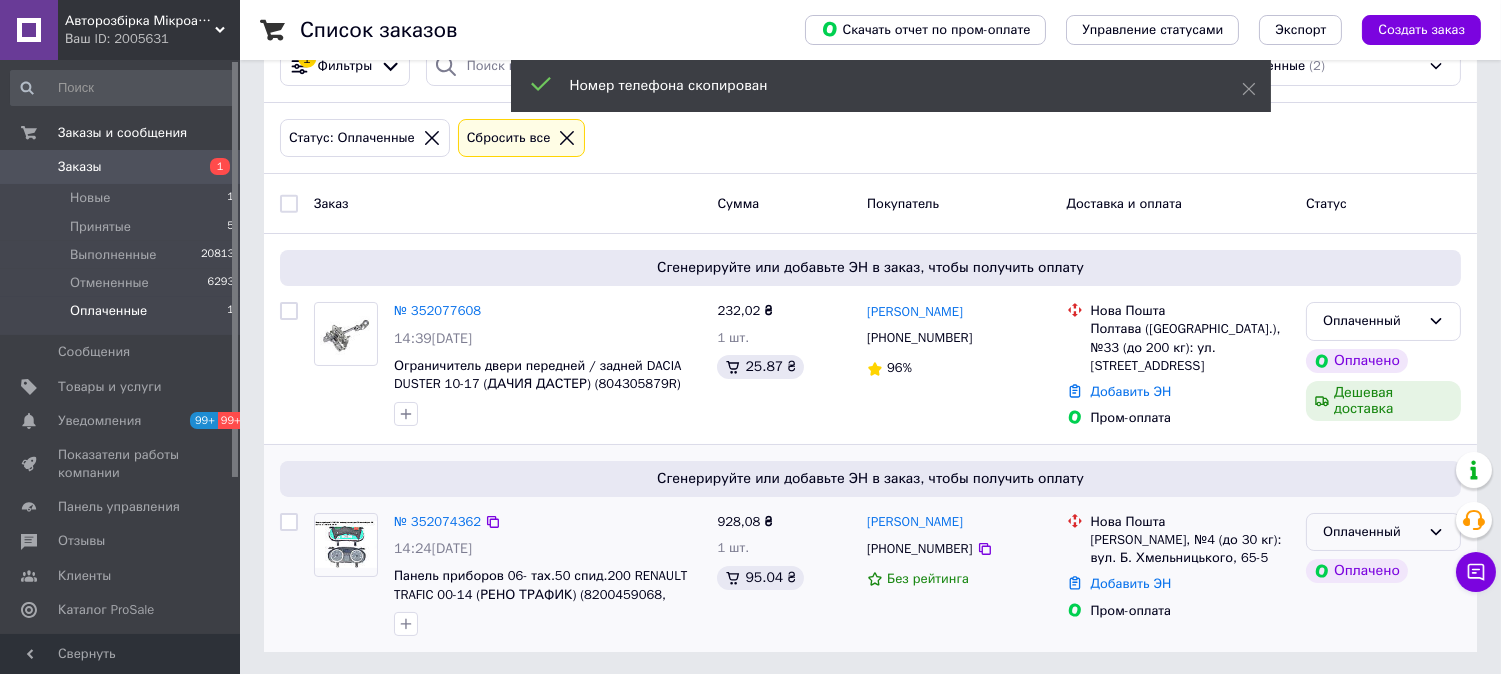 click on "Оплаченный" at bounding box center [1371, 532] 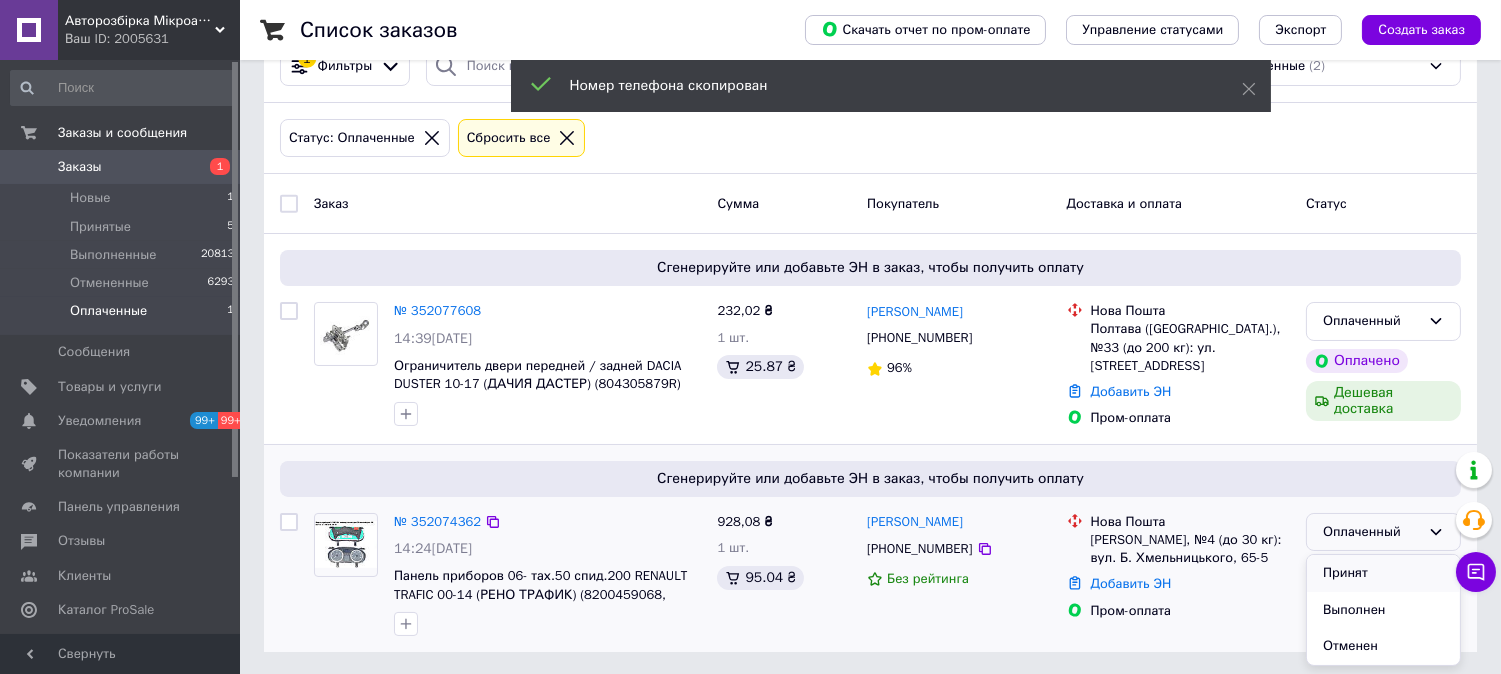 click on "Принят" at bounding box center [1383, 573] 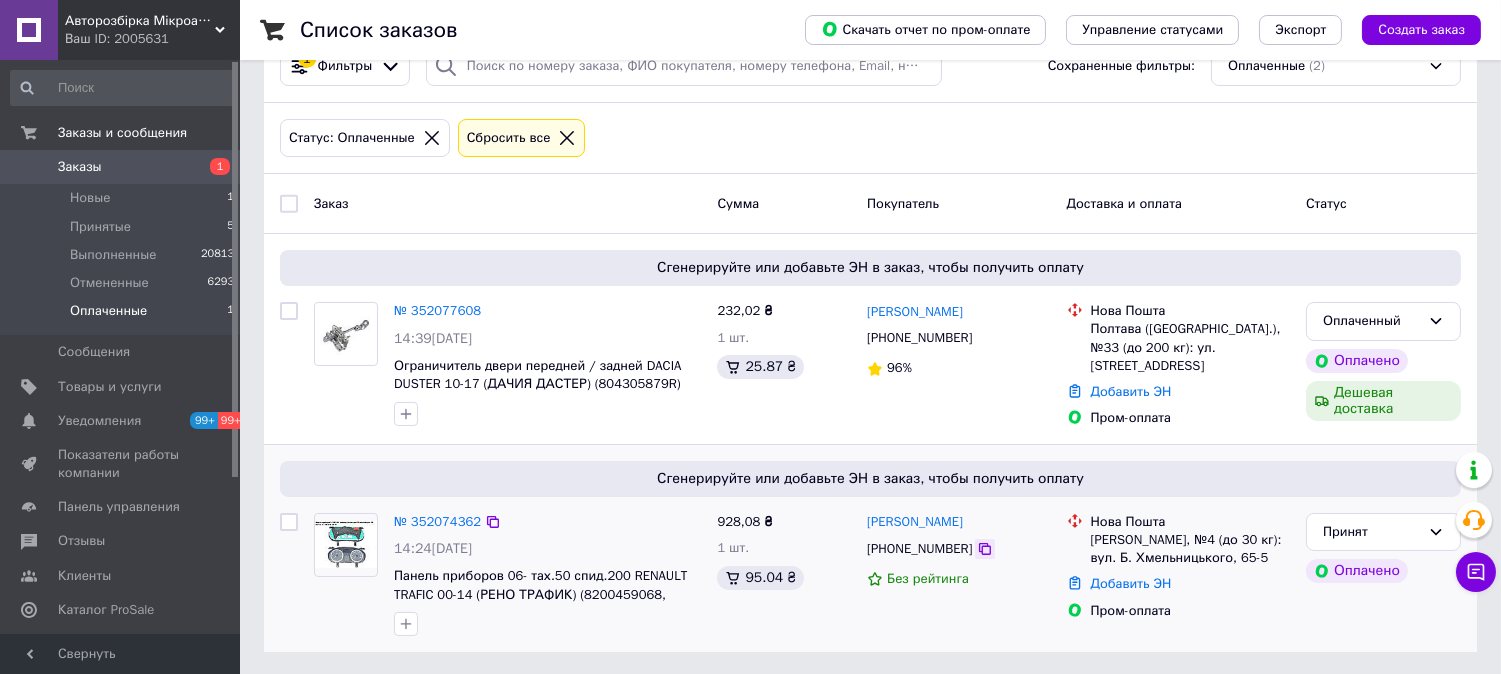 click 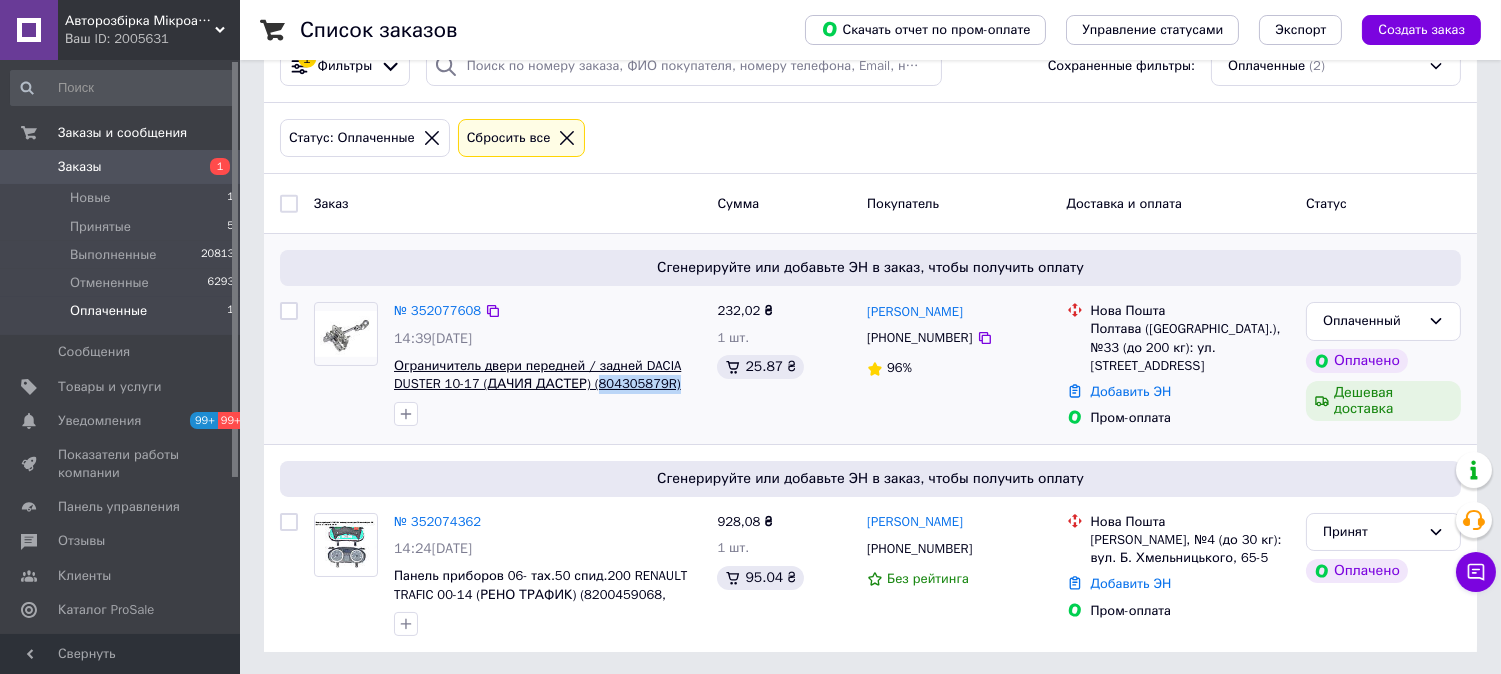 drag, startPoint x: 667, startPoint y: 387, endPoint x: 591, endPoint y: 381, distance: 76.23647 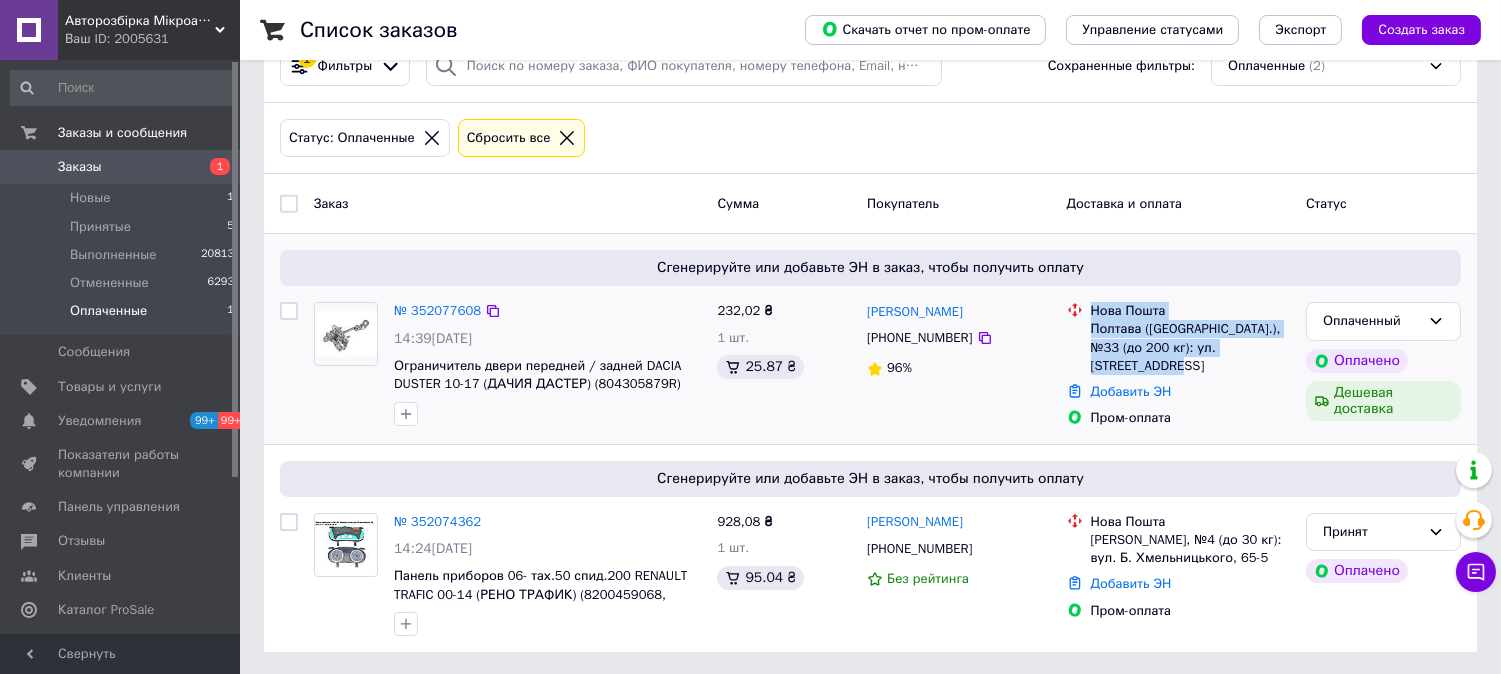 drag, startPoint x: 1284, startPoint y: 351, endPoint x: 1070, endPoint y: 318, distance: 216.52945 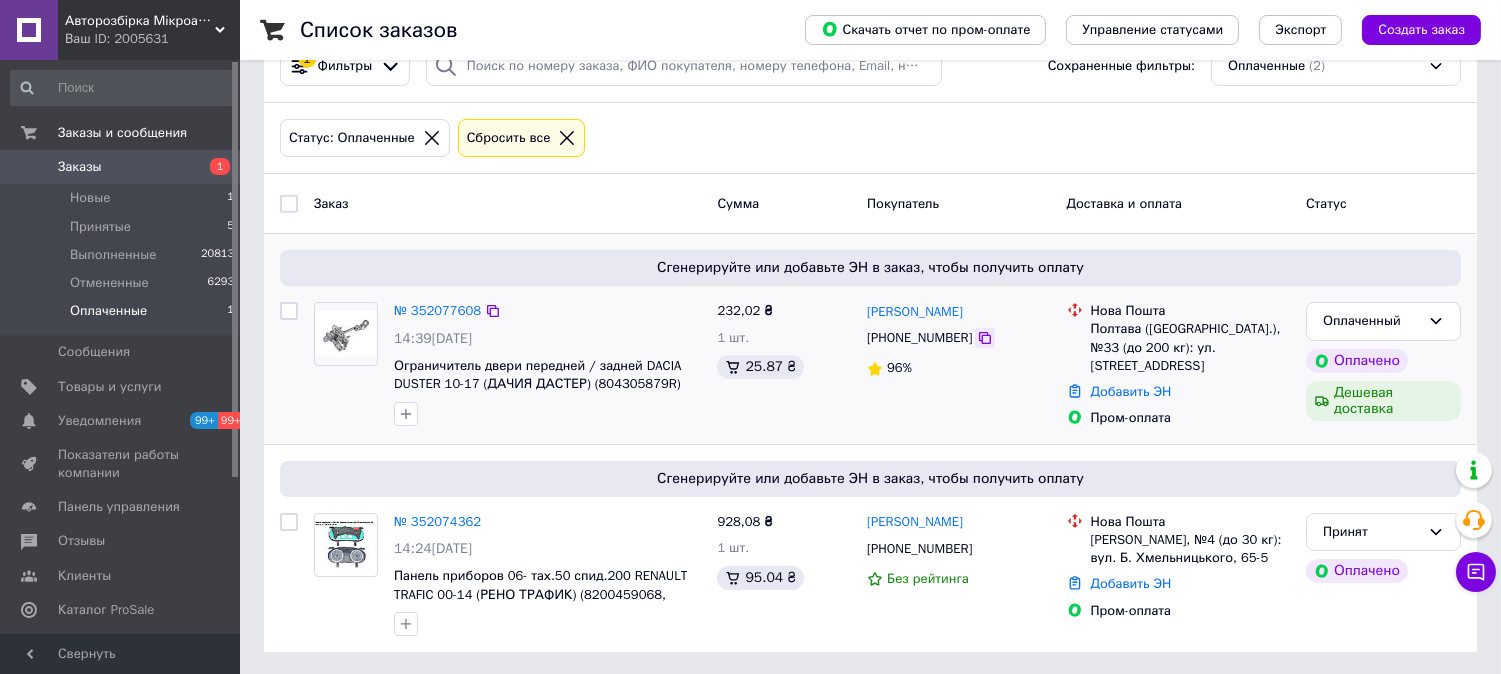 click 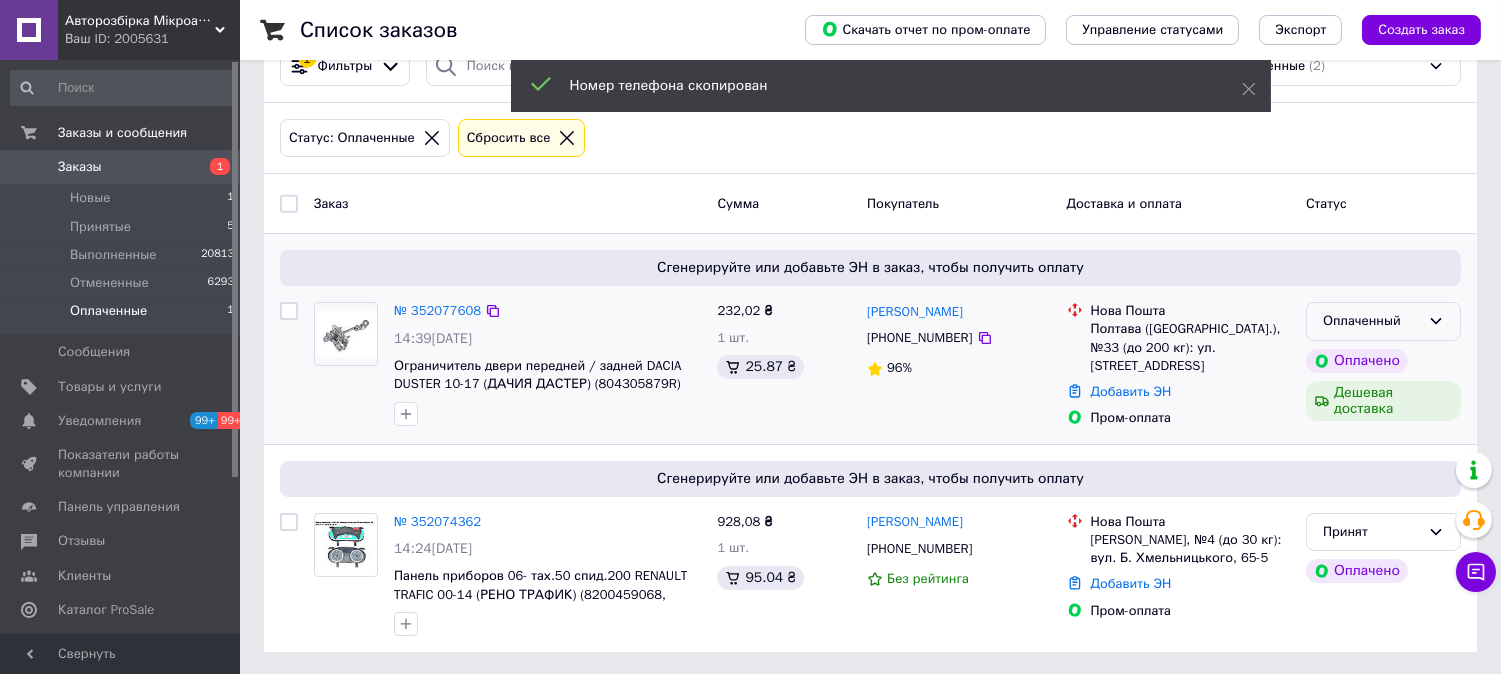 click on "Оплаченный" at bounding box center [1371, 321] 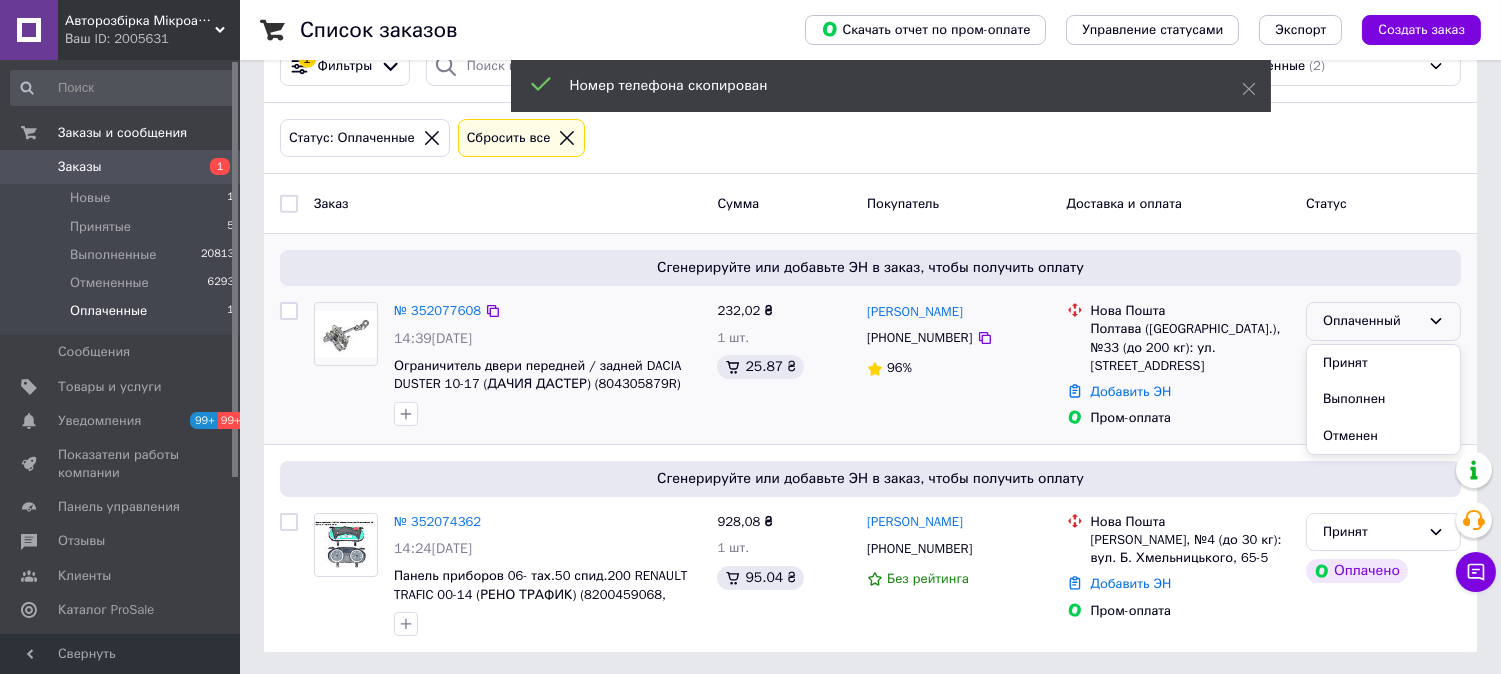 drag, startPoint x: 1335, startPoint y: 358, endPoint x: 1261, endPoint y: 410, distance: 90.44335 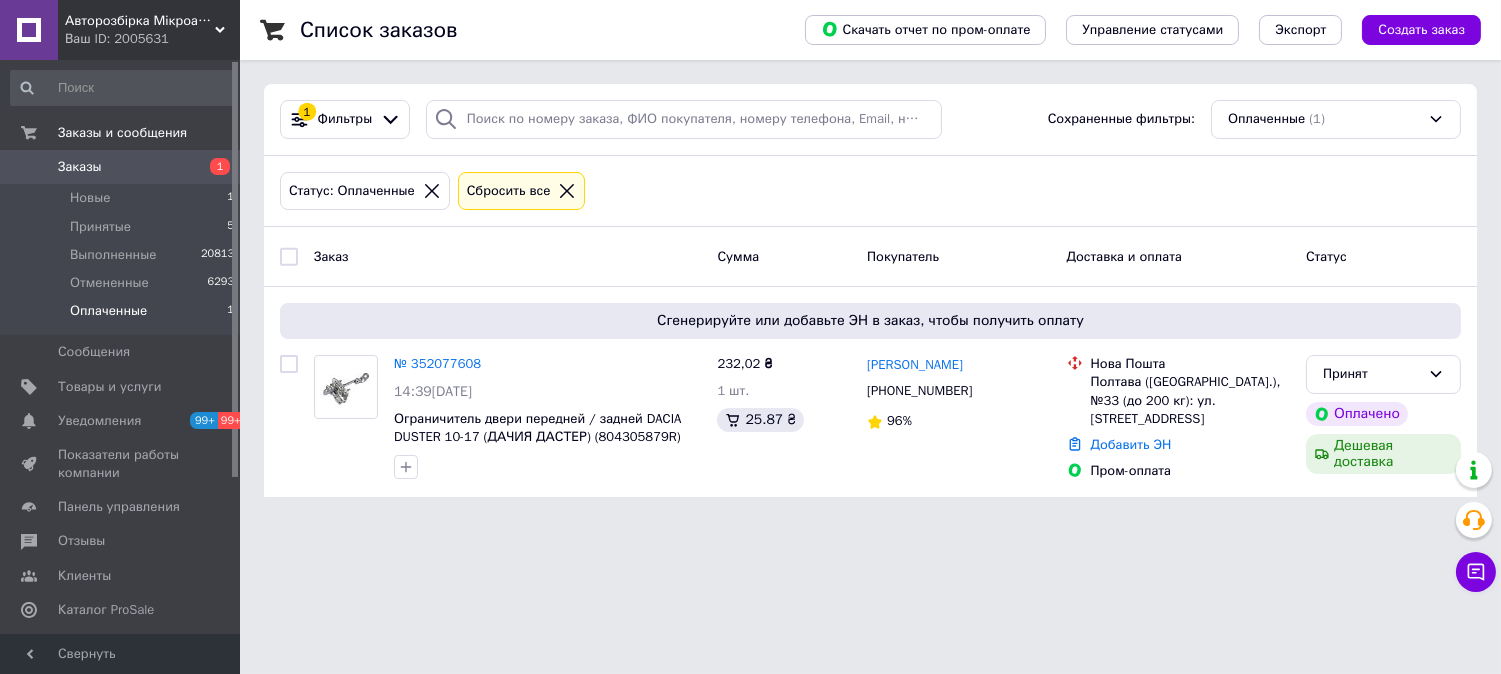 scroll, scrollTop: 0, scrollLeft: 0, axis: both 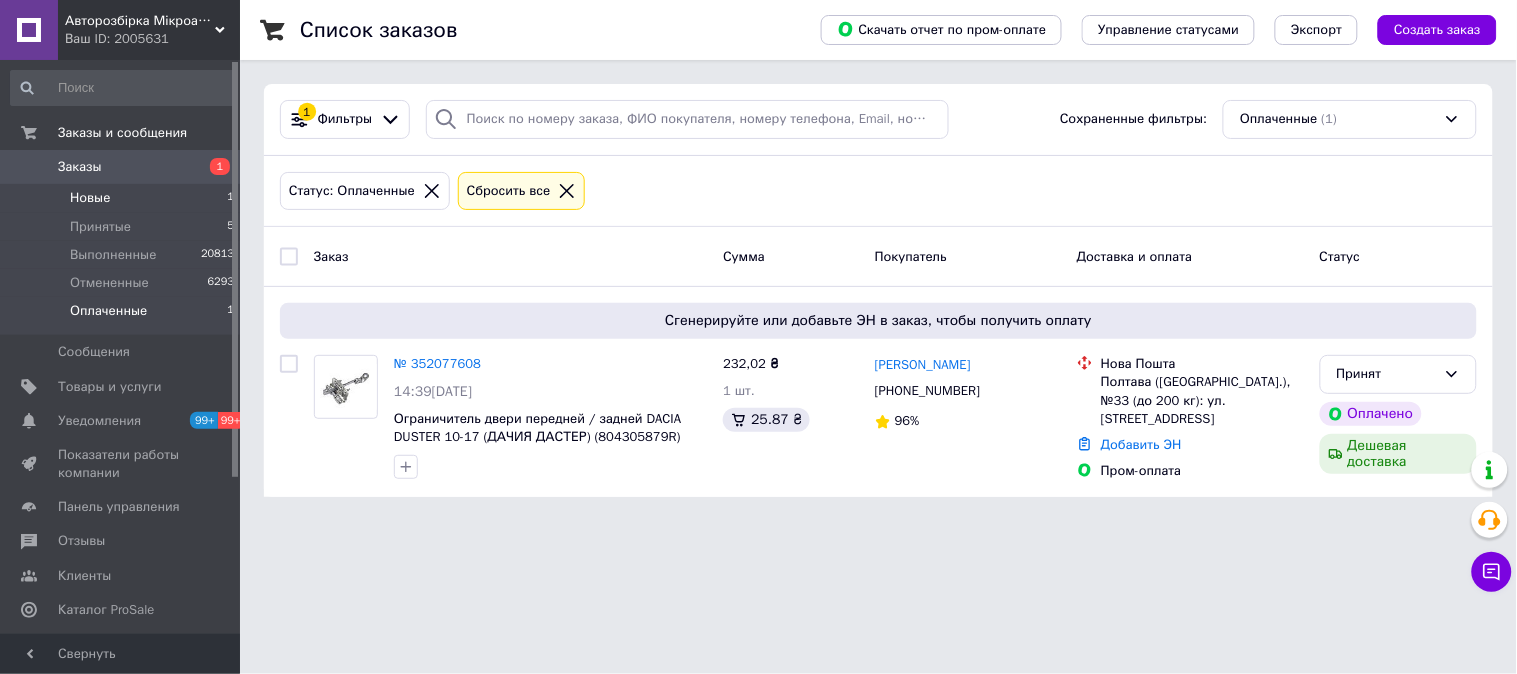 click on "Новые" at bounding box center [90, 198] 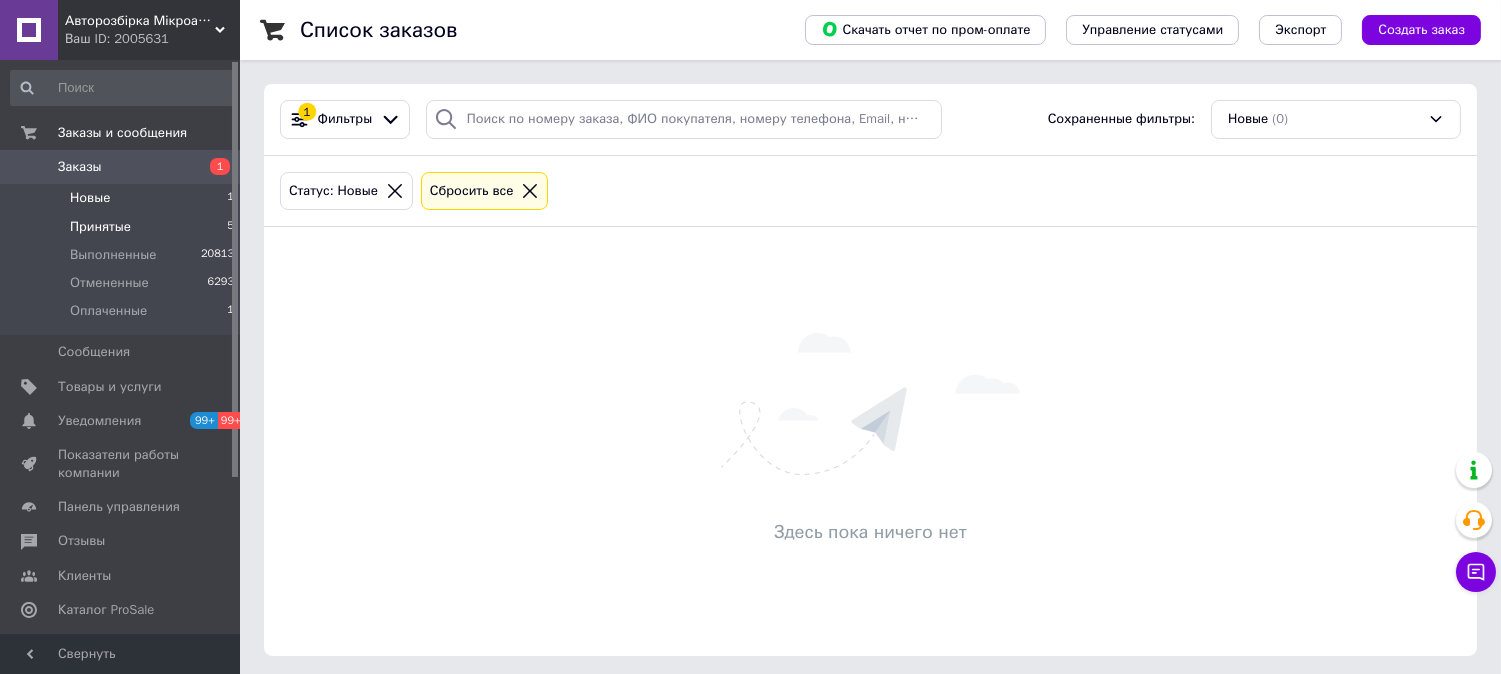 click on "Принятые" at bounding box center (100, 227) 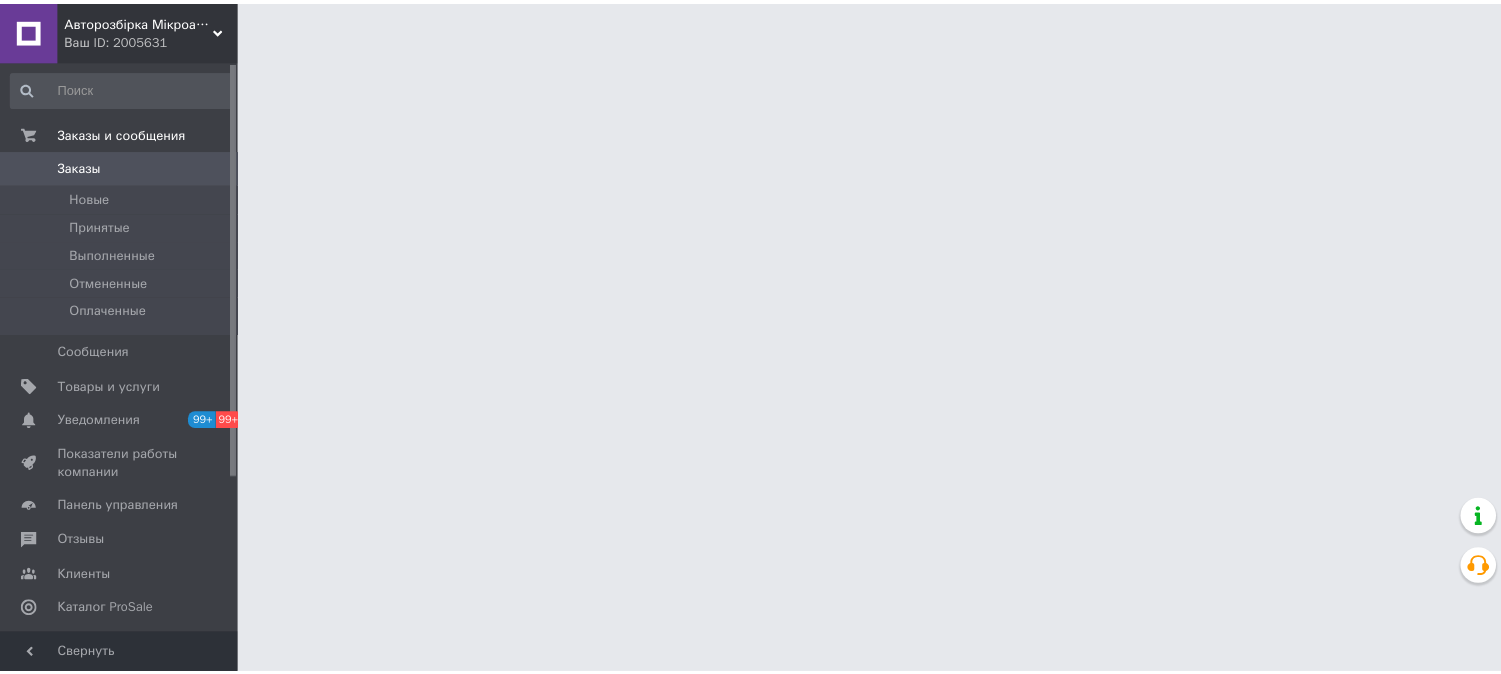 scroll, scrollTop: 0, scrollLeft: 0, axis: both 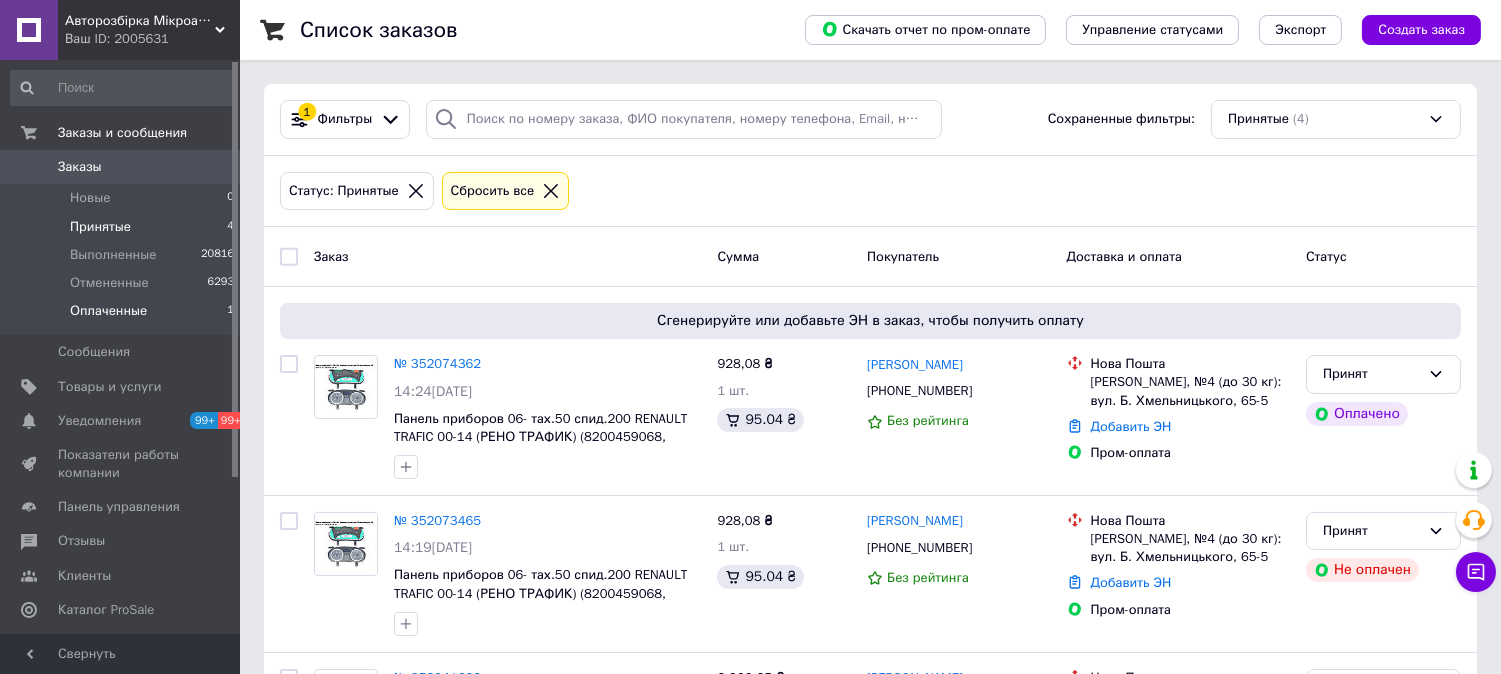 click on "Оплаченные" at bounding box center (108, 311) 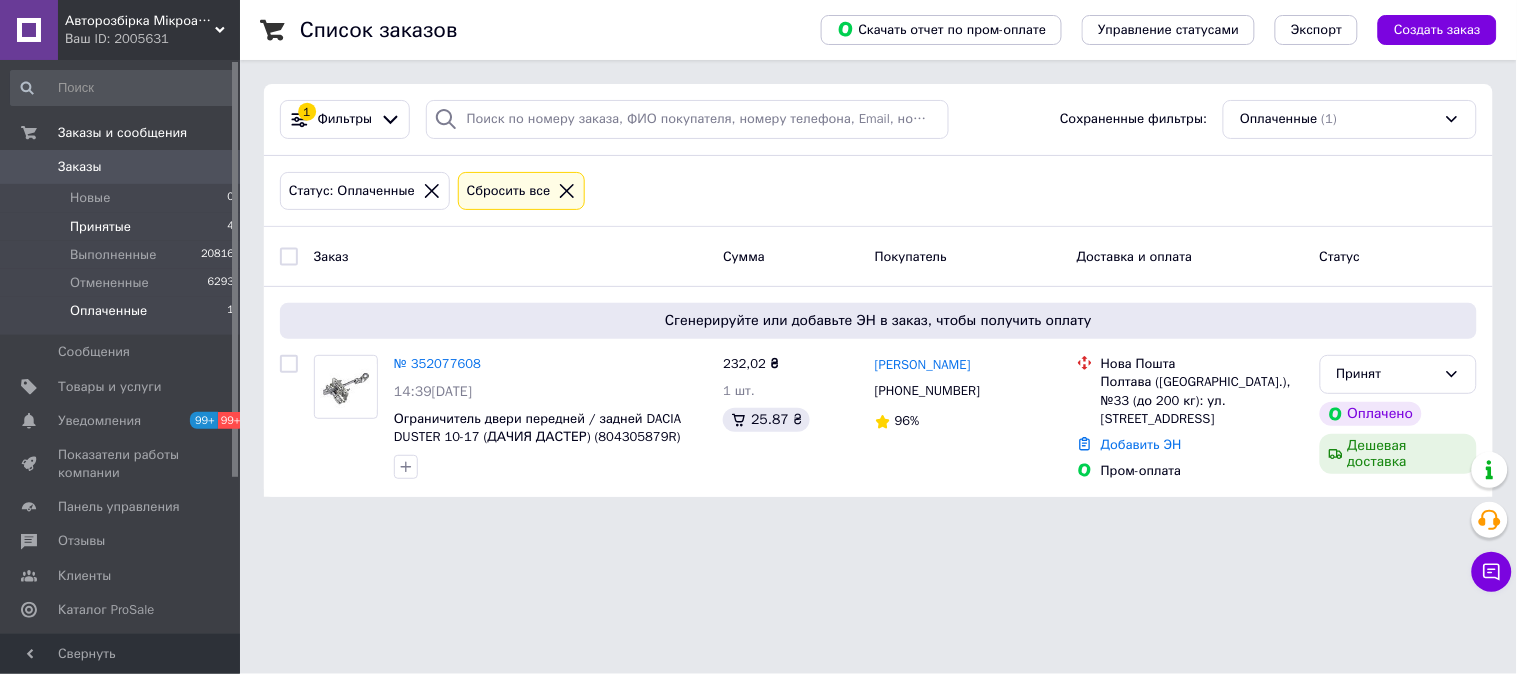 click on "Принятые" at bounding box center [100, 227] 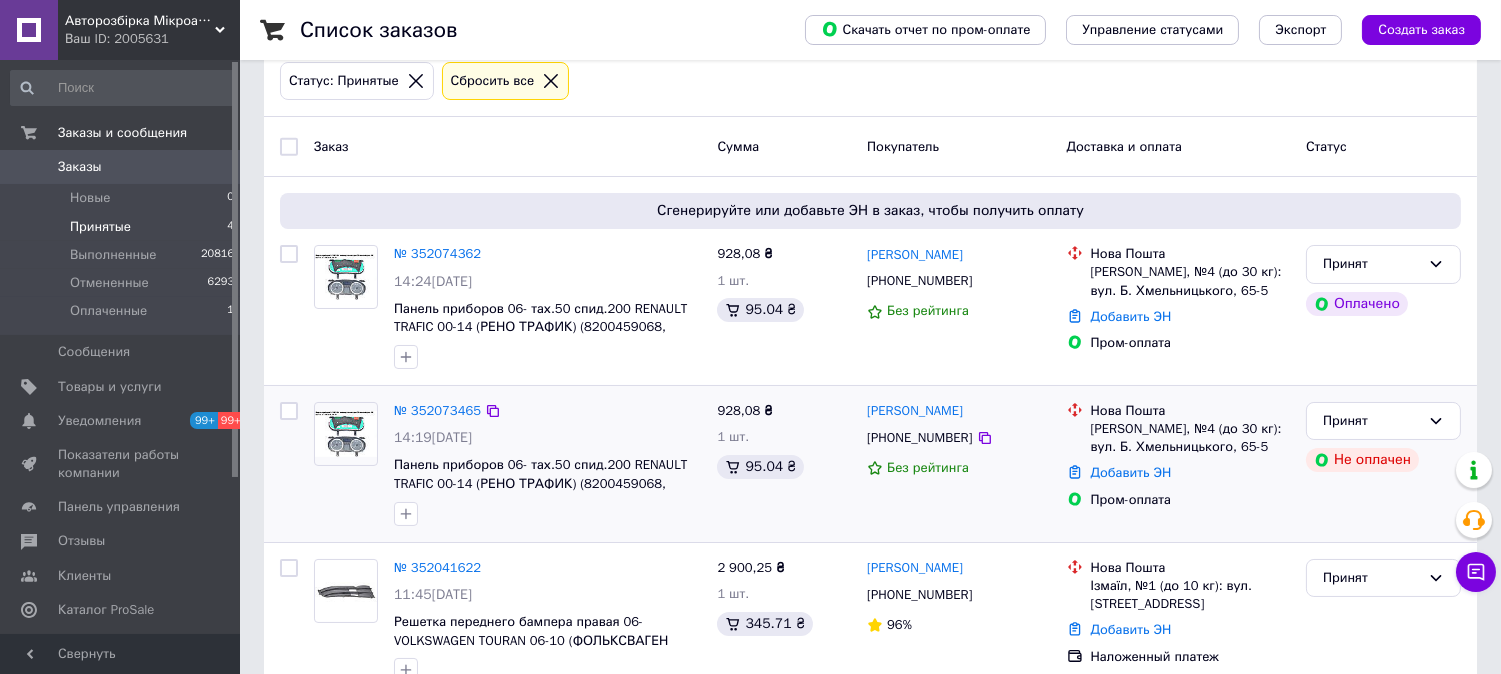 scroll, scrollTop: 111, scrollLeft: 0, axis: vertical 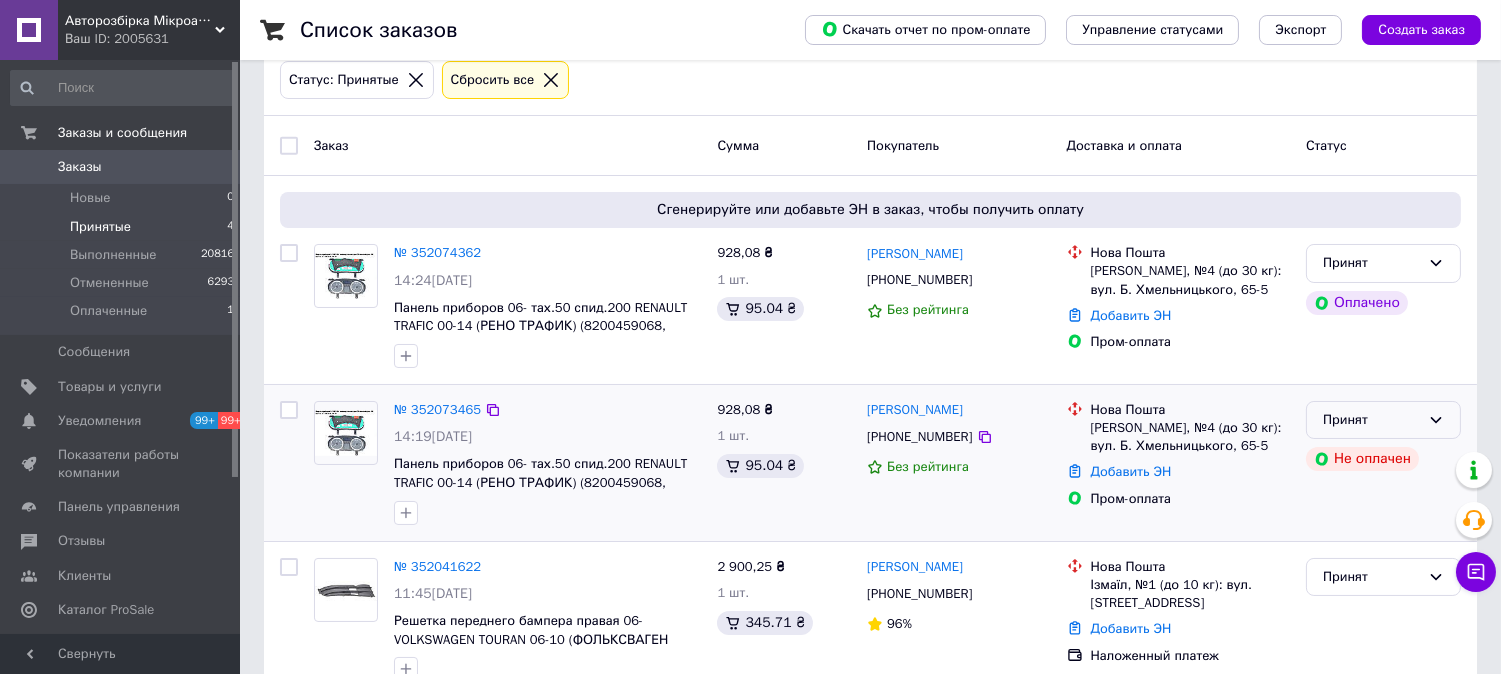 click on "Принят" at bounding box center [1371, 420] 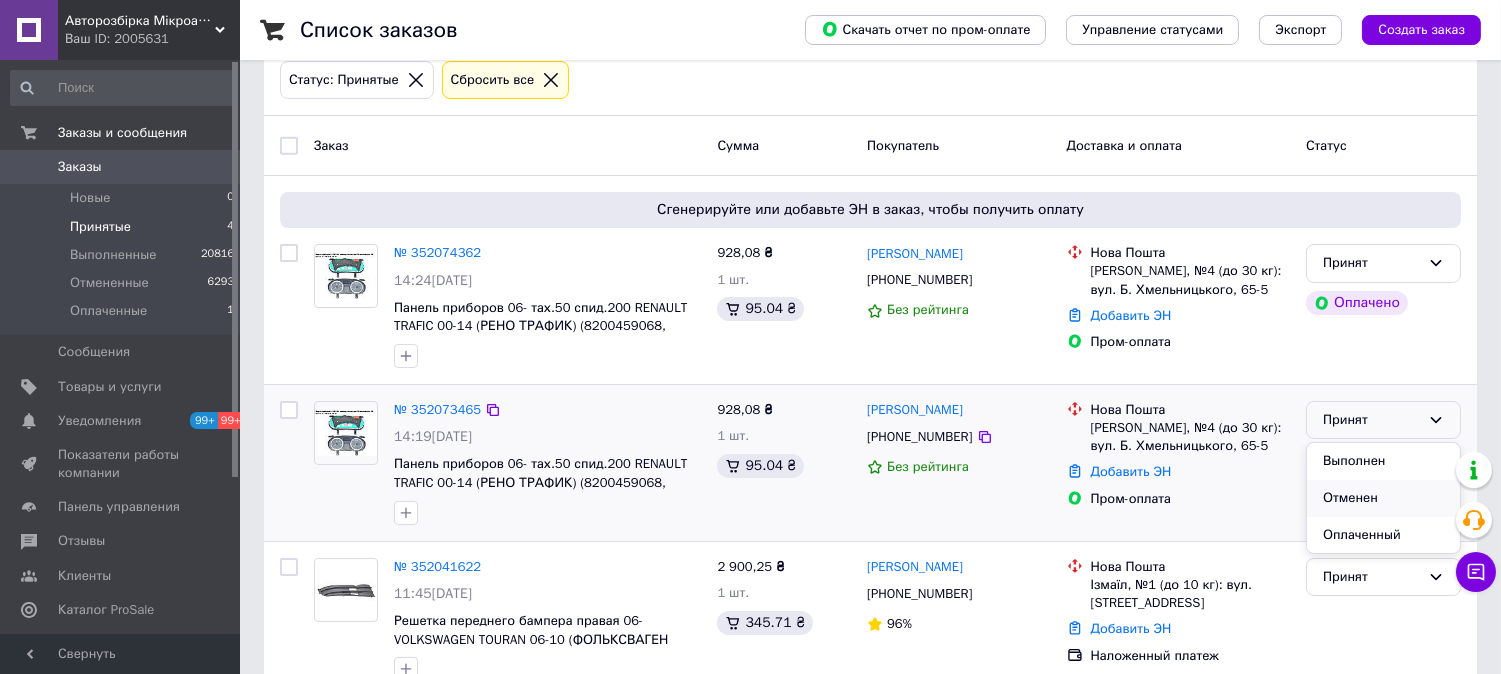 click on "Отменен" at bounding box center [1383, 498] 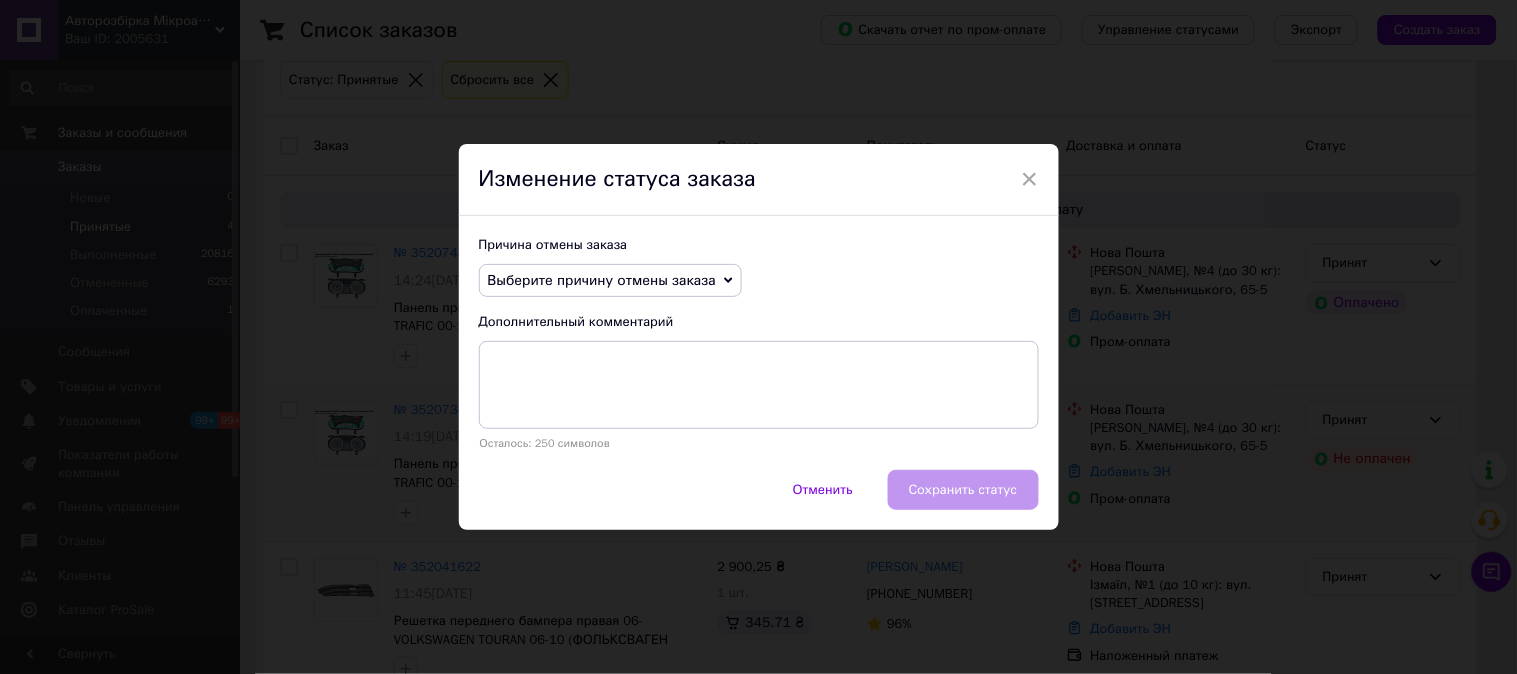 click 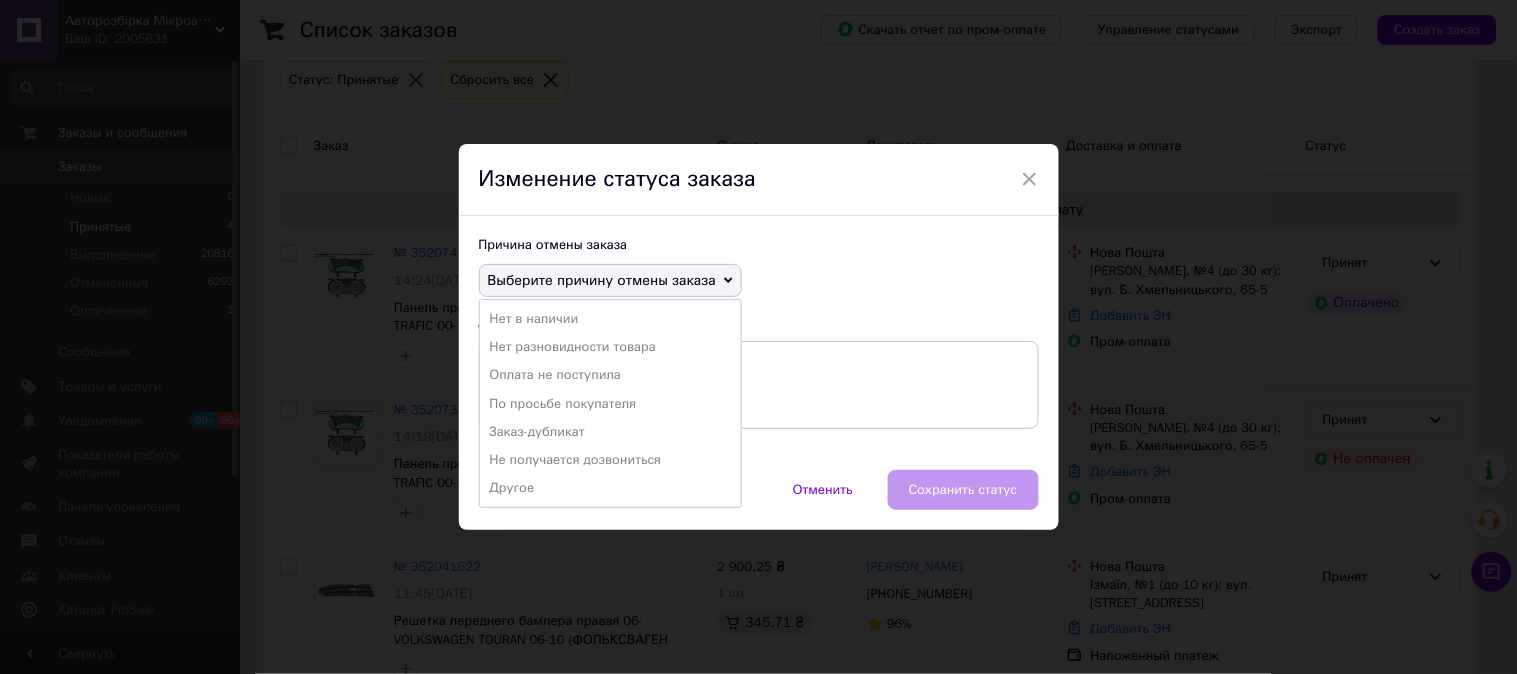 drag, startPoint x: 538, startPoint y: 377, endPoint x: 554, endPoint y: 390, distance: 20.615528 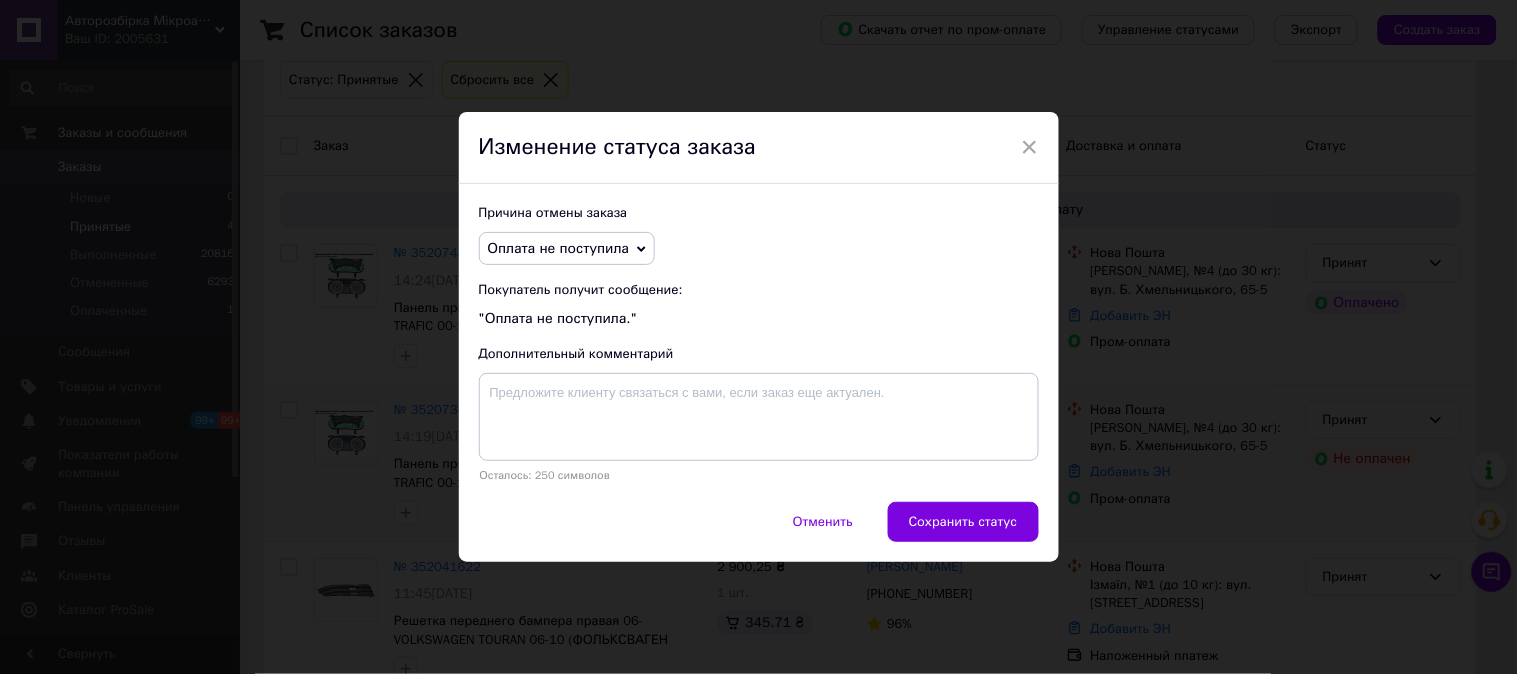 click on "Сохранить статус" at bounding box center [963, 522] 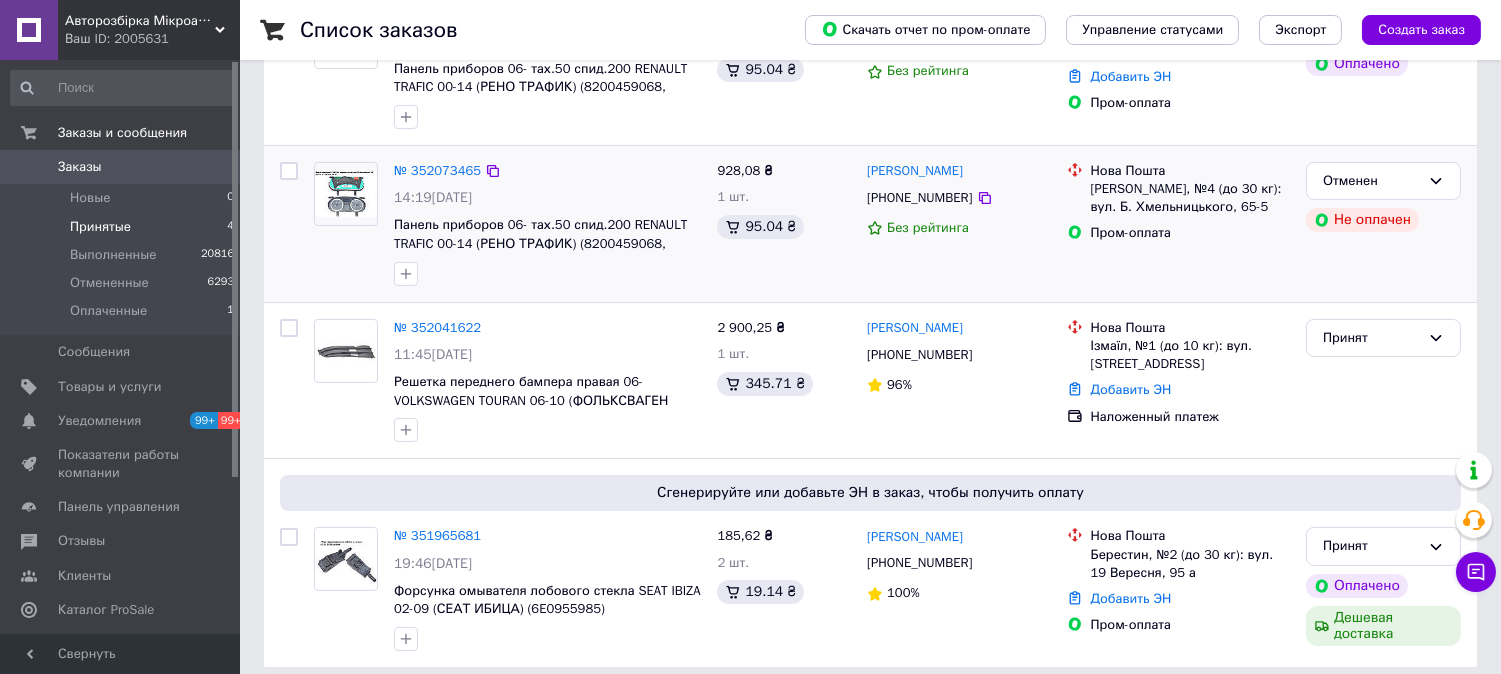 scroll, scrollTop: 366, scrollLeft: 0, axis: vertical 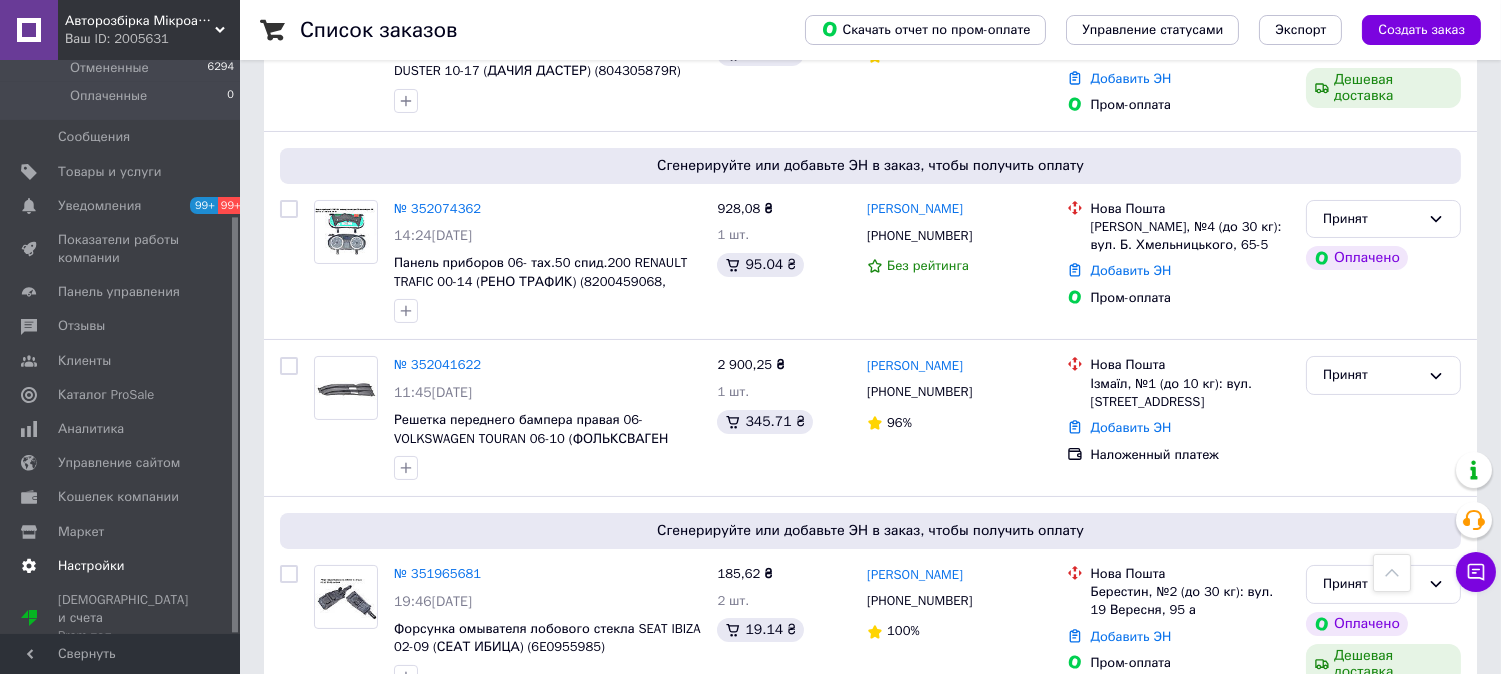 click on "Настройки" at bounding box center [91, 566] 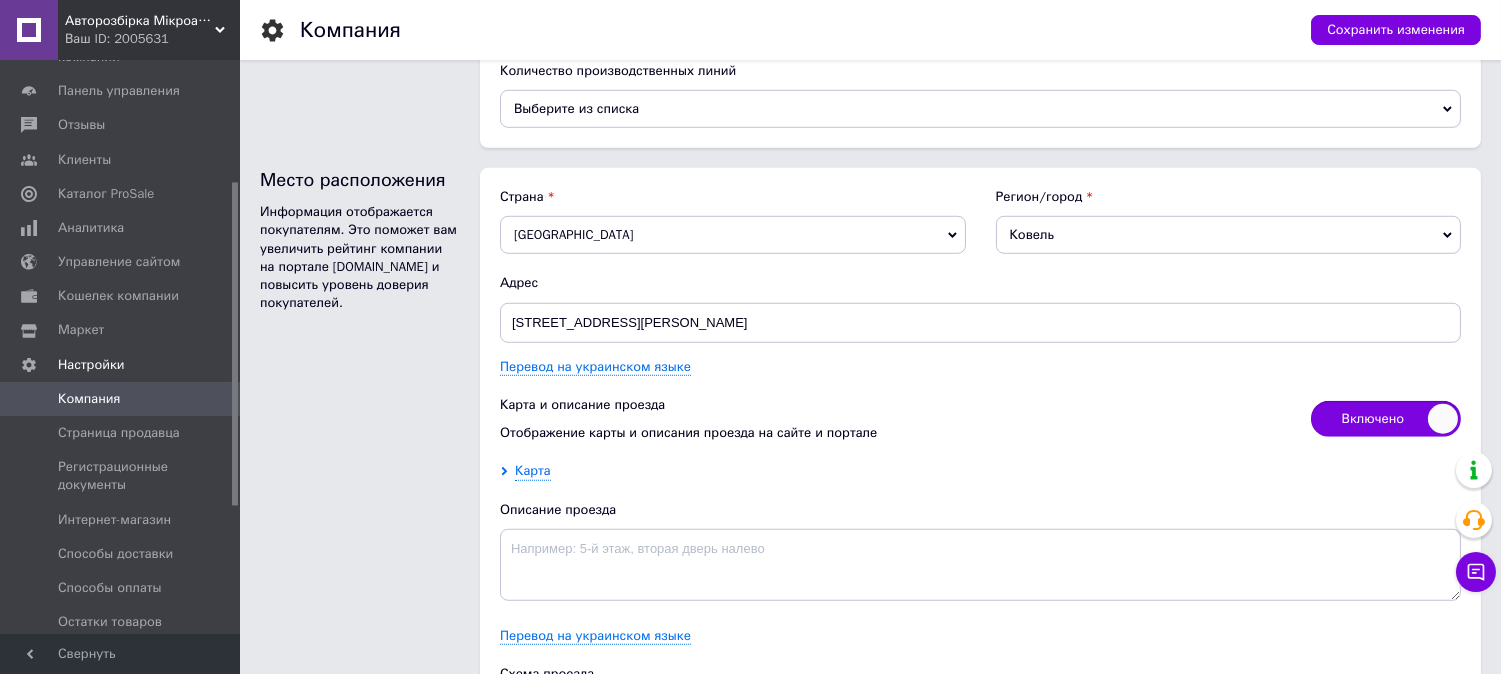scroll, scrollTop: 2898, scrollLeft: 0, axis: vertical 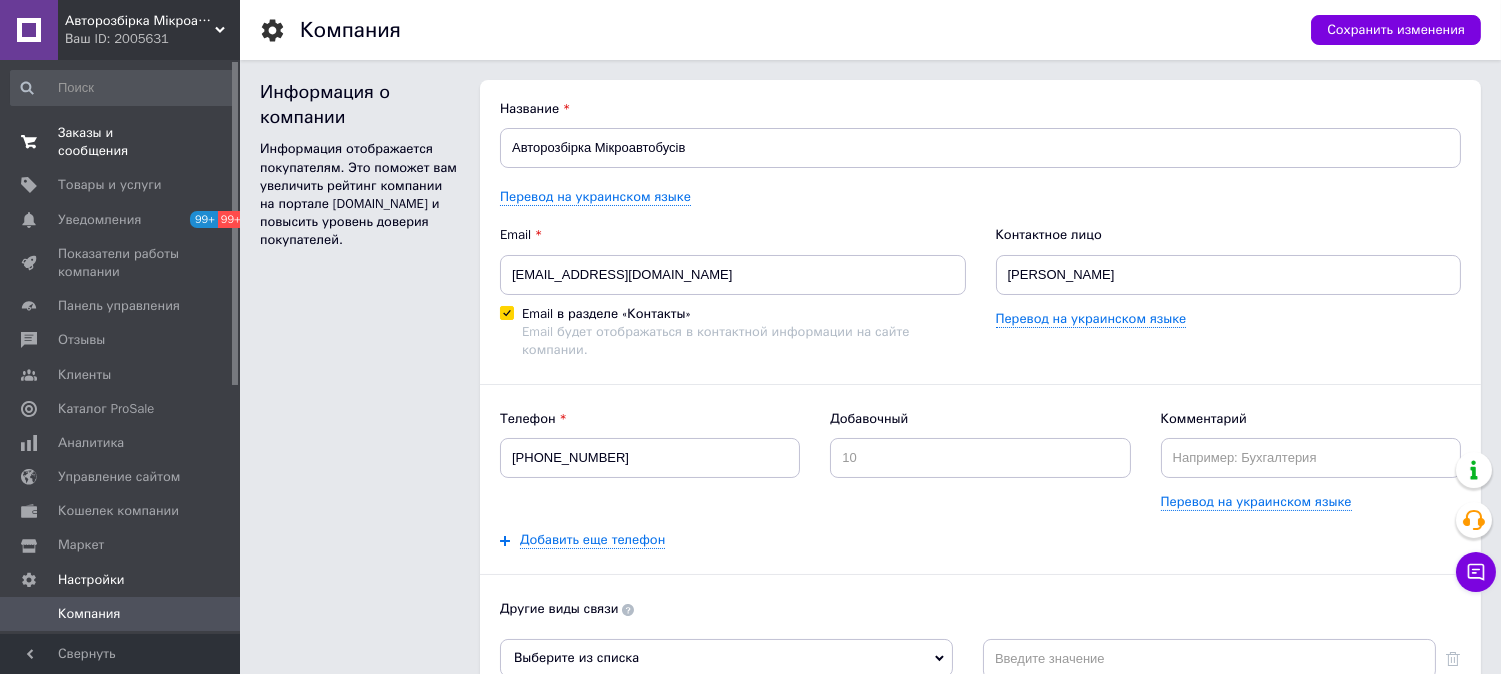click on "Заказы и сообщения" at bounding box center [121, 142] 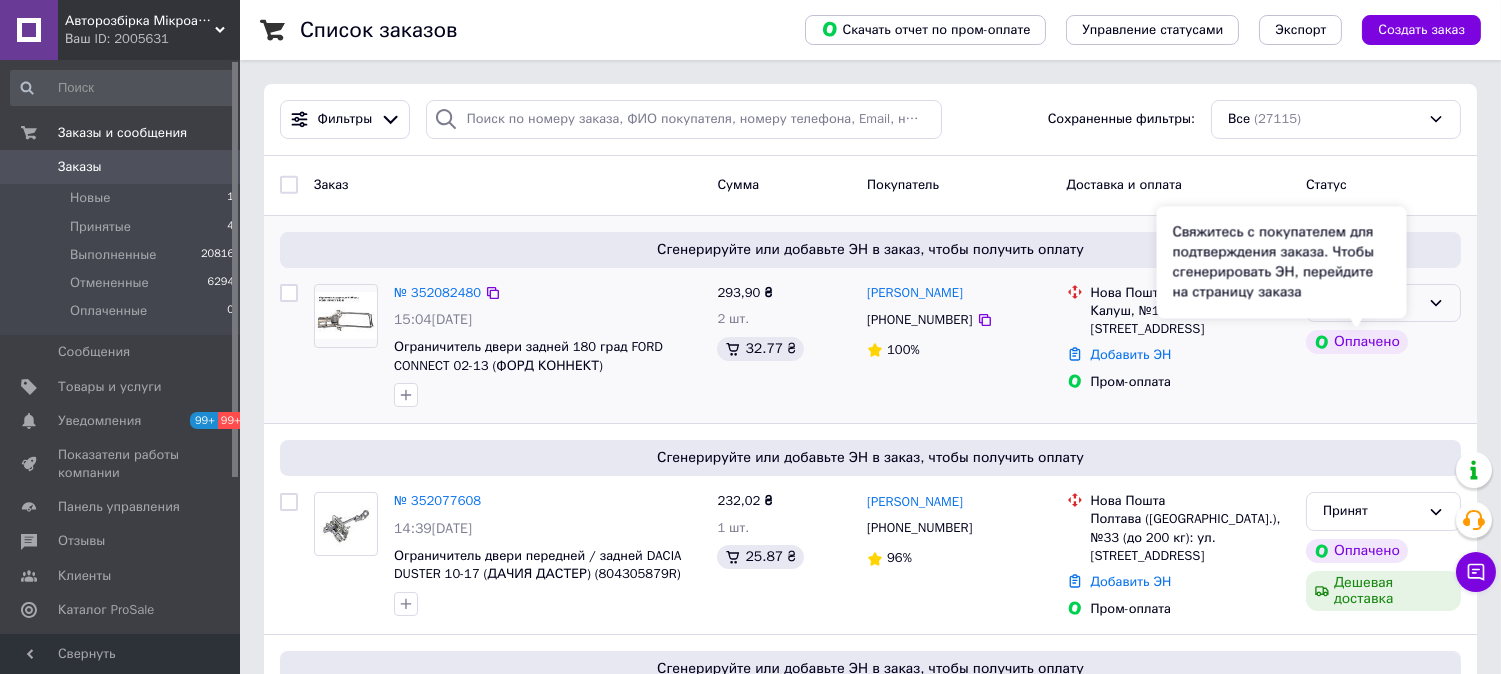 click 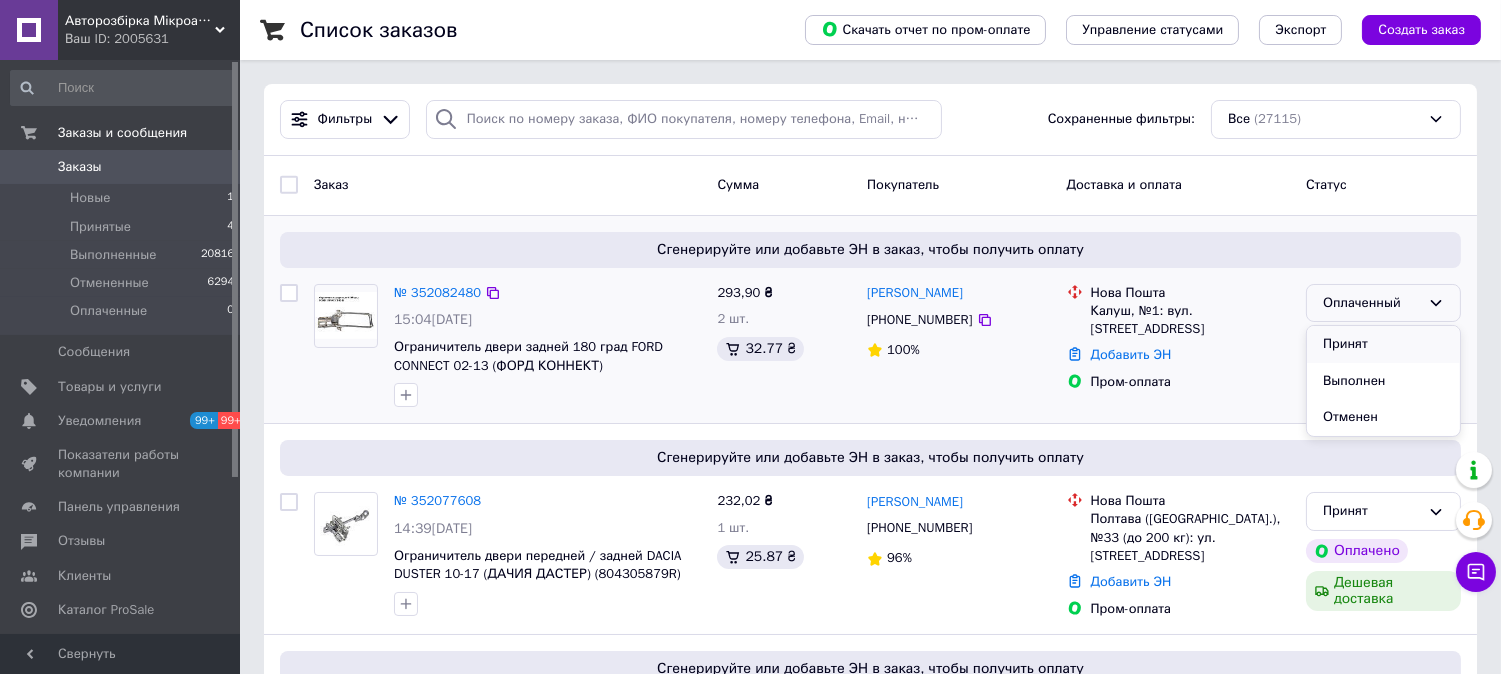click on "Принят" at bounding box center [1383, 344] 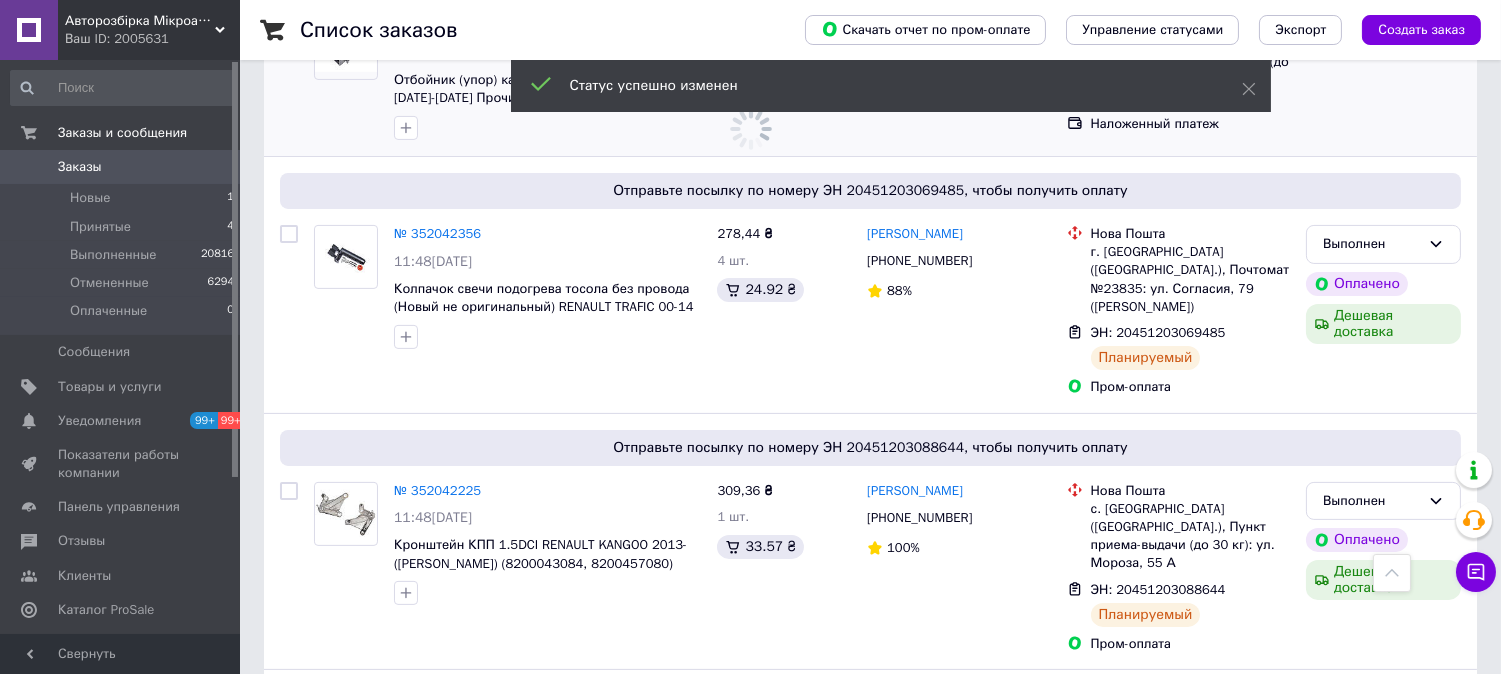 scroll, scrollTop: 555, scrollLeft: 0, axis: vertical 